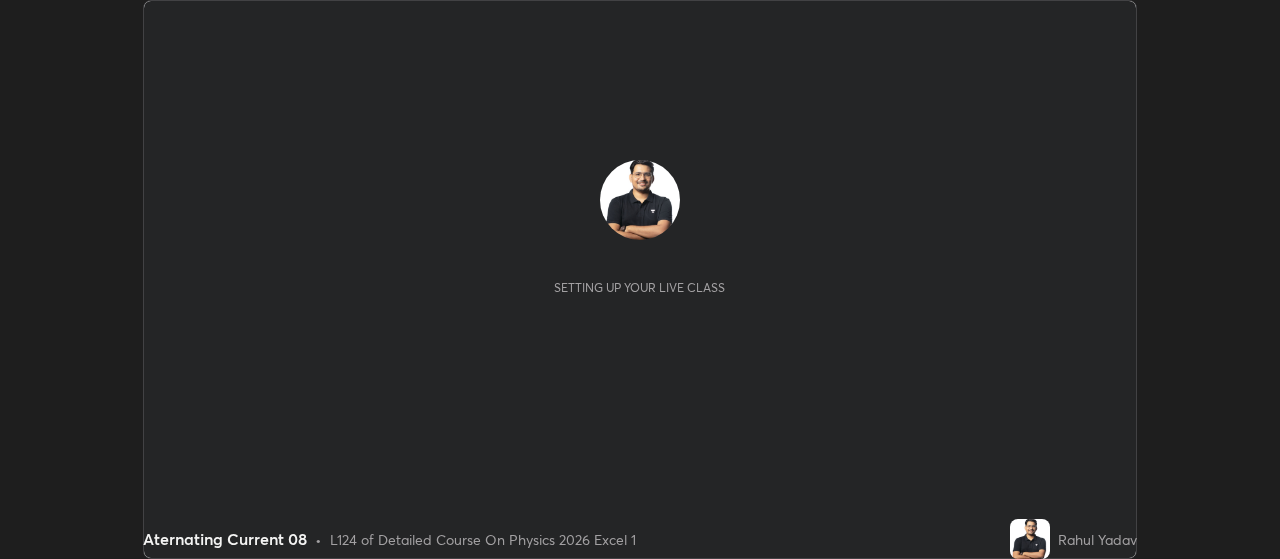 scroll, scrollTop: 0, scrollLeft: 0, axis: both 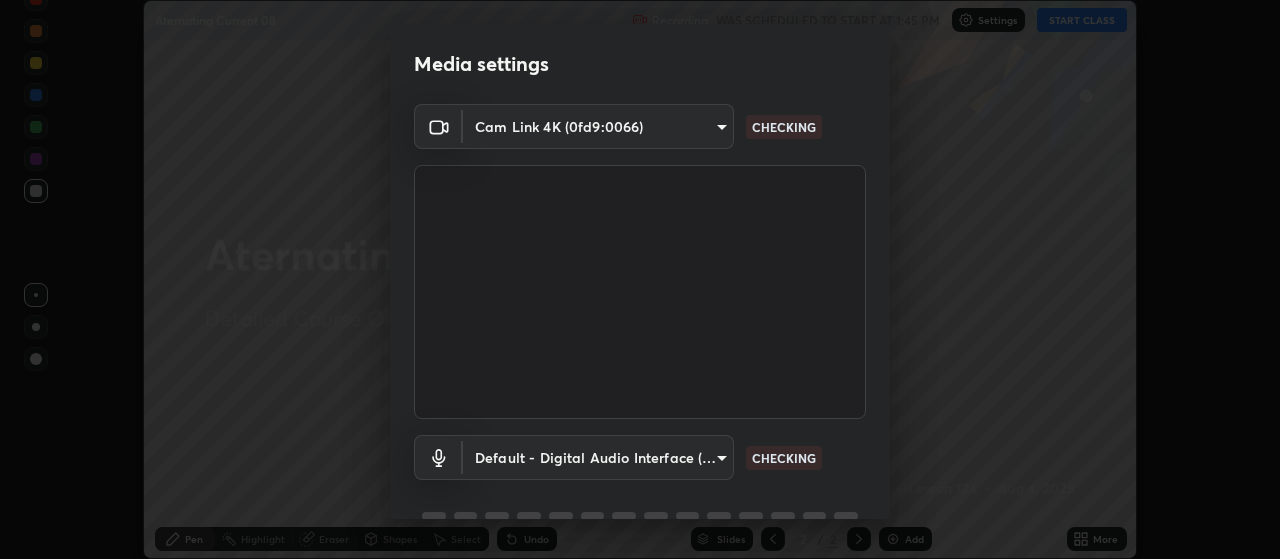 click on "Erase all Aternating Current 08 Recording WAS SCHEDULED TO START AT  1:45 PM Settings START CLASS Setting up your live class Aternating Current 08 • L124 of Detailed Course On Physics 2026 Excel 1 [FIRST] [LAST] Pen Highlight Eraser Shapes Select Undo Slides 2 / 2 Add More Enable hand raising Enable raise hand to speak to learners. Once enabled, chat will be turned off temporarily. Enable x   No doubts shared Encourage your learners to ask a doubt for better clarity Report an issue Reason for reporting Buffering Chat not working Audio - Video sync issue Educator video quality low ​ Attach an image Report Media settings Cam Link 4K (0fd9:0066) fac9536daab24c56acf129b55a1aadd665c86ee8c161641939eed352d2b8b199 CHECKING Default - Digital Audio Interface (Cam Link 4K) default CHECKING 1 / 5 Next" at bounding box center [640, 279] 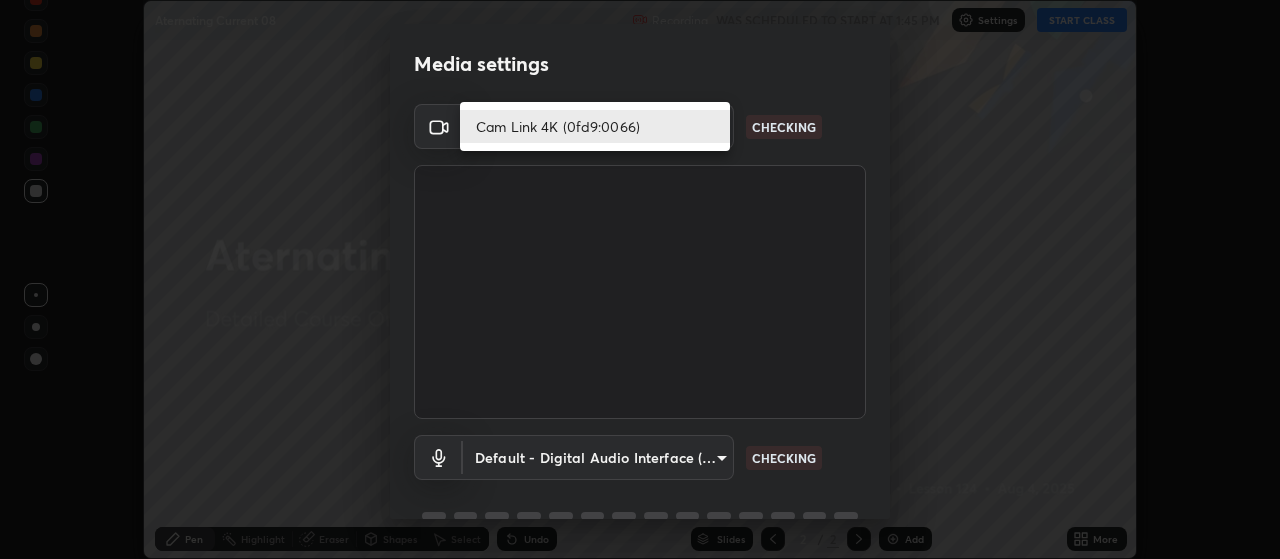 click on "Cam Link 4K (0fd9:0066)" at bounding box center [595, 126] 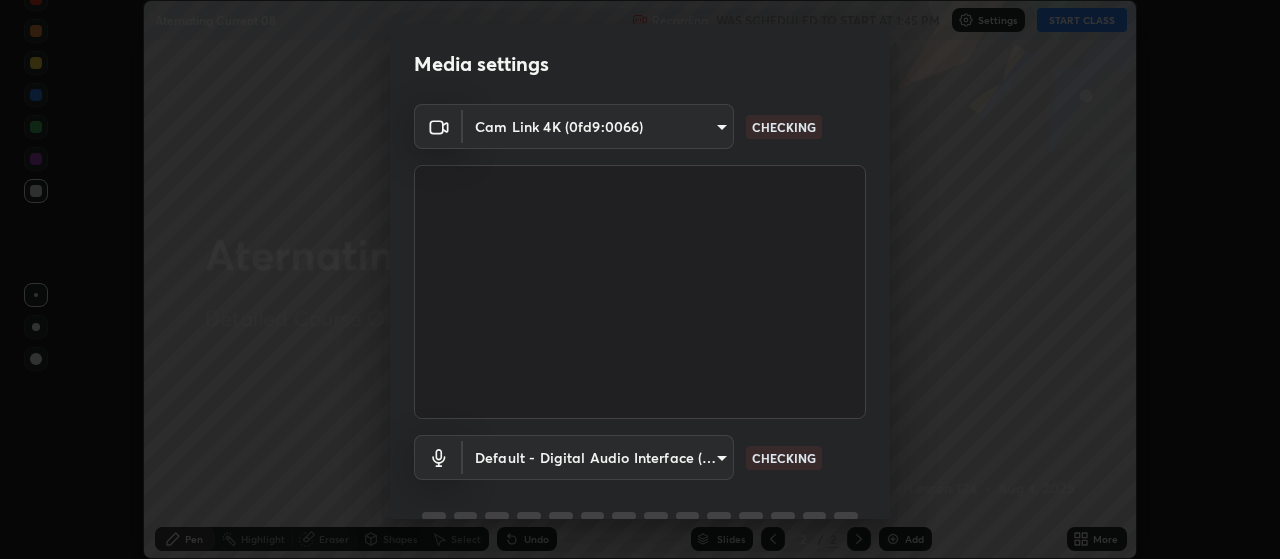 click on "Erase all Aternating Current 08 Recording WAS SCHEDULED TO START AT  1:45 PM Settings START CLASS Setting up your live class Aternating Current 08 • L124 of Detailed Course On Physics 2026 Excel 1 [FIRST] [LAST] Pen Highlight Eraser Shapes Select Undo Slides 2 / 2 Add More Enable hand raising Enable raise hand to speak to learners. Once enabled, chat will be turned off temporarily. Enable x   No doubts shared Encourage your learners to ask a doubt for better clarity Report an issue Reason for reporting Buffering Chat not working Audio - Video sync issue Educator video quality low ​ Attach an image Report Media settings Cam Link 4K (0fd9:0066) fac9536daab24c56acf129b55a1aadd665c86ee8c161641939eed352d2b8b199 CHECKING Default - Digital Audio Interface (Cam Link 4K) default CHECKING 1 / 5 Next" at bounding box center (640, 279) 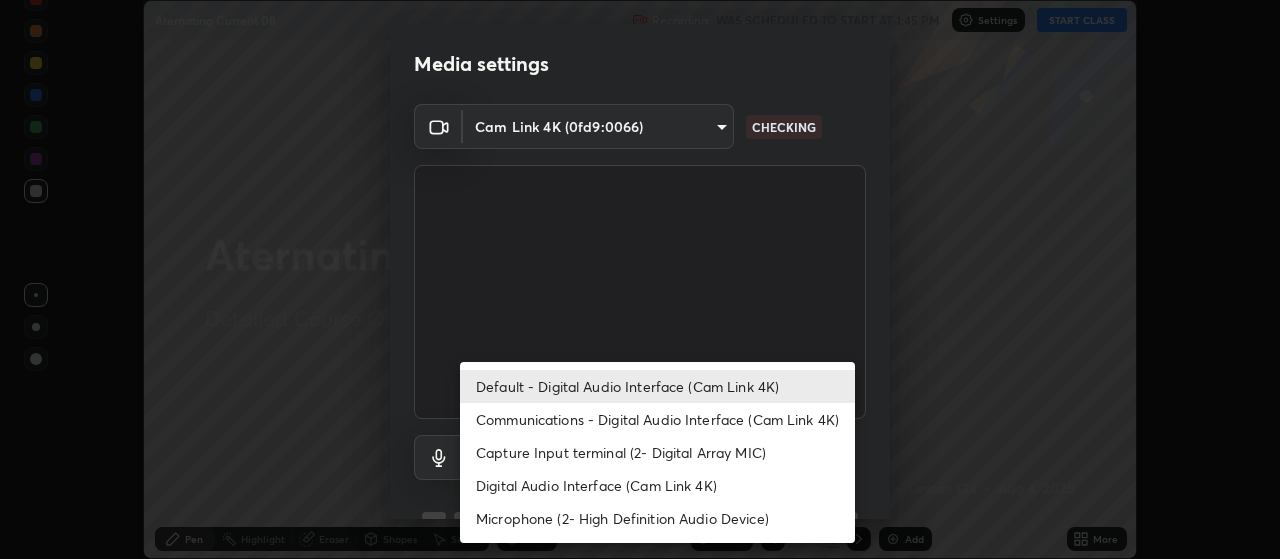 click on "Default - Digital Audio Interface (Cam Link 4K)" at bounding box center [657, 386] 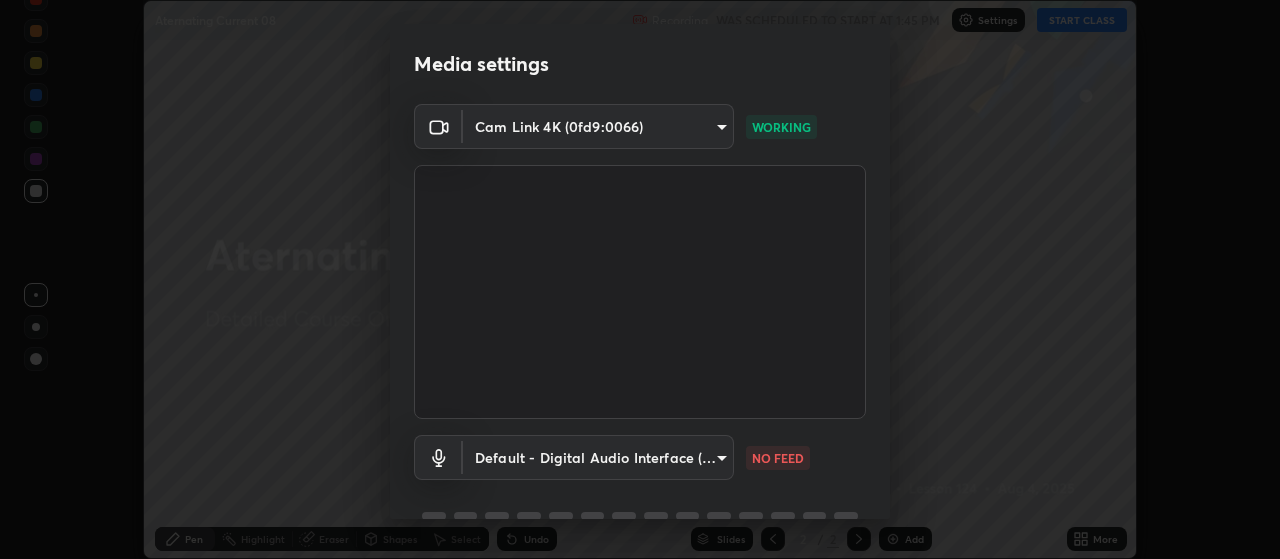 scroll, scrollTop: 97, scrollLeft: 0, axis: vertical 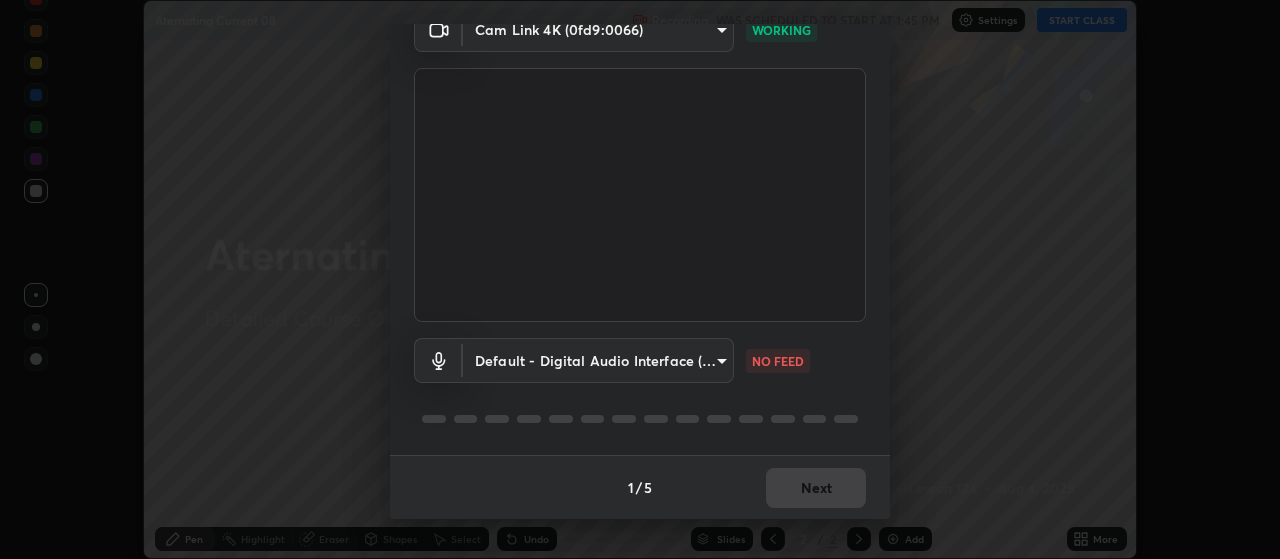 click on "Erase all Aternating Current 08 Recording WAS SCHEDULED TO START AT  1:45 PM Settings START CLASS Setting up your live class Aternating Current 08 • L124 of Detailed Course On Physics 2026 Excel 1 [FIRST] [LAST] Pen Highlight Eraser Shapes Select Undo Slides 2 / 2 Add More Enable hand raising Enable raise hand to speak to learners. Once enabled, chat will be turned off temporarily. Enable x   No doubts shared Encourage your learners to ask a doubt for better clarity Report an issue Reason for reporting Buffering Chat not working Audio - Video sync issue Educator video quality low ​ Attach an image Report Media settings Cam Link 4K (0fd9:0066) fac9536daab24c56acf129b55a1aadd665c86ee8c161641939eed352d2b8b199 WORKING Default - Digital Audio Interface (Cam Link 4K) default NO FEED 1 / 5 Next" at bounding box center (640, 279) 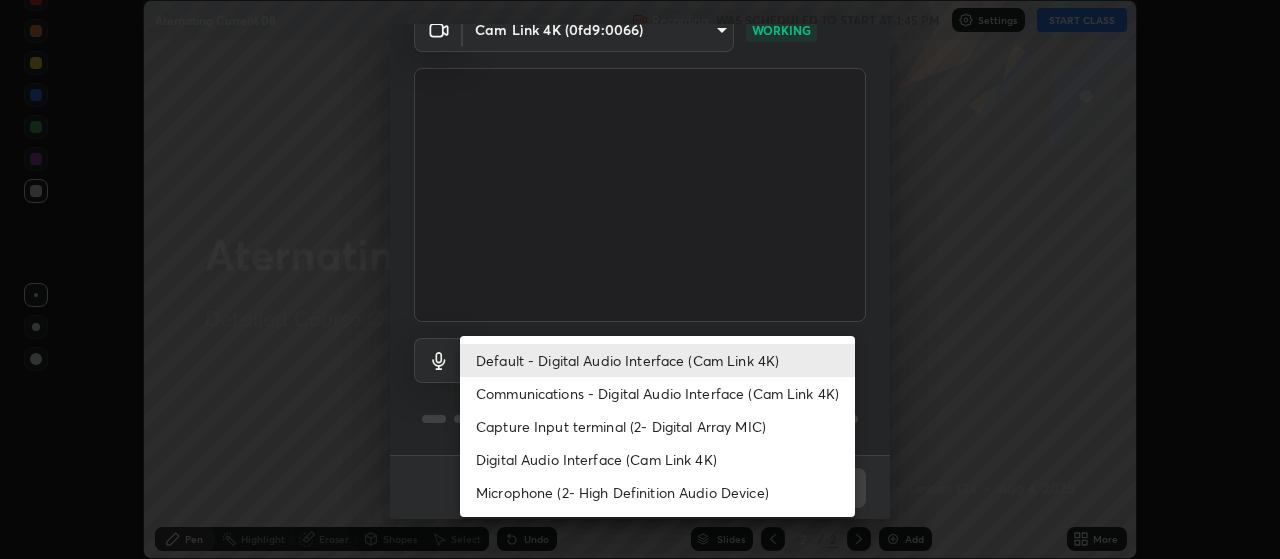 click on "Default - Digital Audio Interface (Cam Link 4K)" at bounding box center [657, 360] 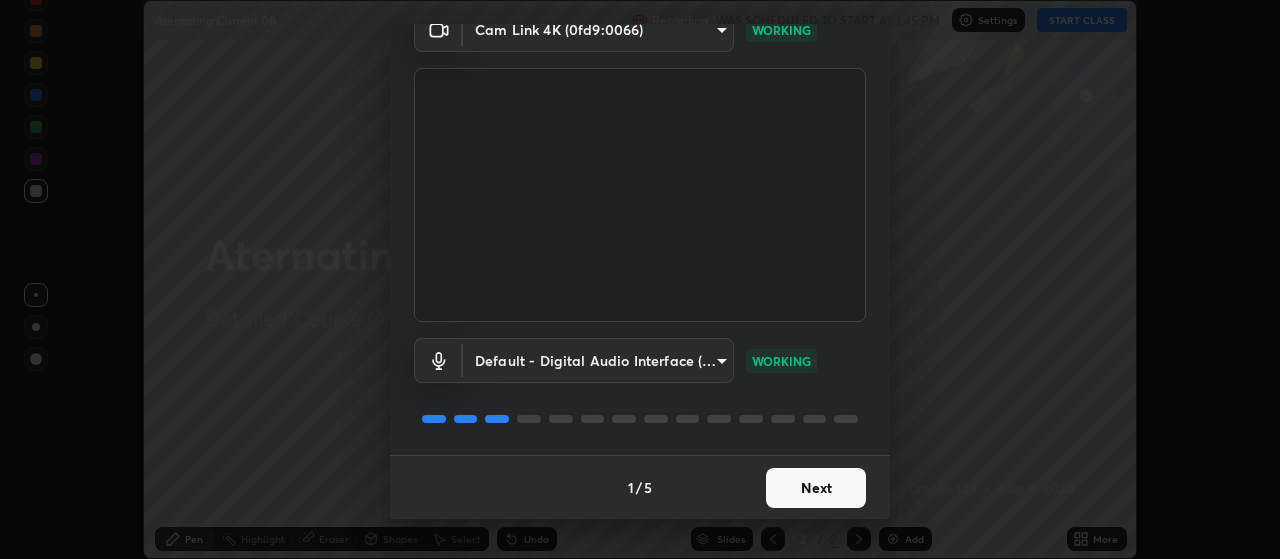 click on "Next" at bounding box center (816, 488) 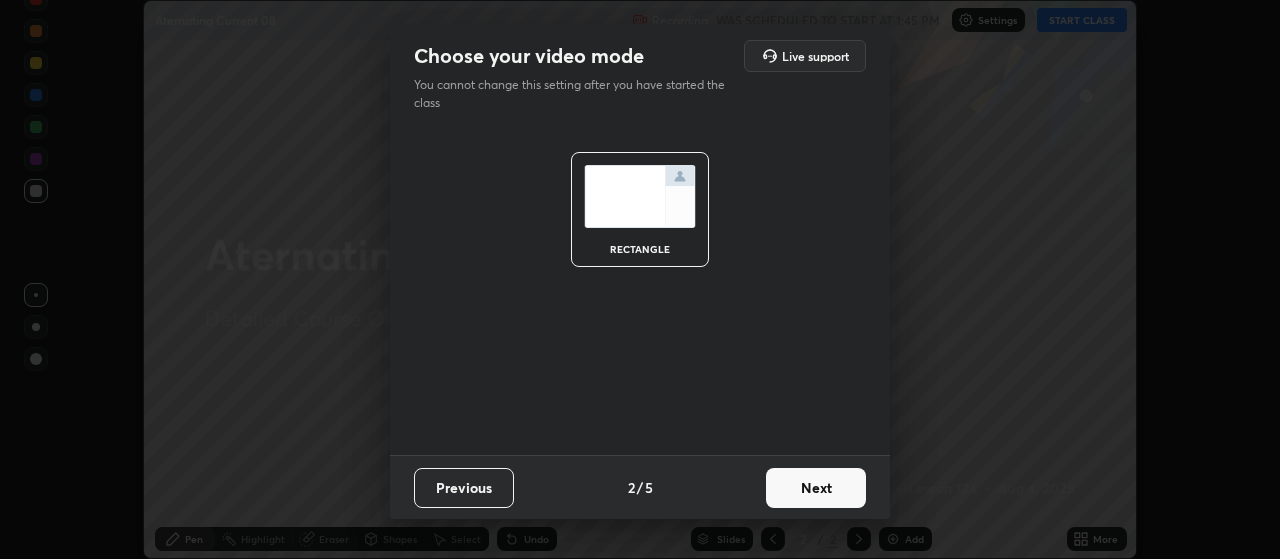 scroll, scrollTop: 0, scrollLeft: 0, axis: both 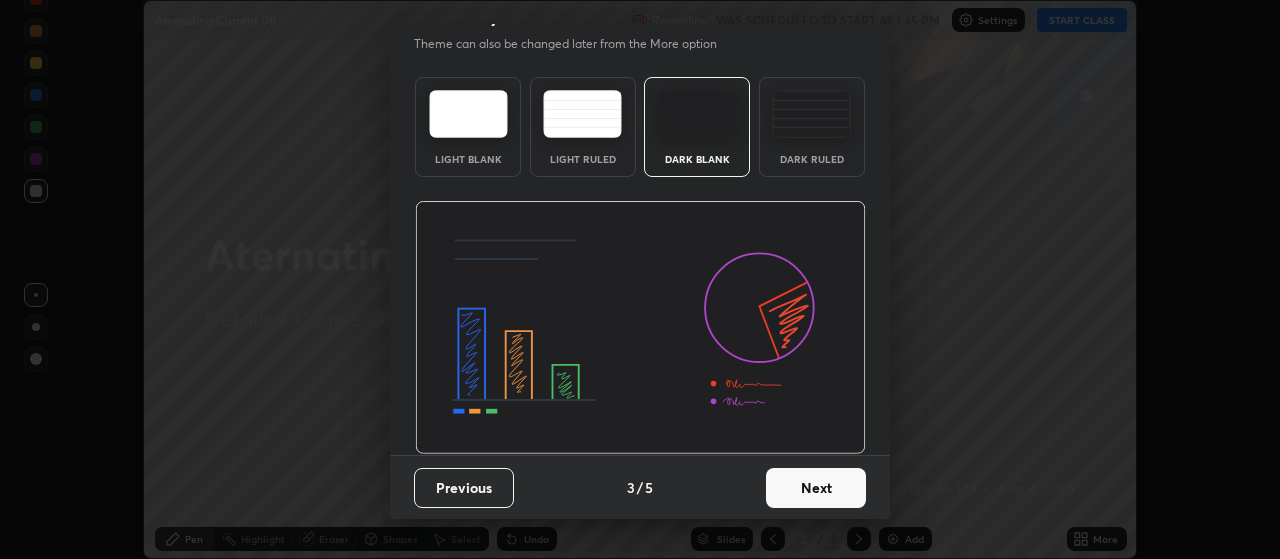 click on "Next" at bounding box center (816, 488) 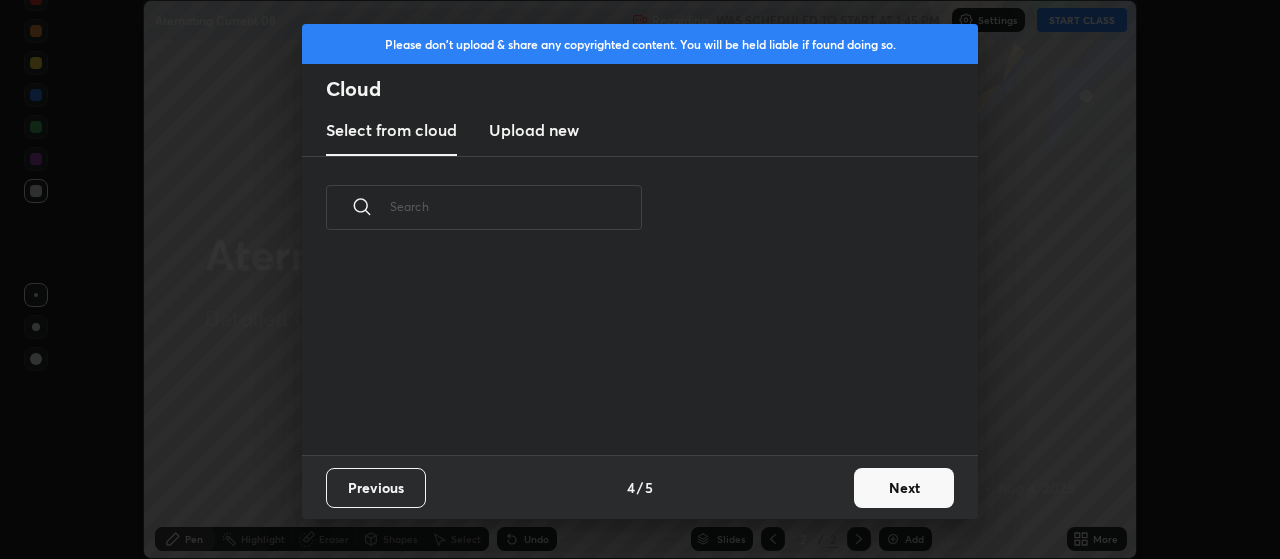 scroll, scrollTop: 0, scrollLeft: 0, axis: both 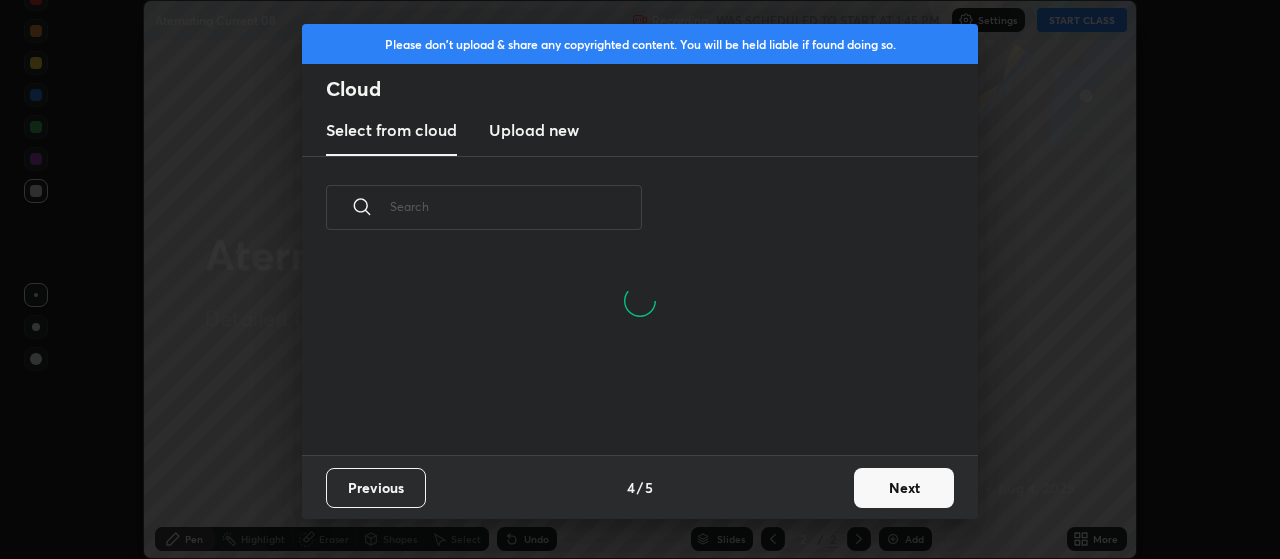 click on "Next" at bounding box center (904, 488) 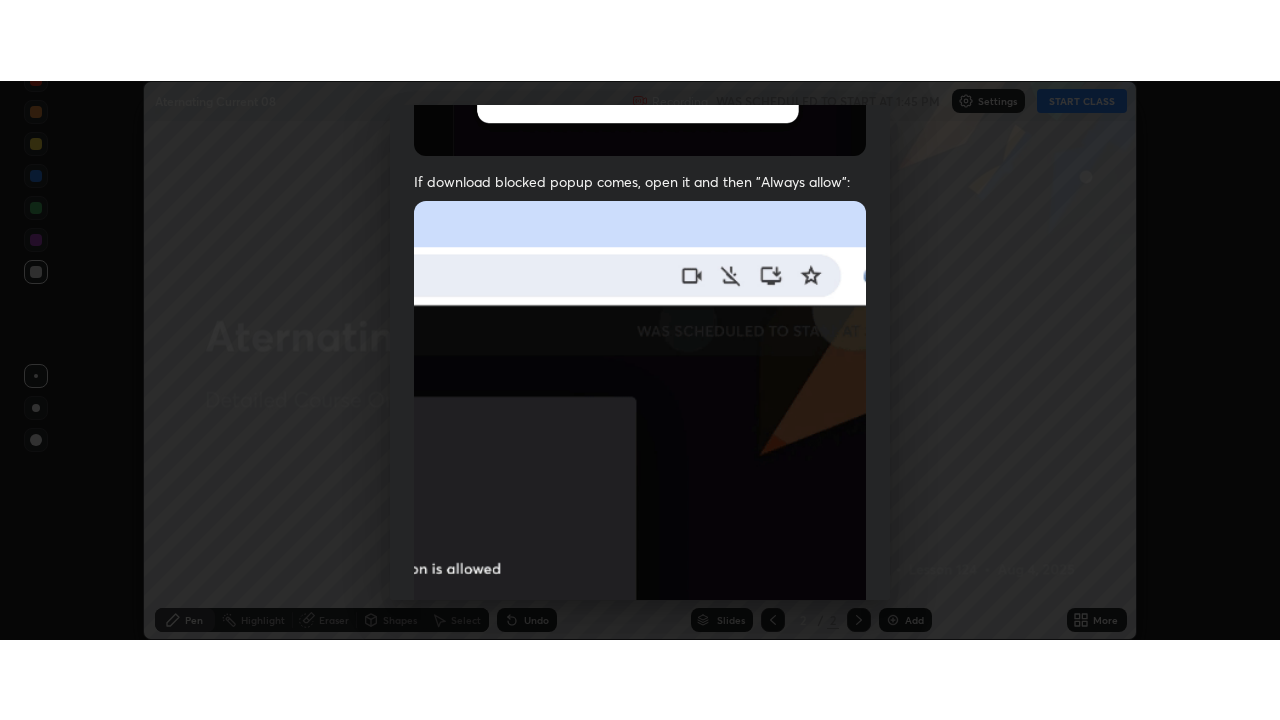 scroll, scrollTop: 505, scrollLeft: 0, axis: vertical 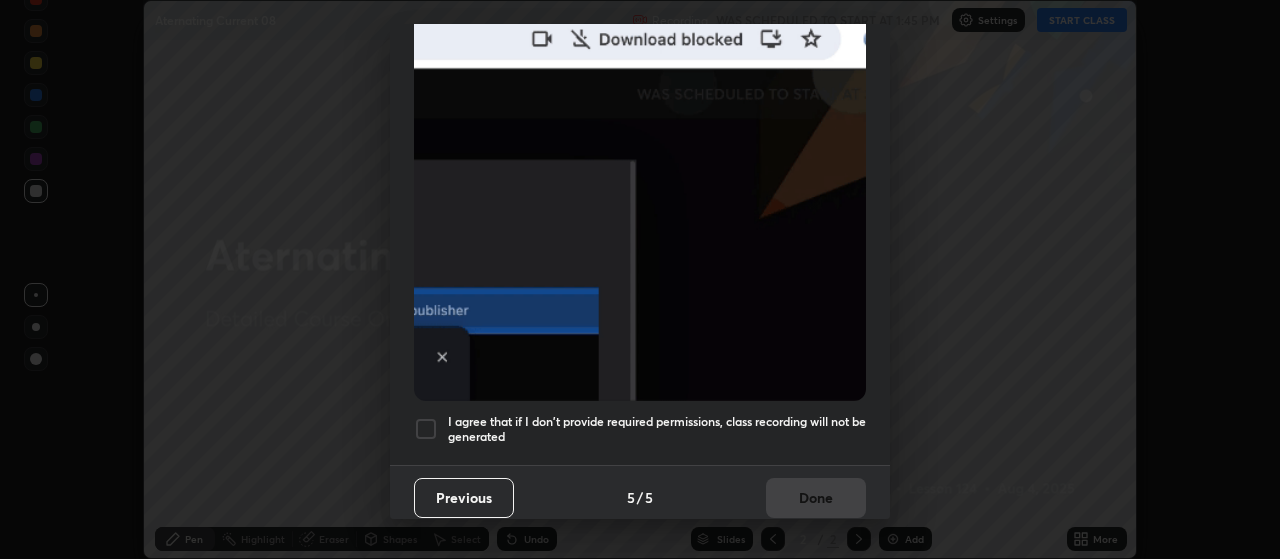 click at bounding box center [426, 429] 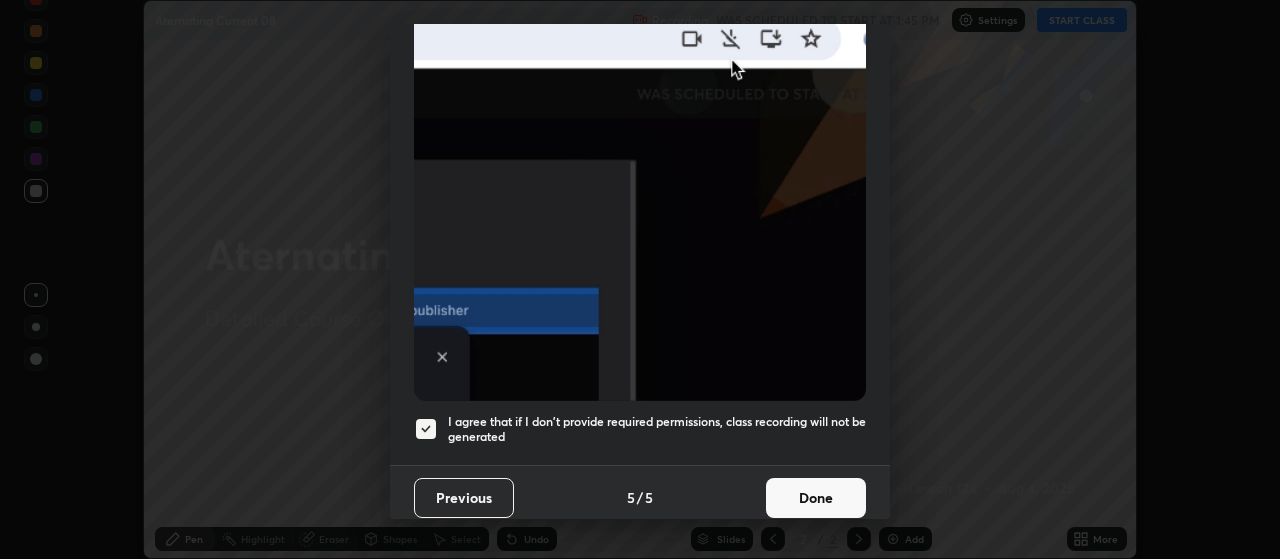 click on "Done" at bounding box center (816, 498) 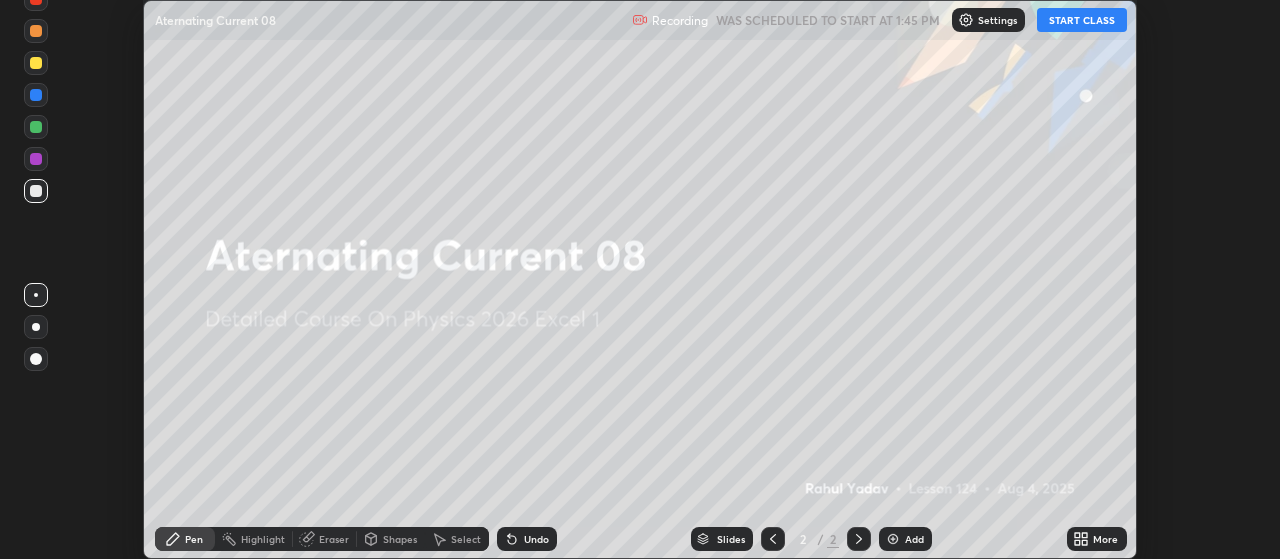 click 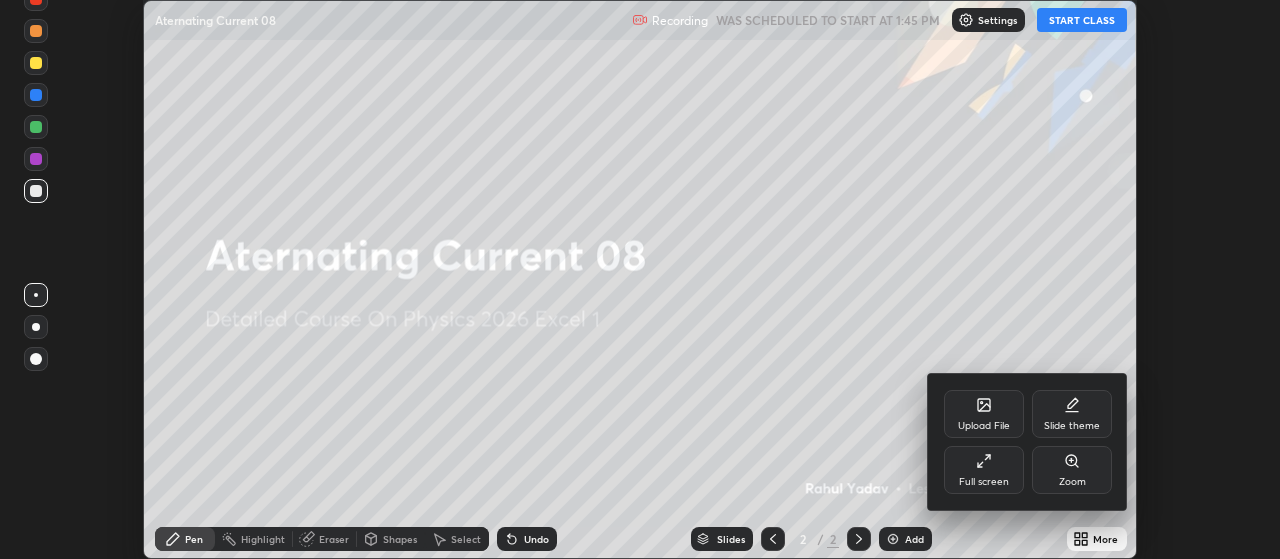 click on "Full screen" at bounding box center [984, 470] 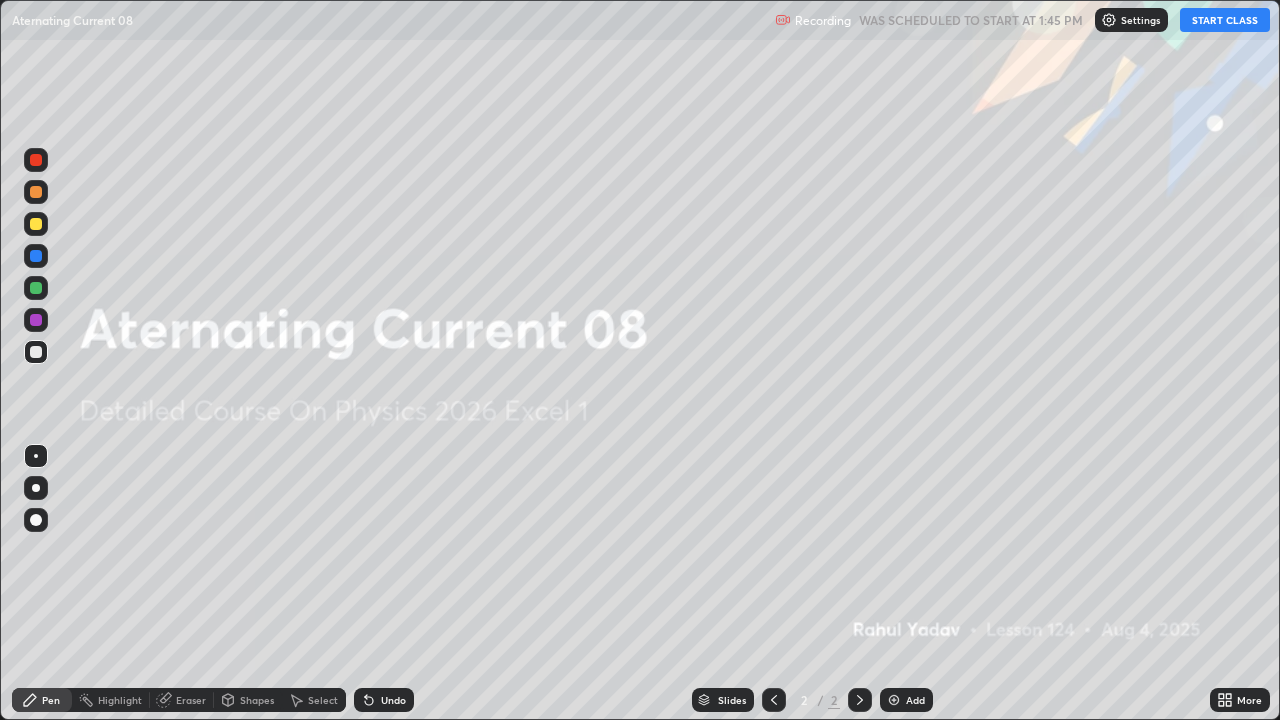 scroll, scrollTop: 99280, scrollLeft: 98720, axis: both 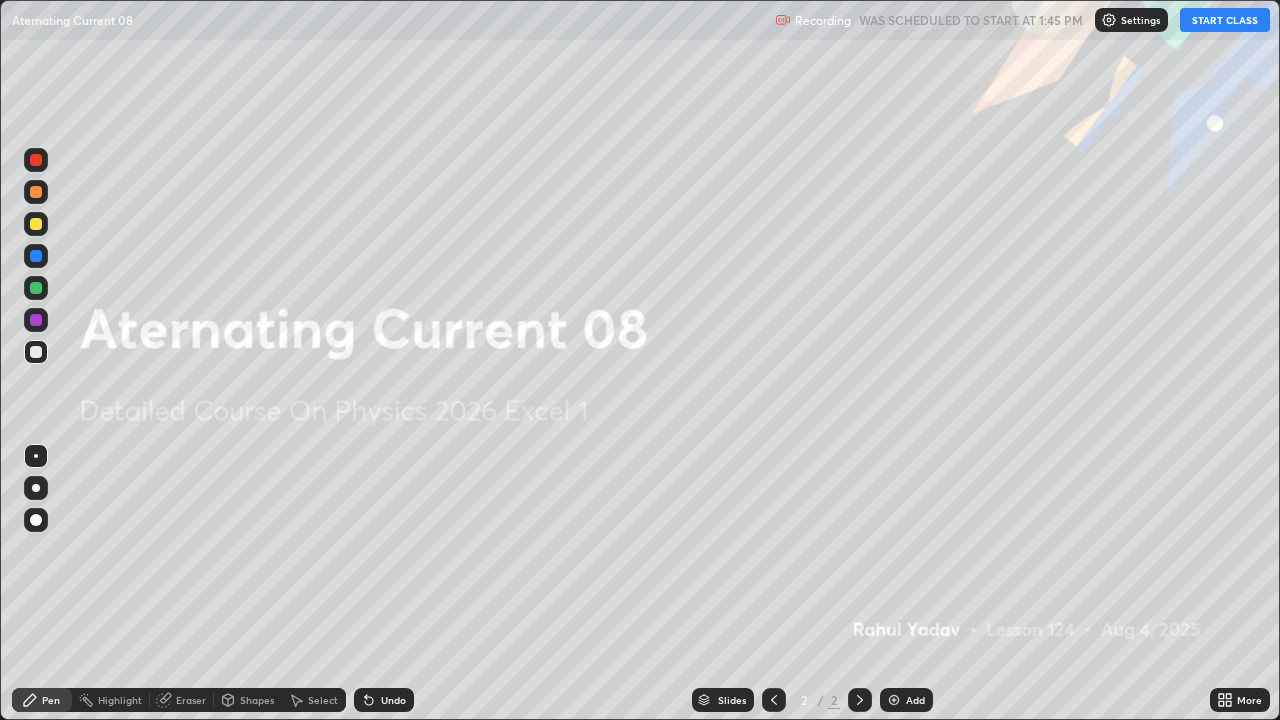 click on "START CLASS" at bounding box center [1225, 20] 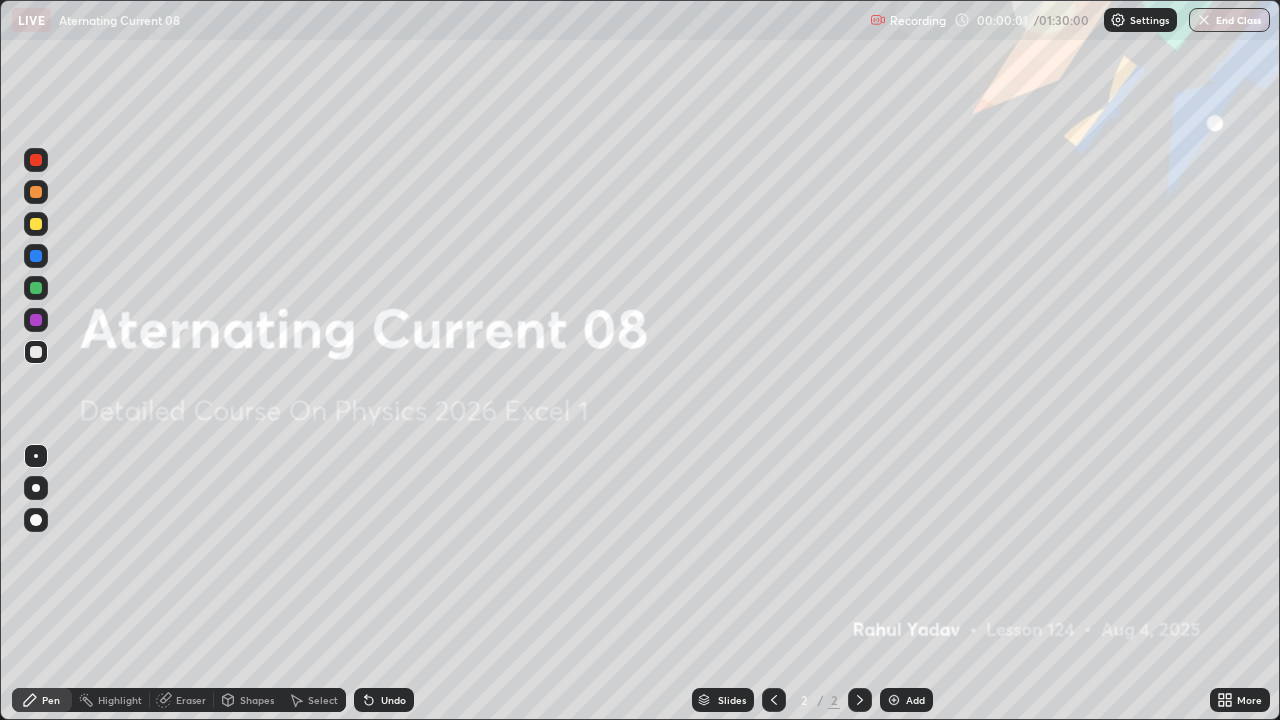 click at bounding box center (36, 488) 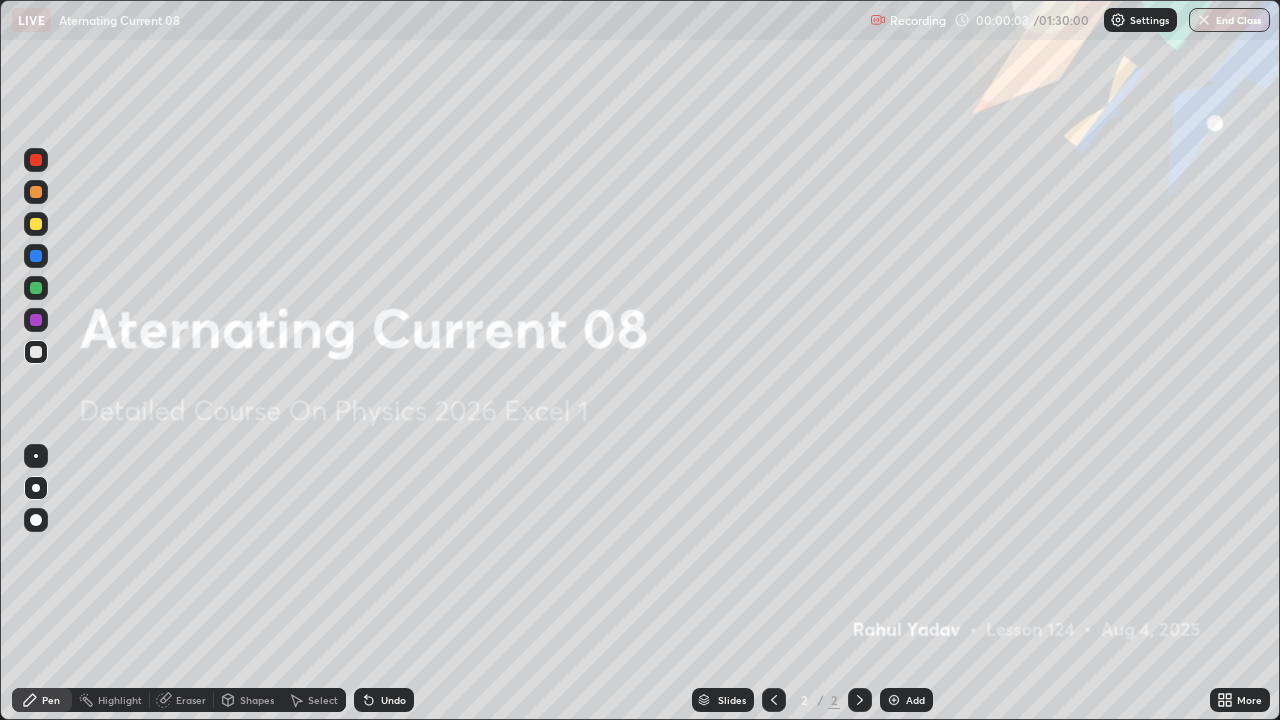 click on "Add" at bounding box center (906, 700) 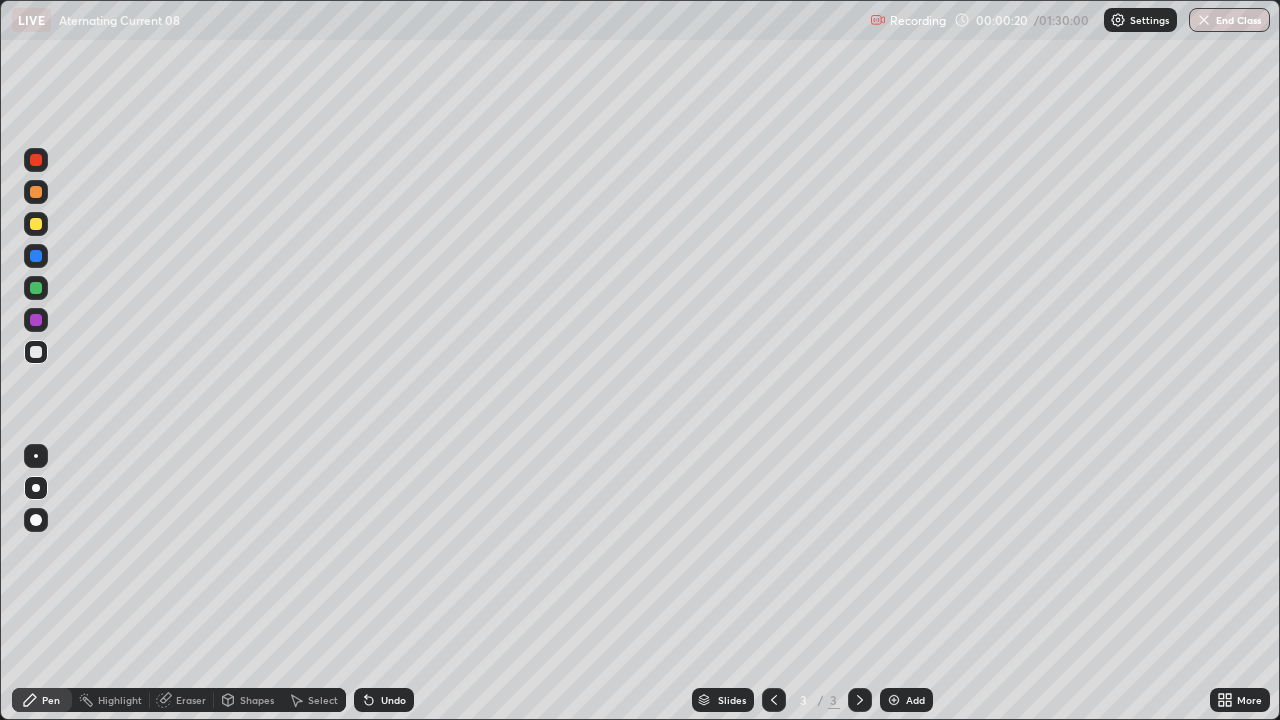click at bounding box center (36, 352) 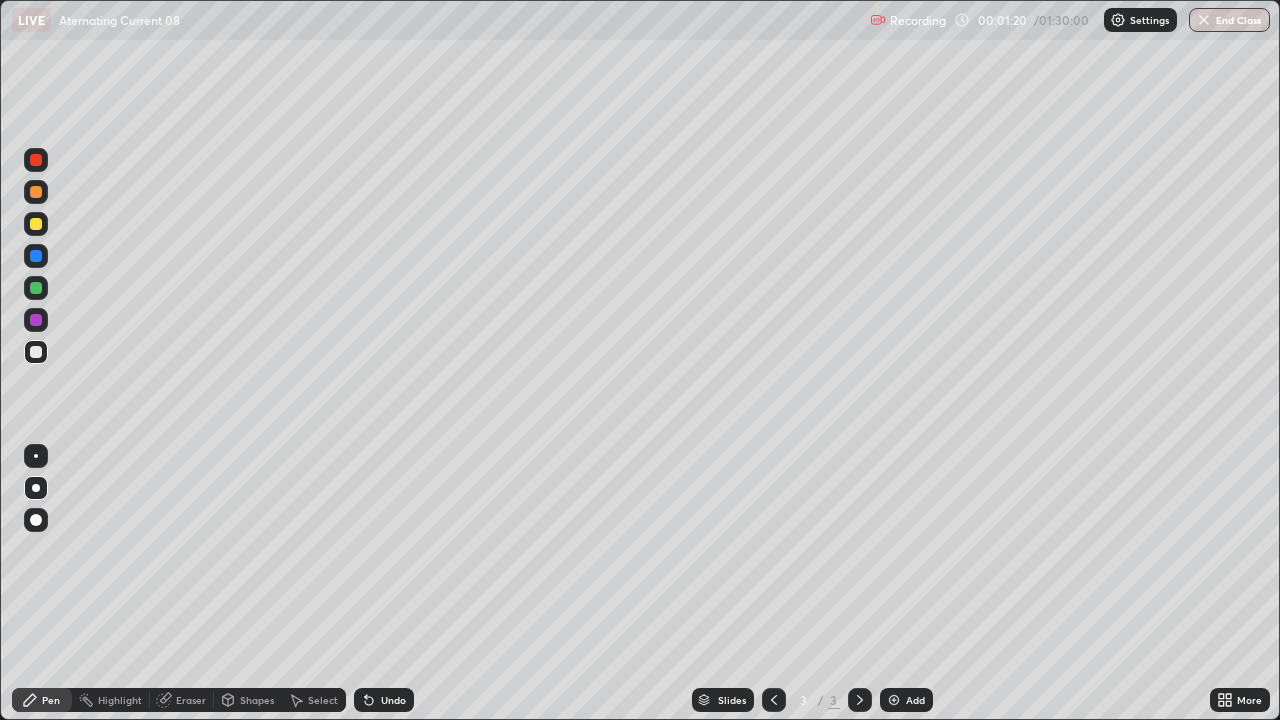 click on "Shapes" at bounding box center [257, 700] 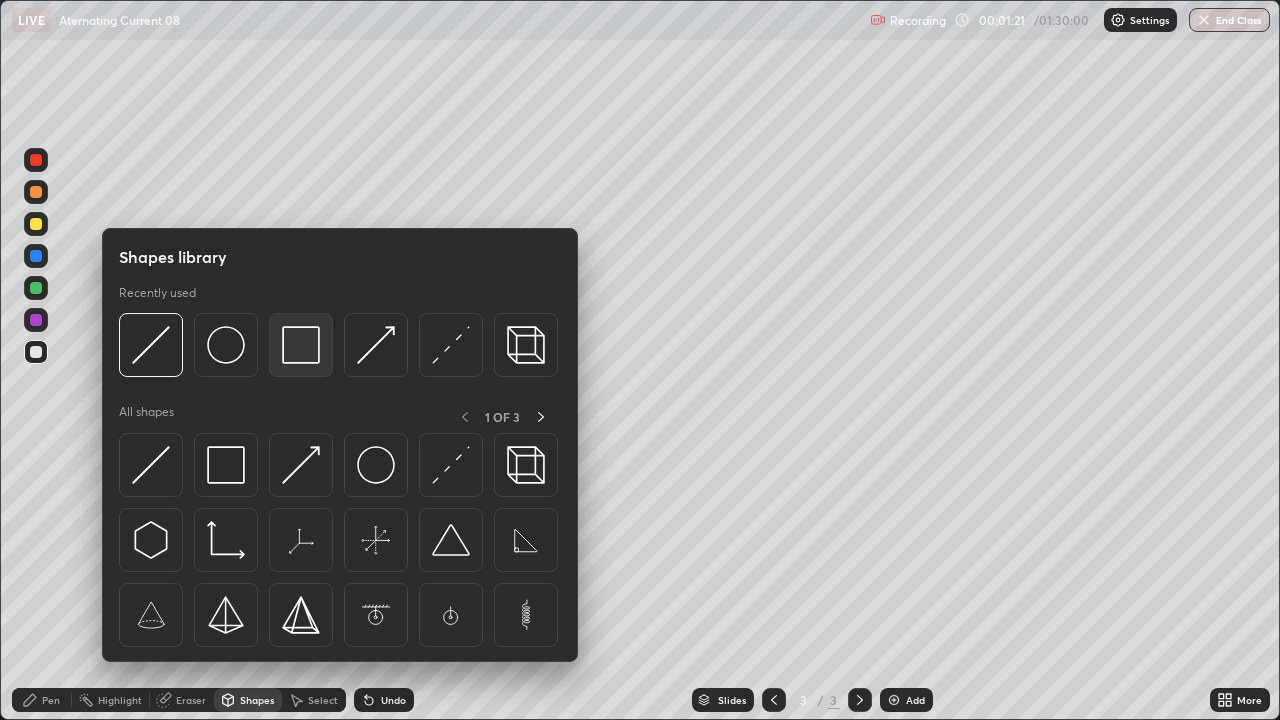 click at bounding box center [301, 345] 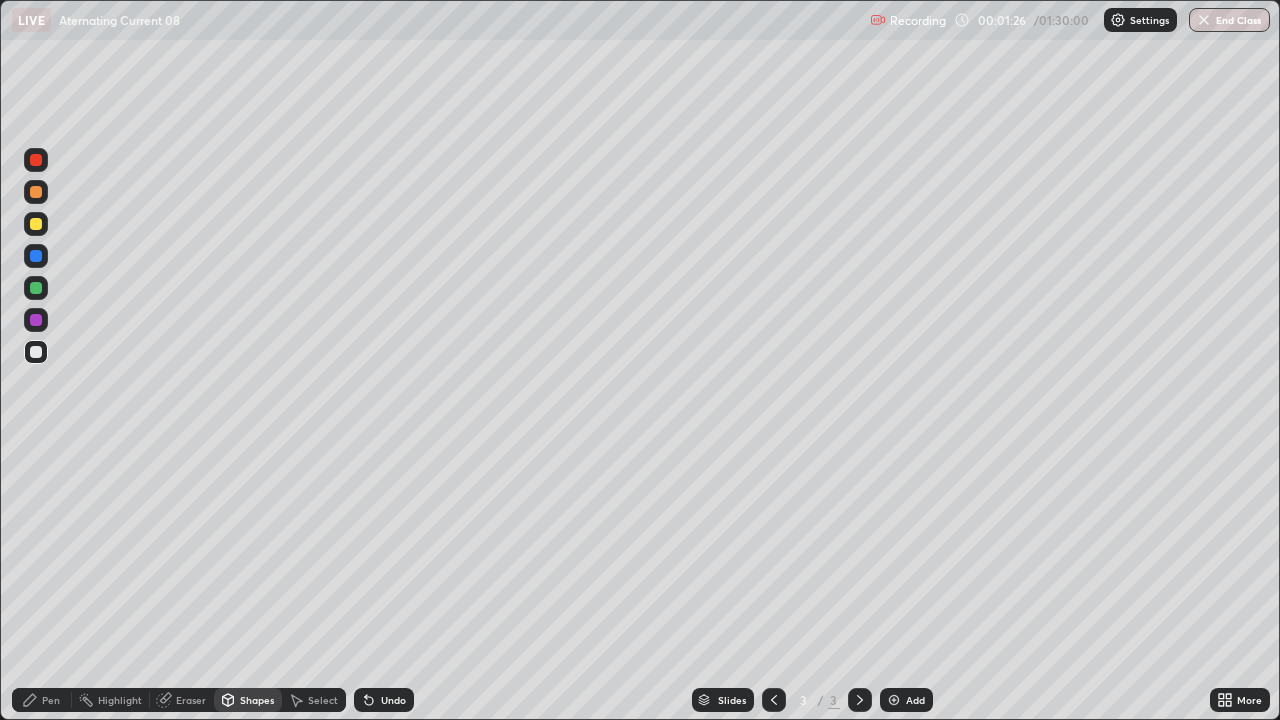 click on "Shapes" at bounding box center [257, 700] 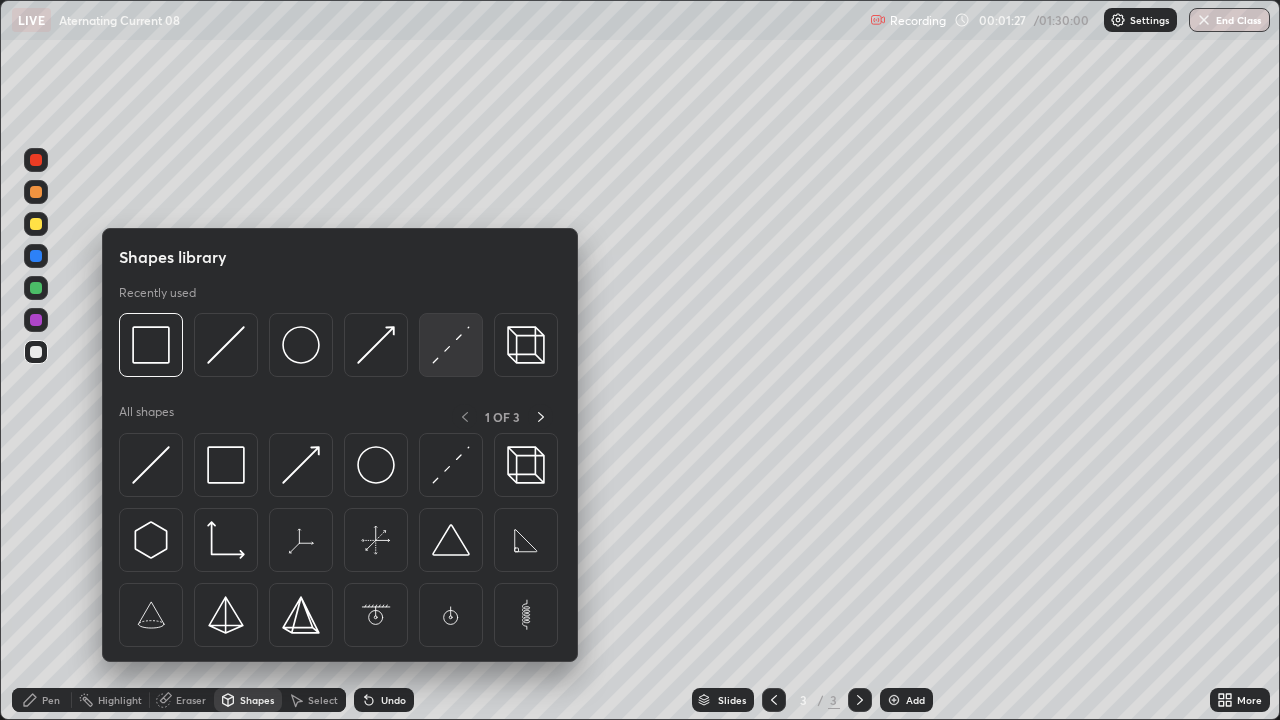click at bounding box center (451, 345) 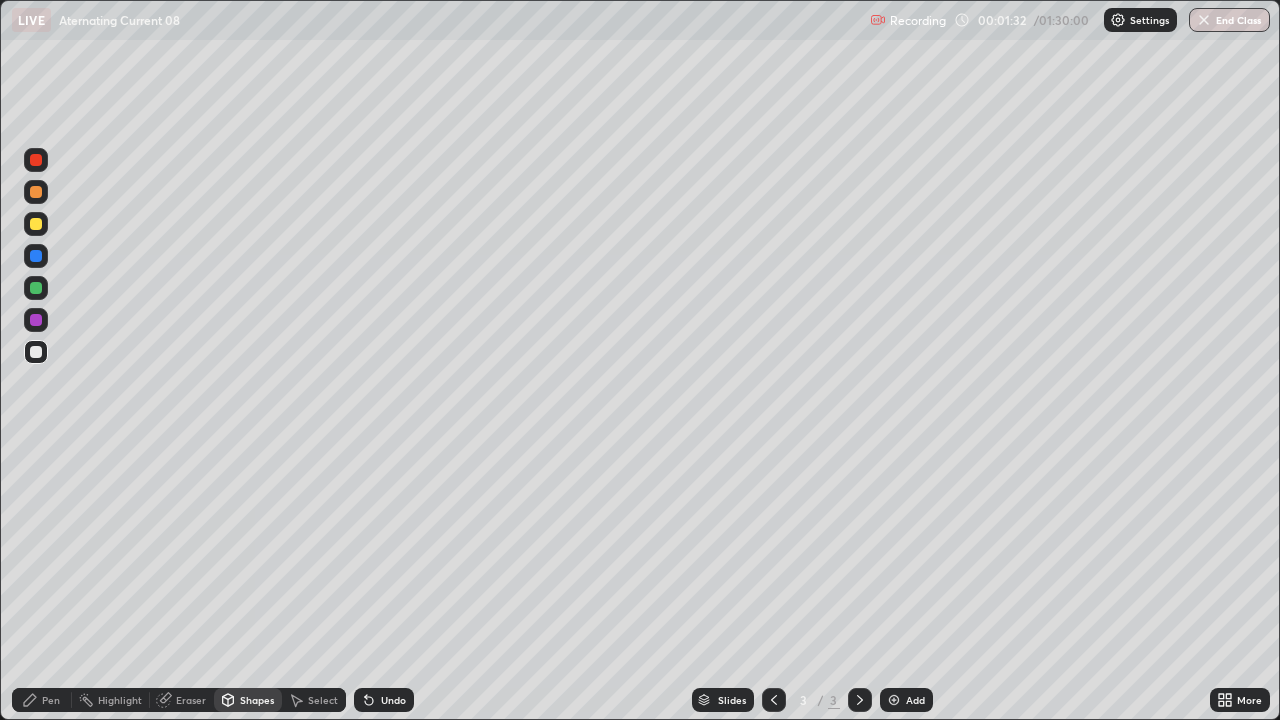 click on "Pen" at bounding box center (42, 700) 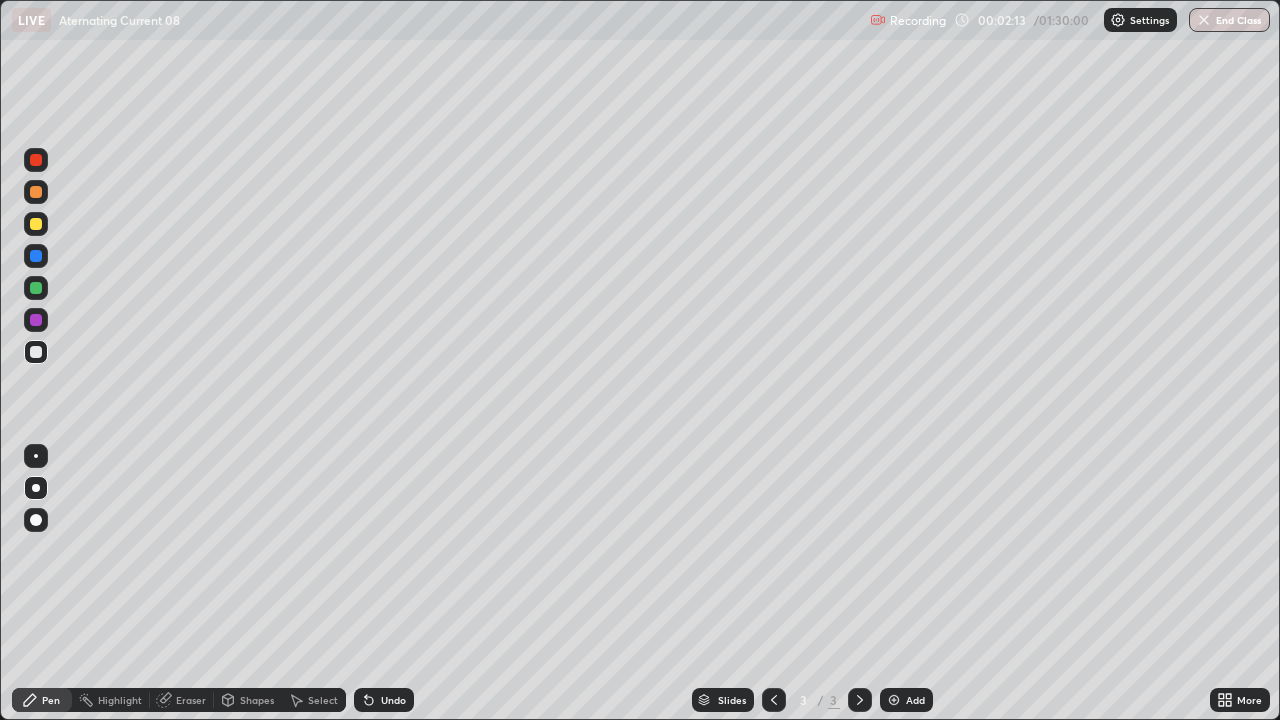 click at bounding box center [36, 224] 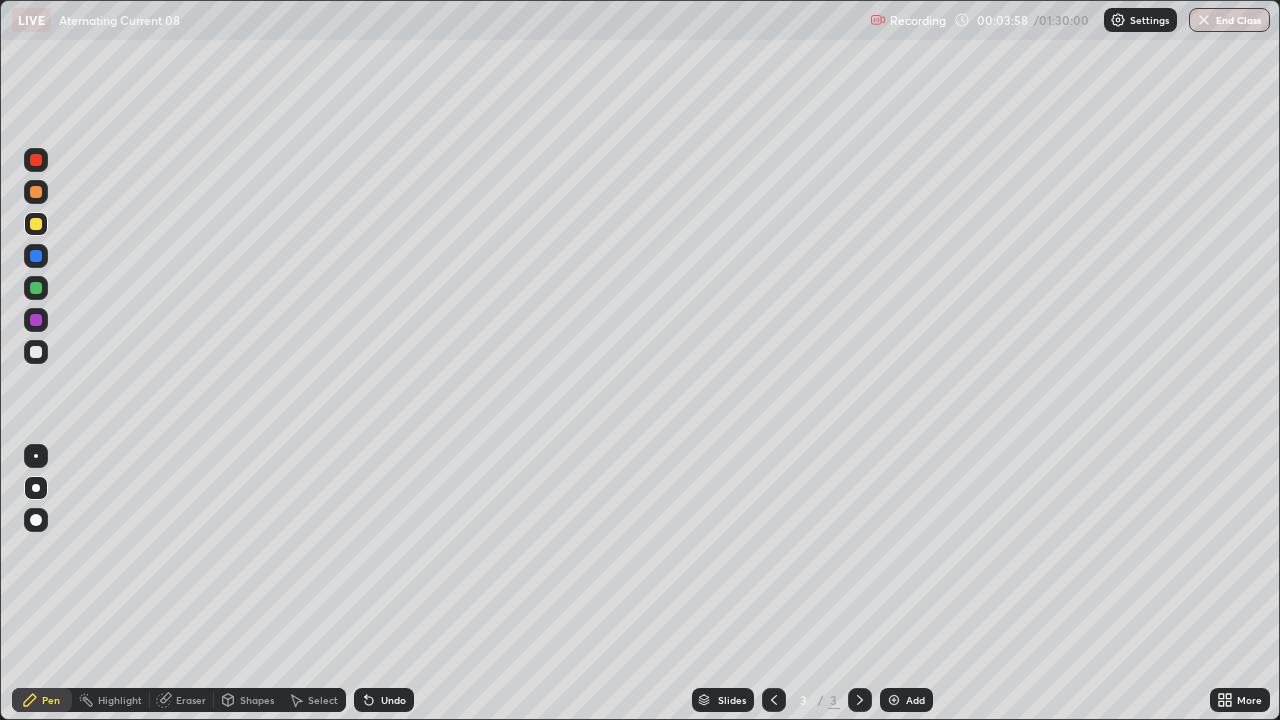 click on "Eraser" at bounding box center [182, 700] 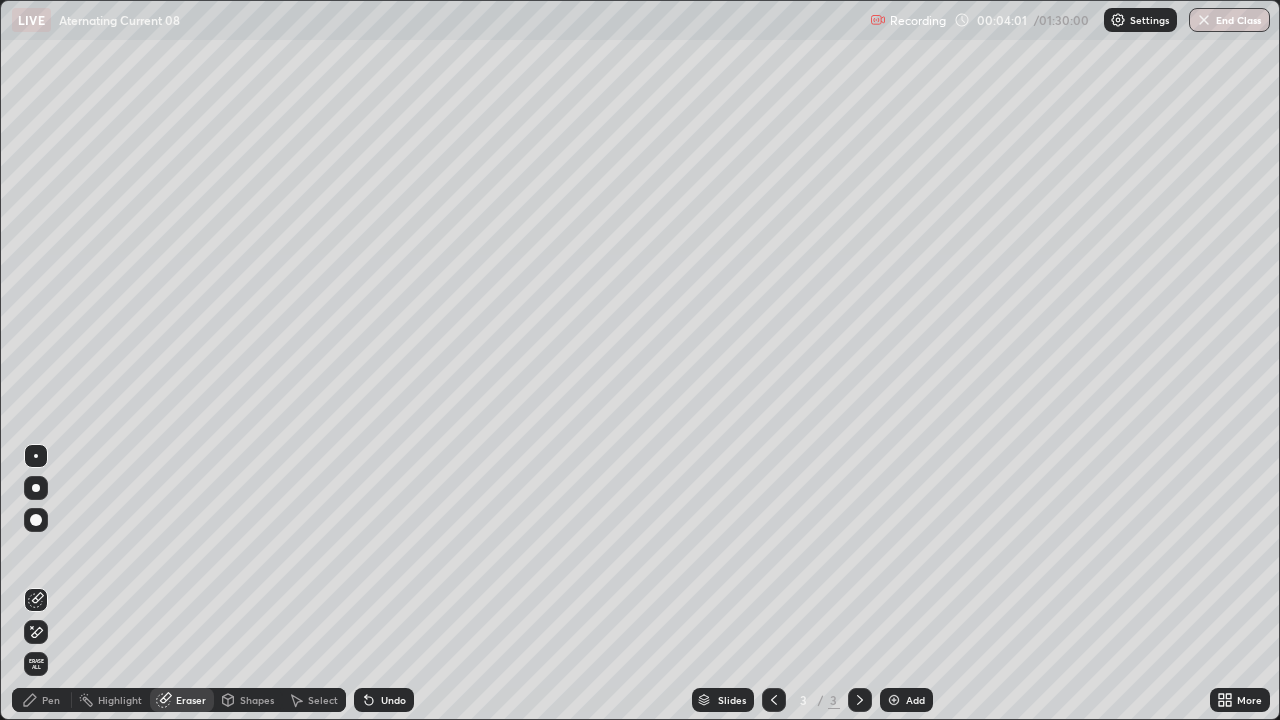 click on "Pen" at bounding box center [42, 700] 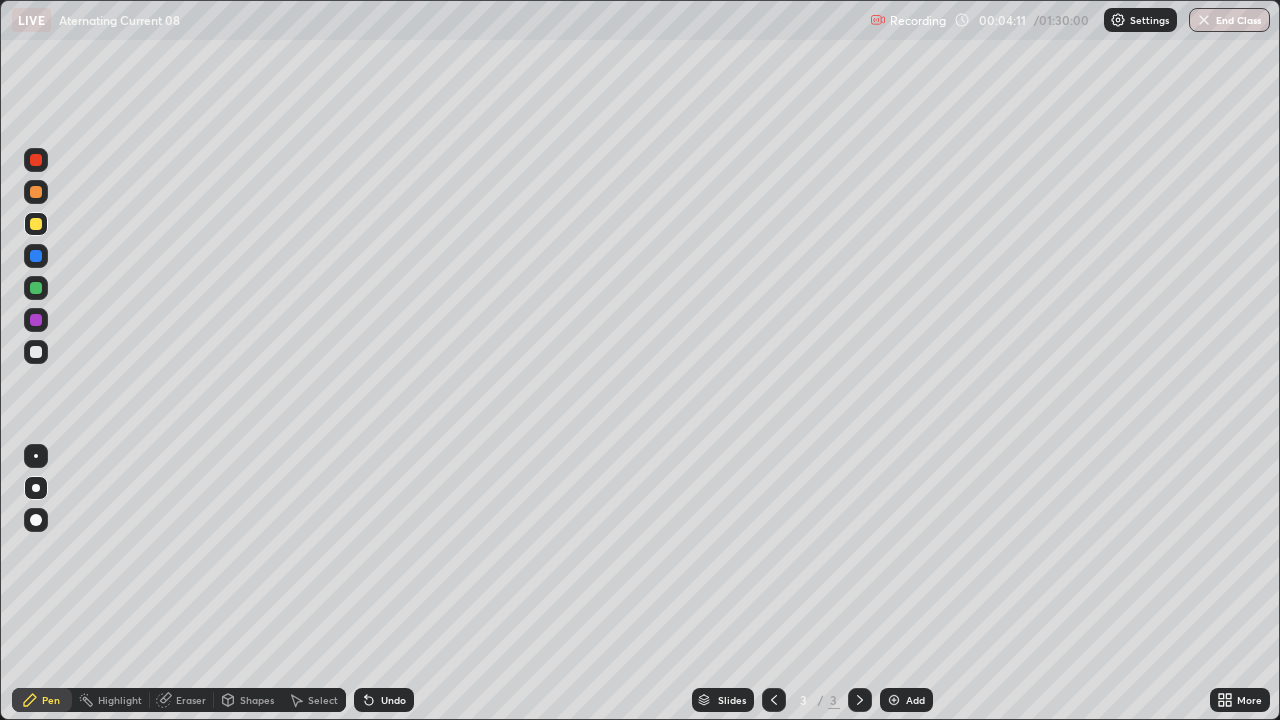 click at bounding box center (36, 256) 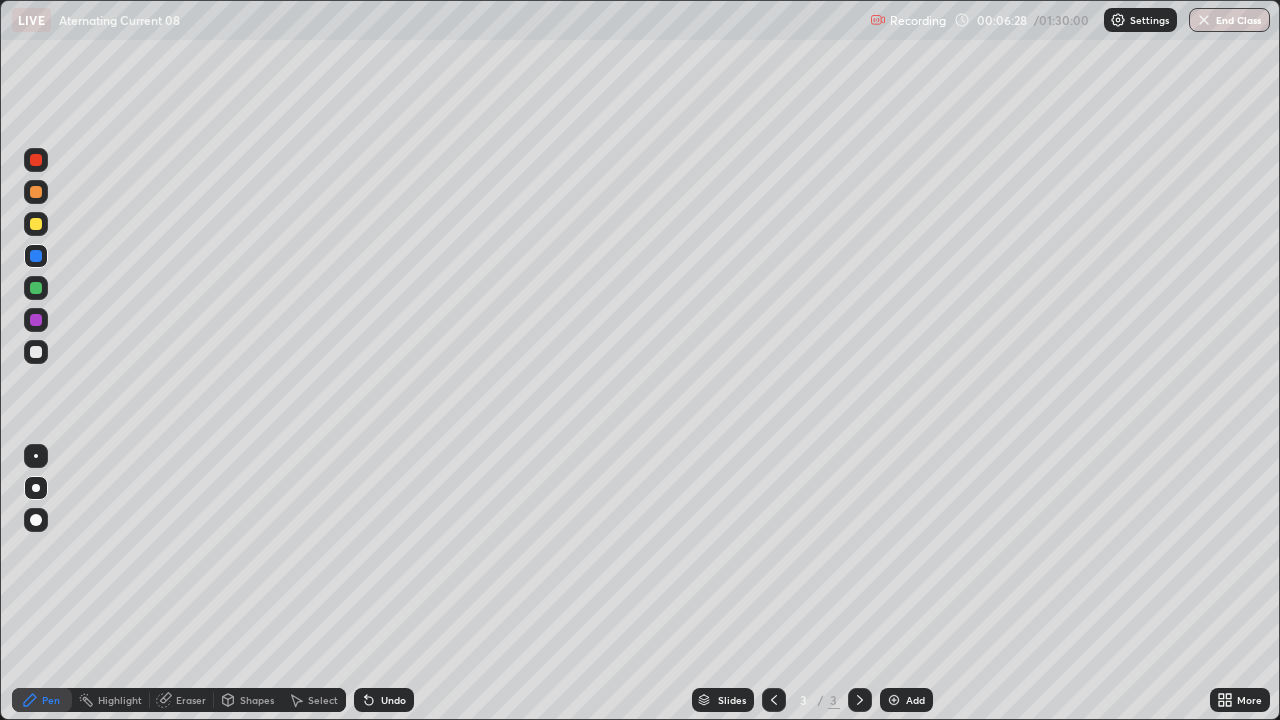 click at bounding box center (36, 352) 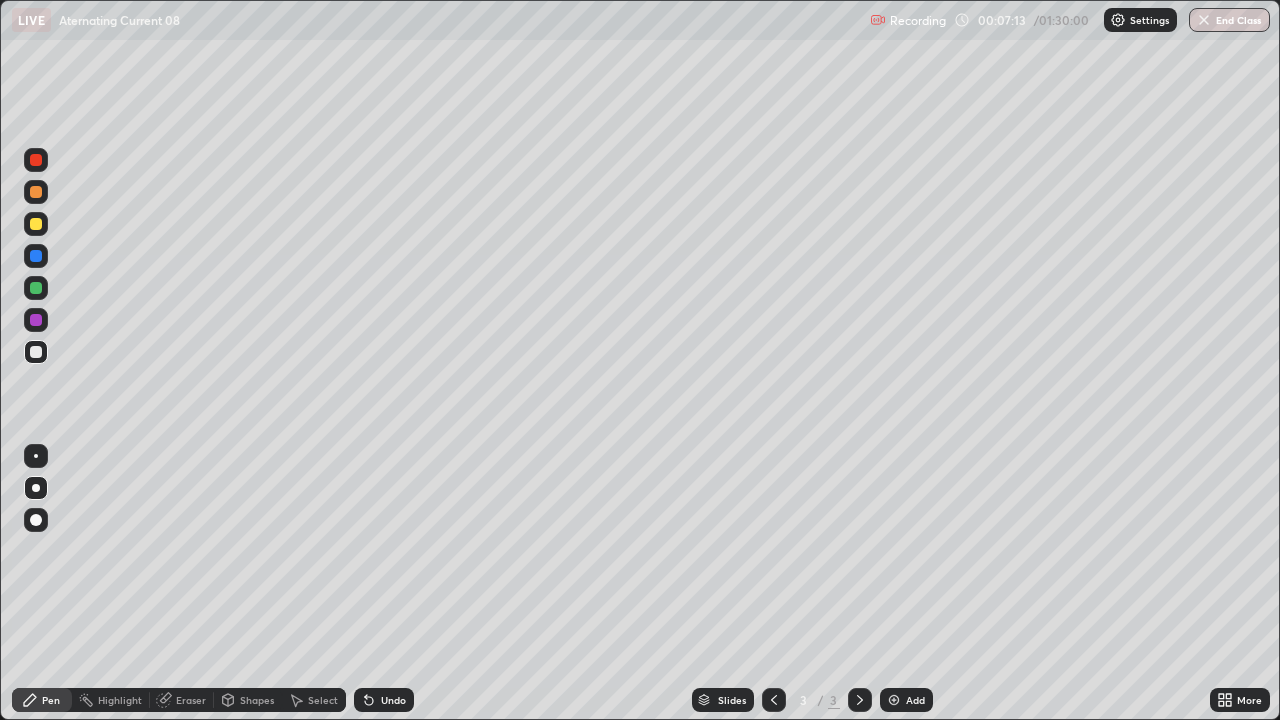 click on "Eraser" at bounding box center (191, 700) 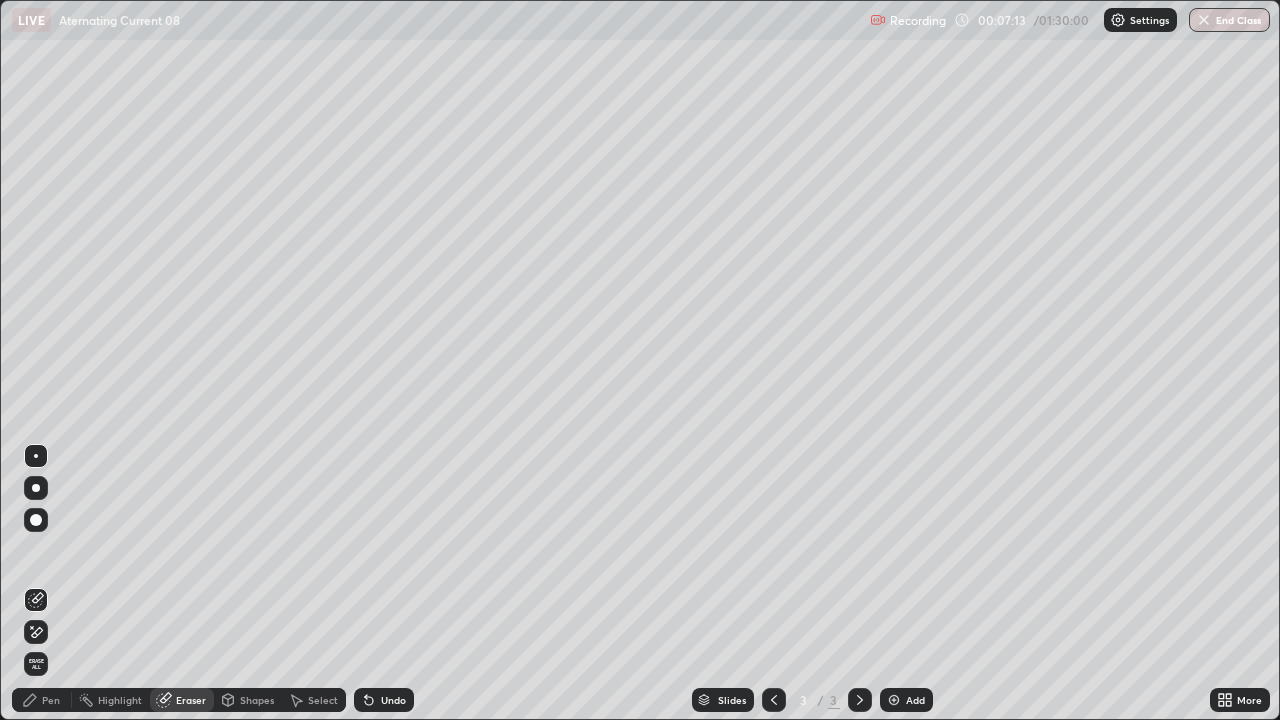 click on "Shapes" at bounding box center [257, 700] 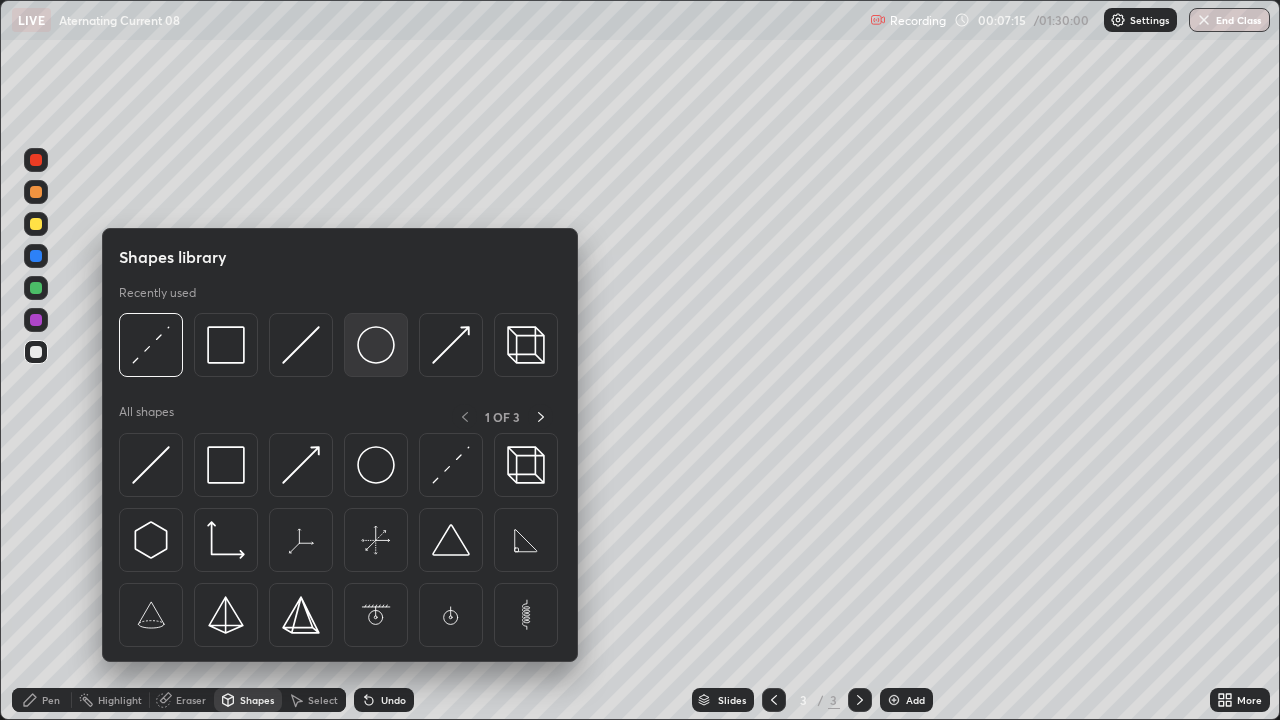click at bounding box center (376, 345) 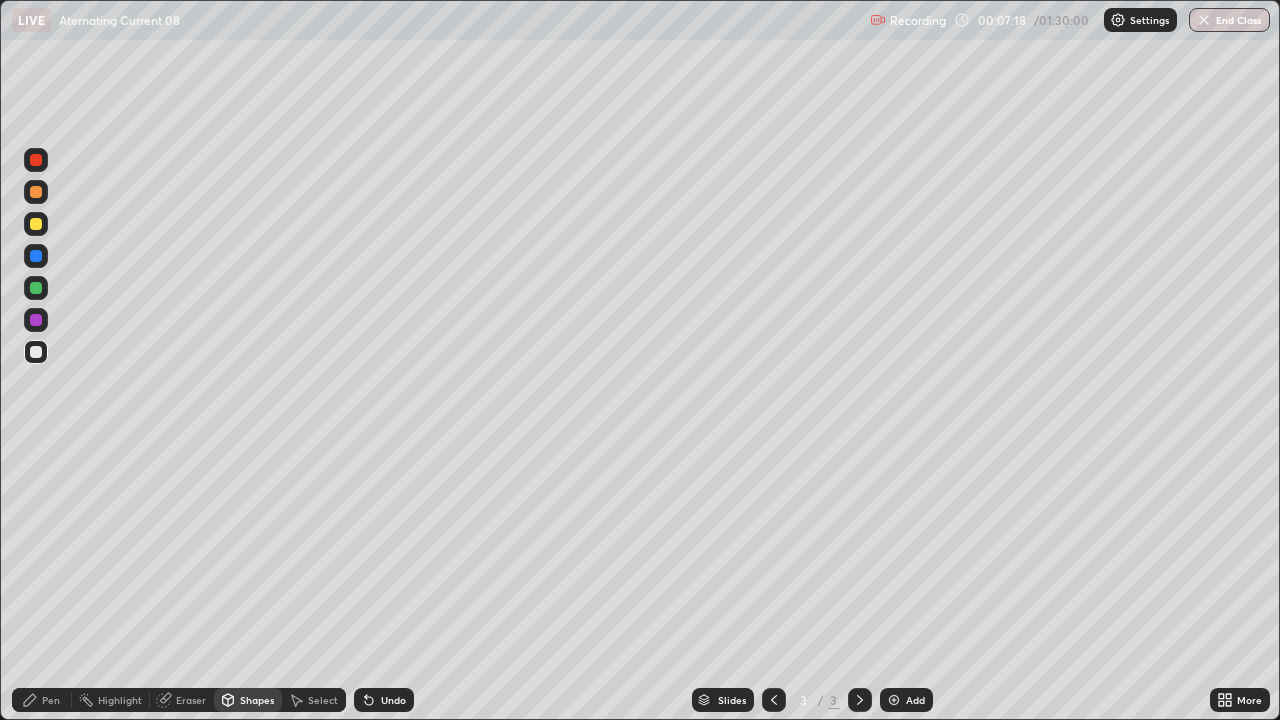click on "Shapes" at bounding box center [257, 700] 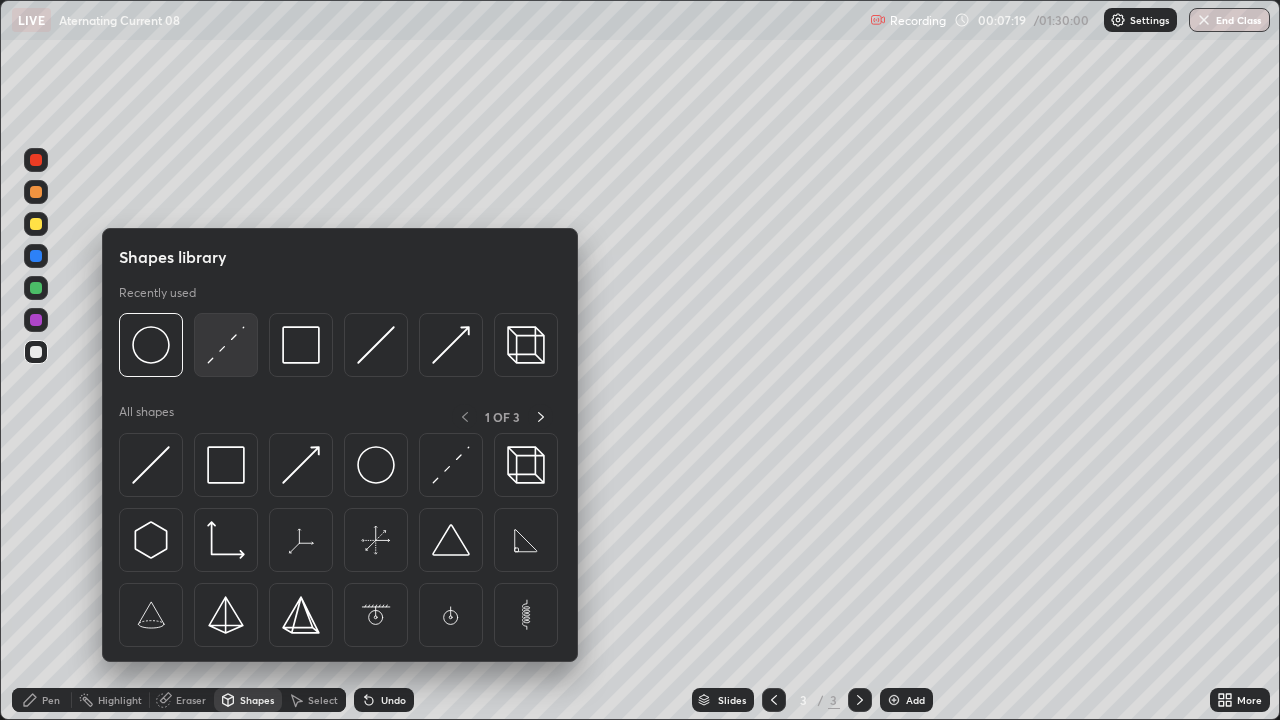 click at bounding box center (226, 345) 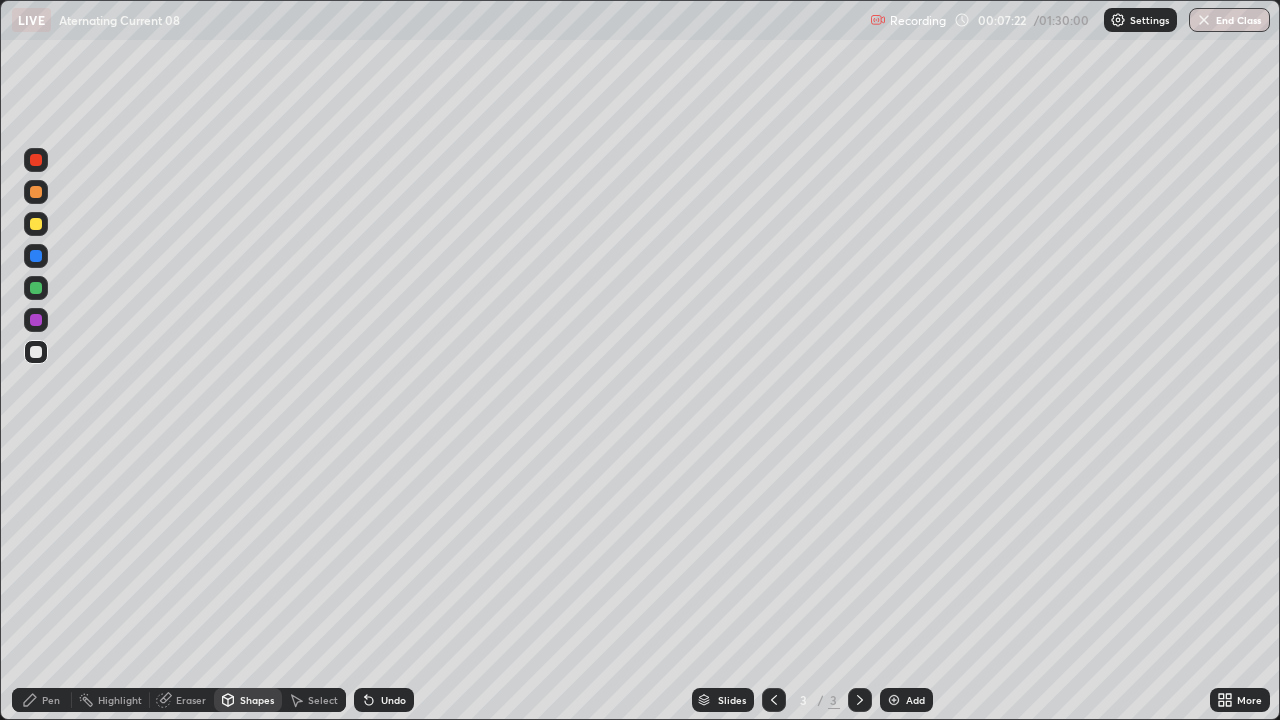 click 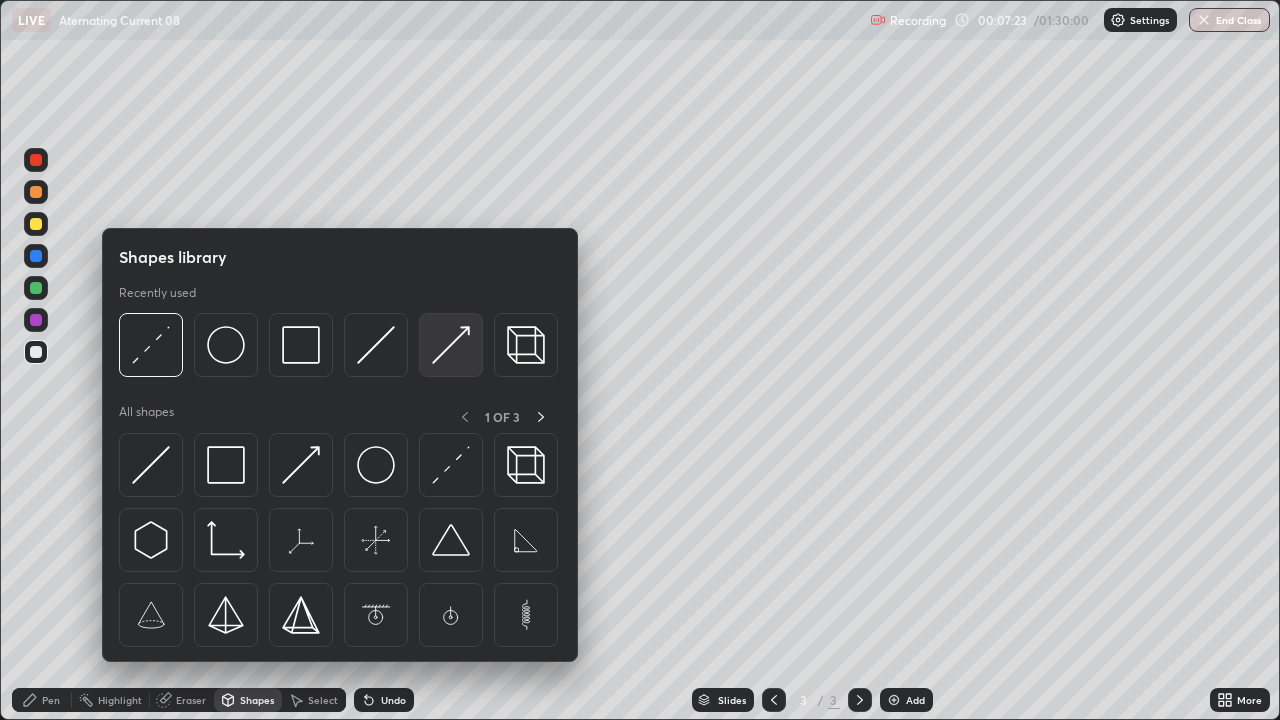 click at bounding box center [451, 345] 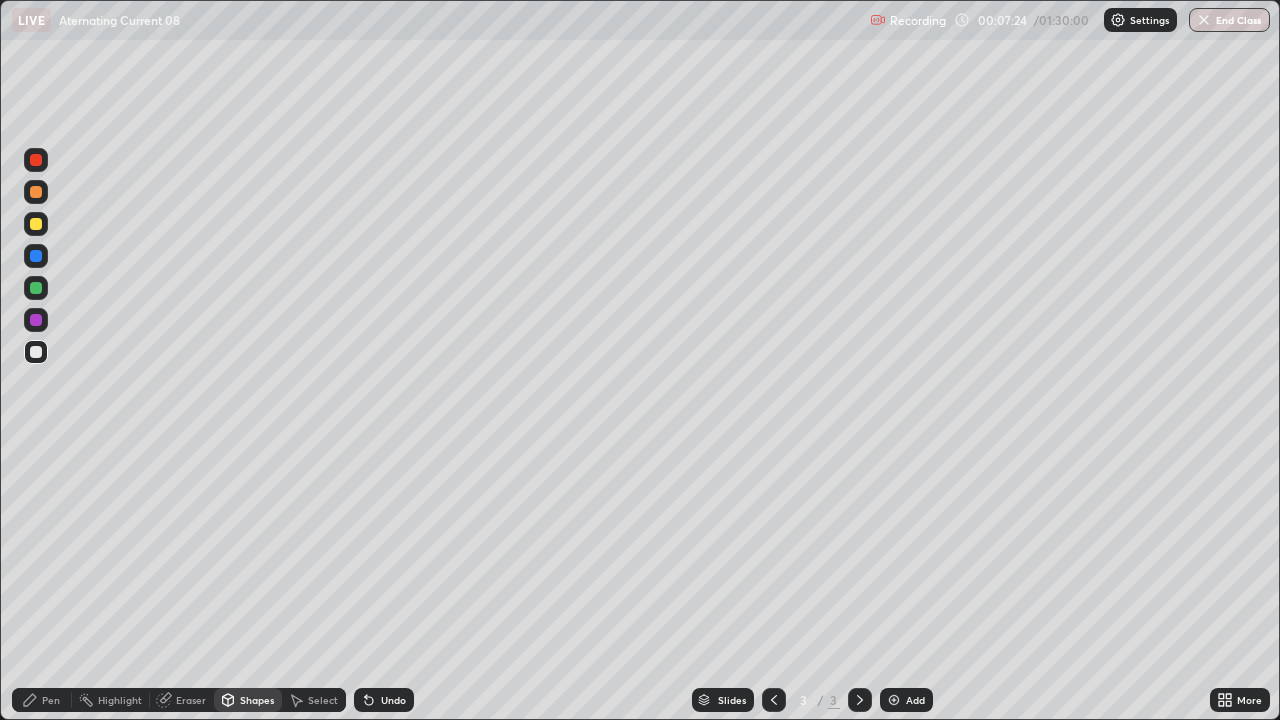 click at bounding box center (36, 224) 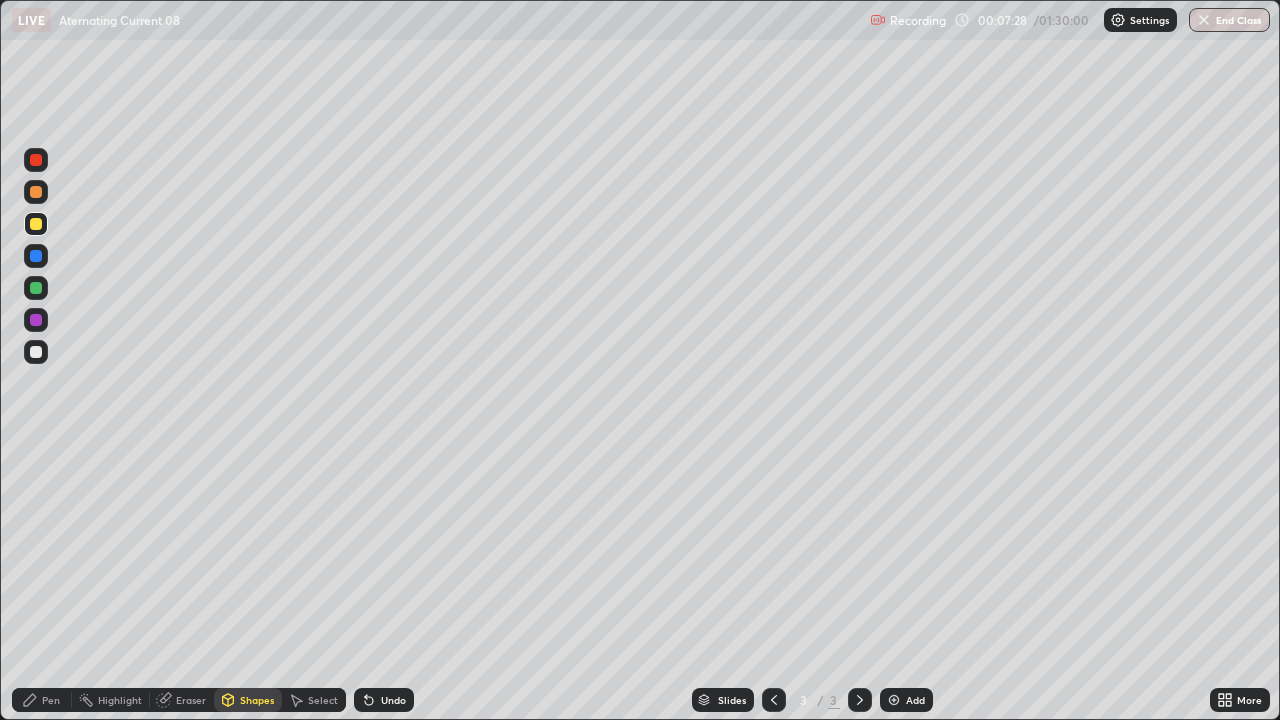 click on "Pen" at bounding box center [42, 700] 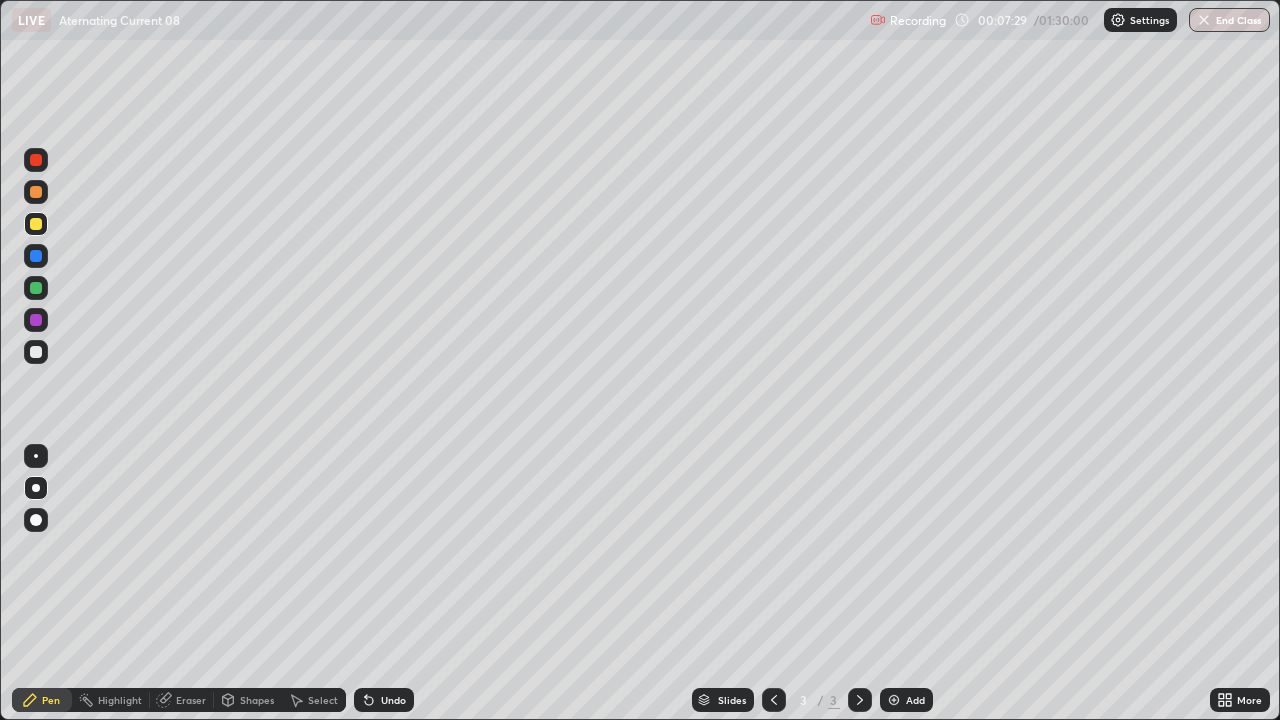 click at bounding box center (36, 352) 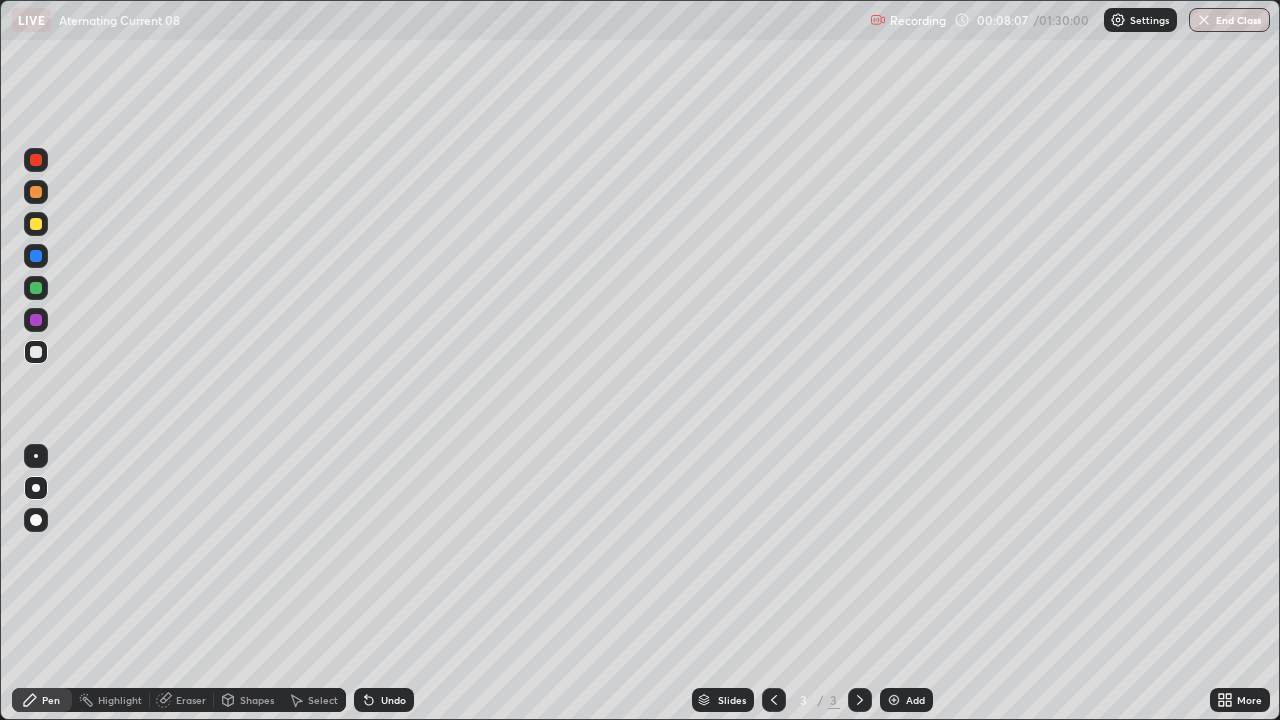 click on "Shapes" at bounding box center (257, 700) 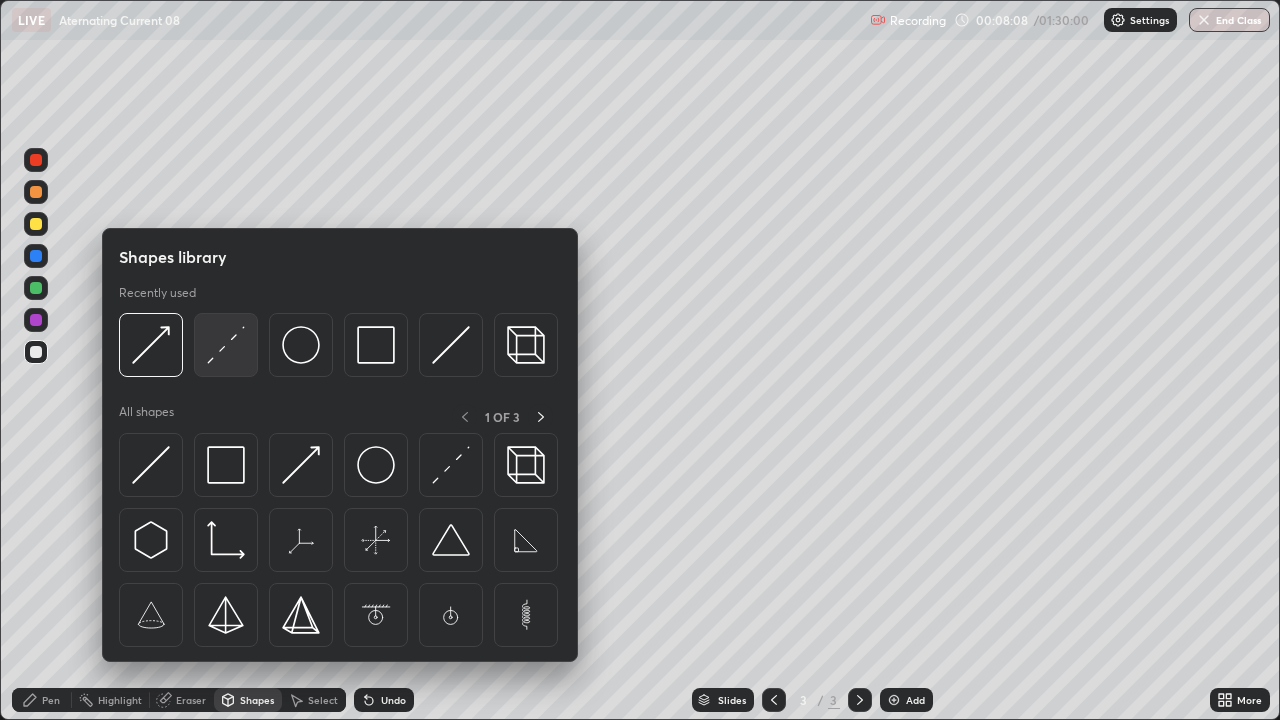 click at bounding box center (226, 345) 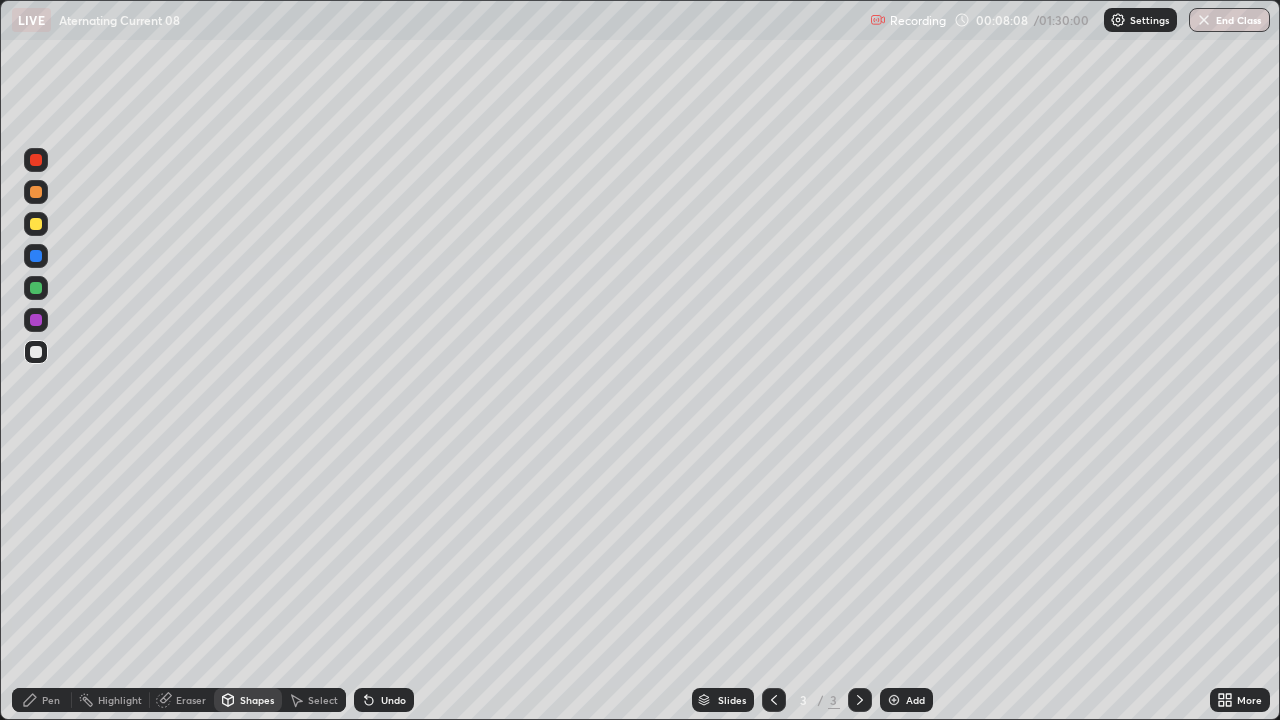 click at bounding box center [36, 256] 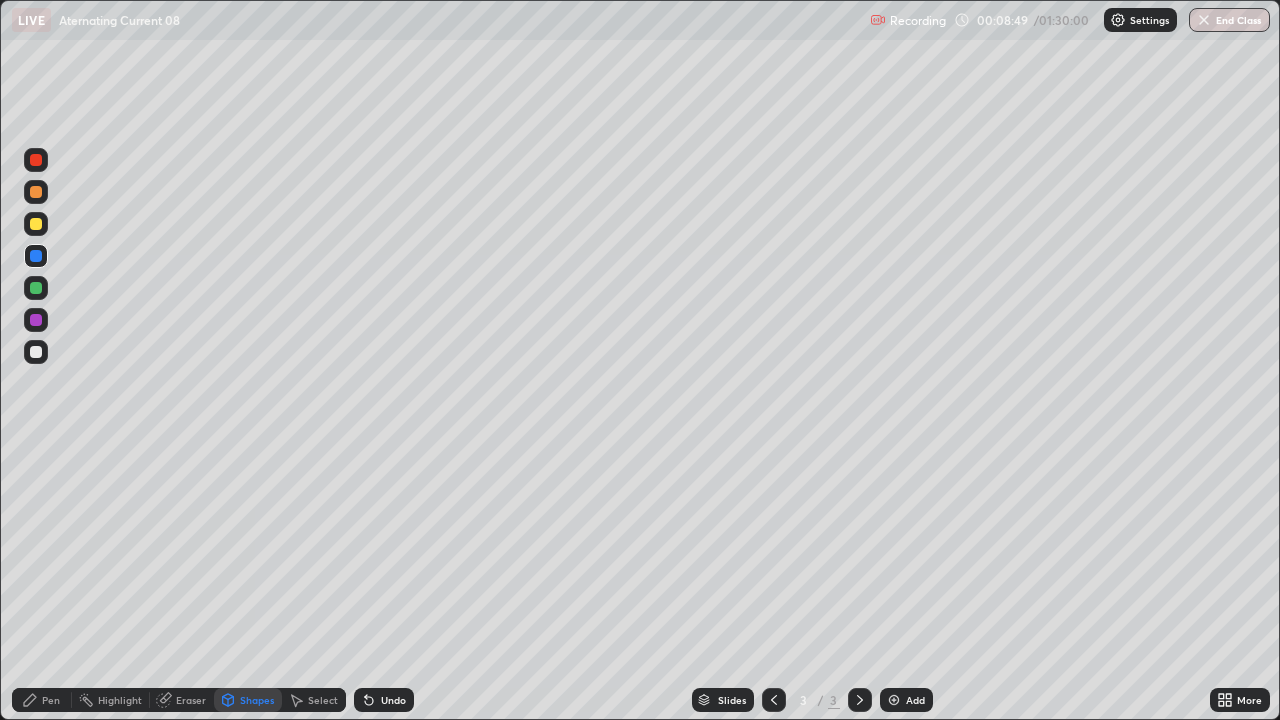 click at bounding box center (36, 352) 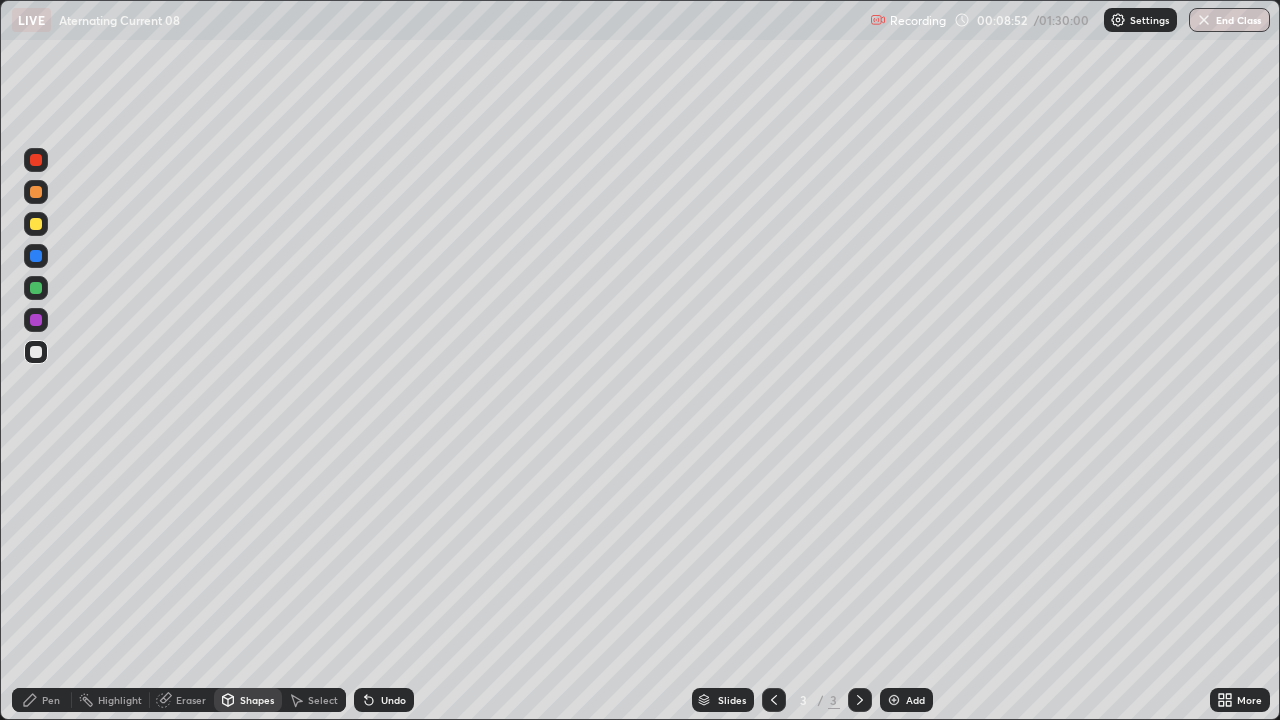 click on "Pen" at bounding box center [42, 700] 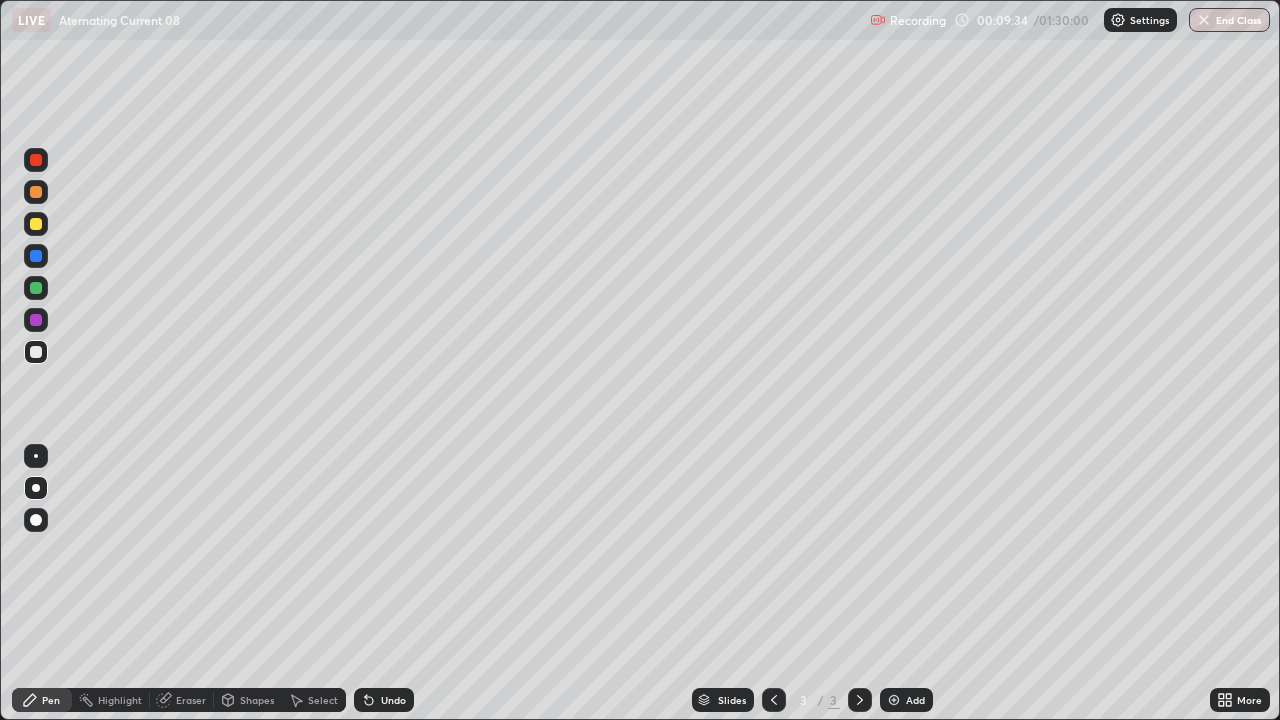 click on "Eraser" at bounding box center [191, 700] 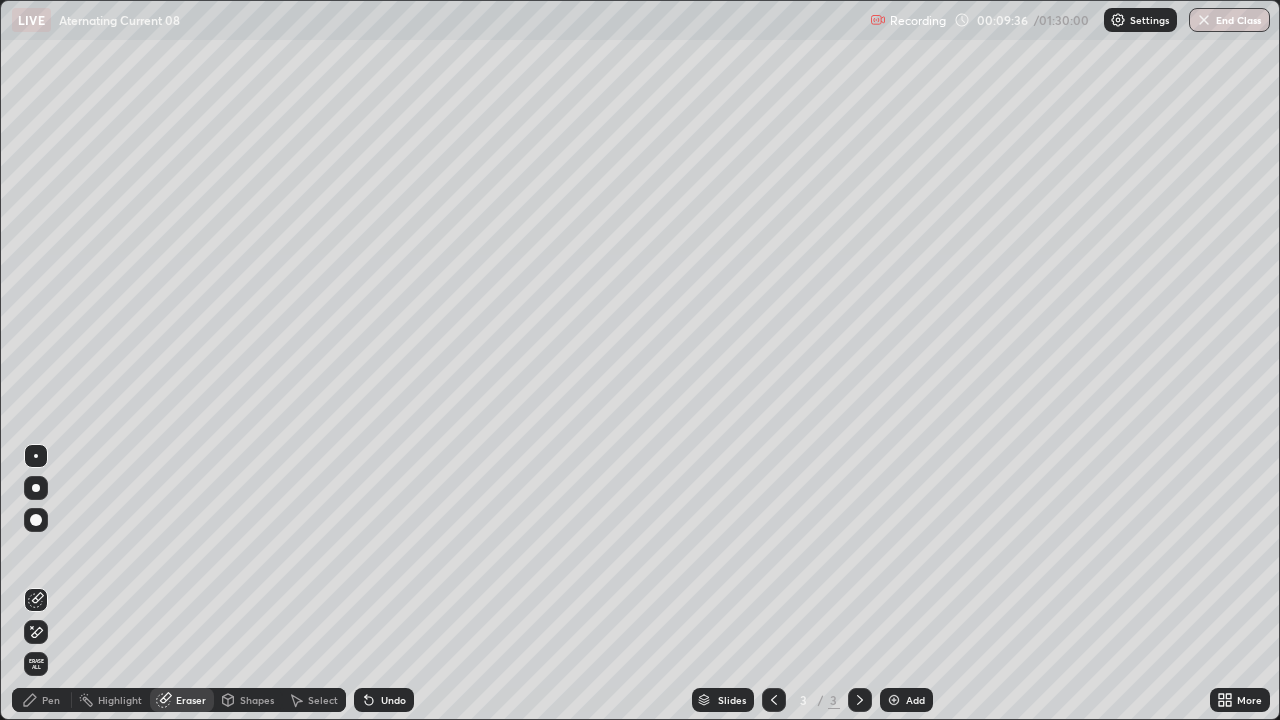 click on "Pen" at bounding box center (42, 700) 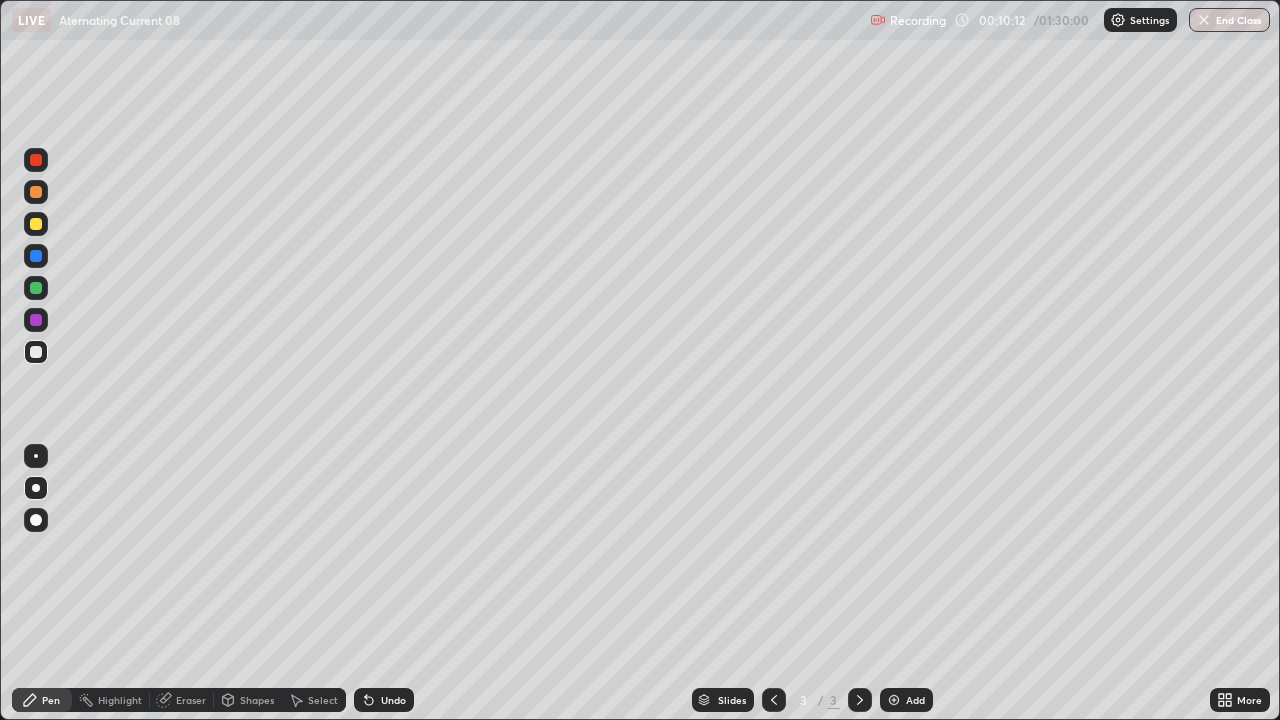 click on "Shapes" at bounding box center (257, 700) 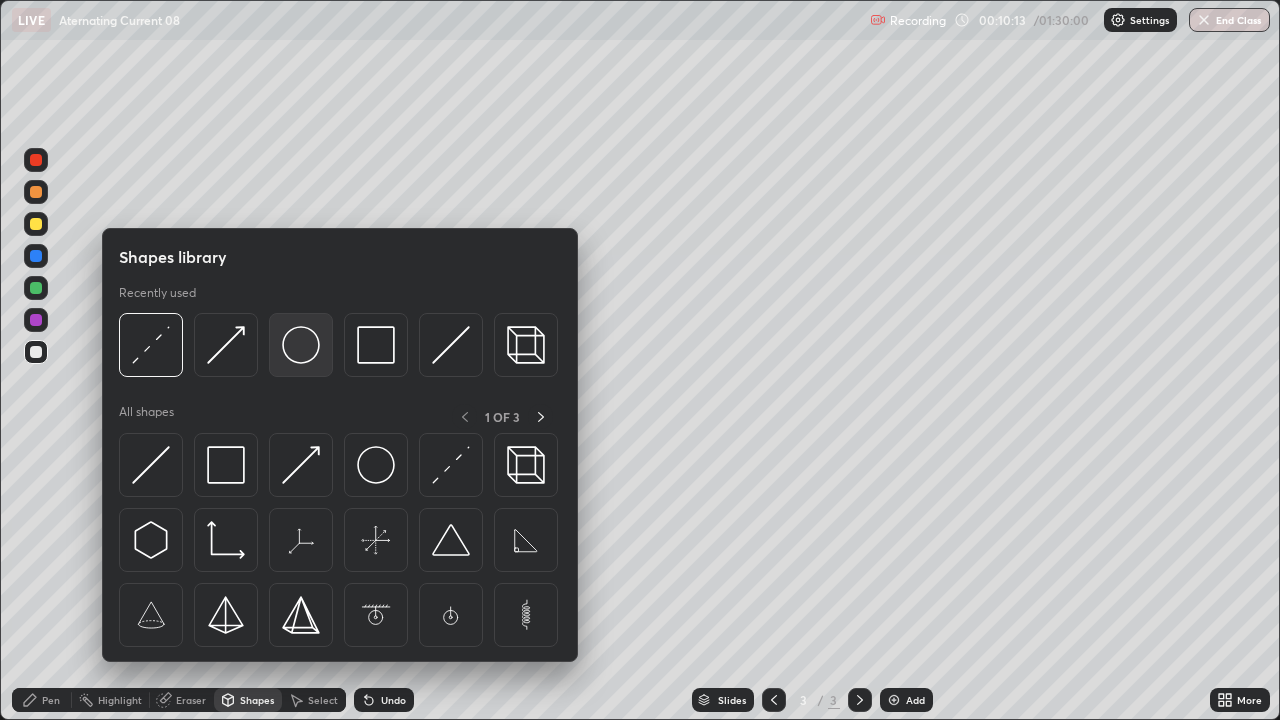 click at bounding box center [301, 345] 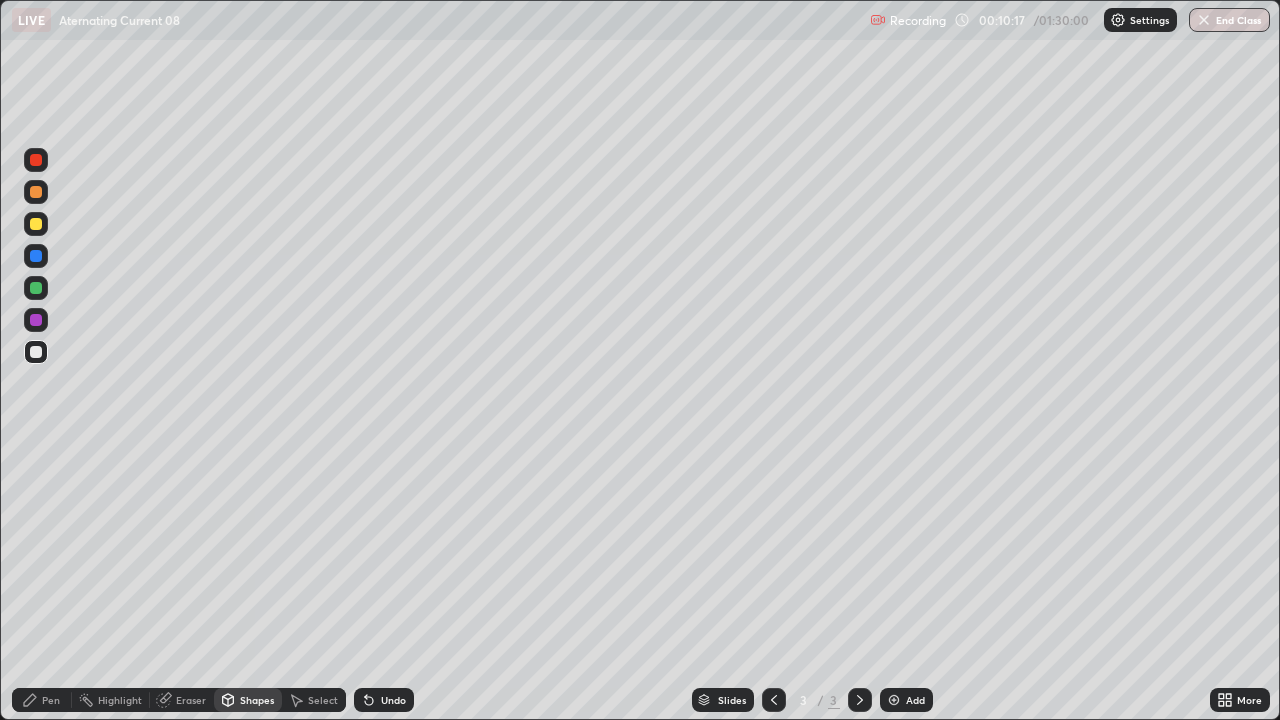 click on "Shapes" at bounding box center [257, 700] 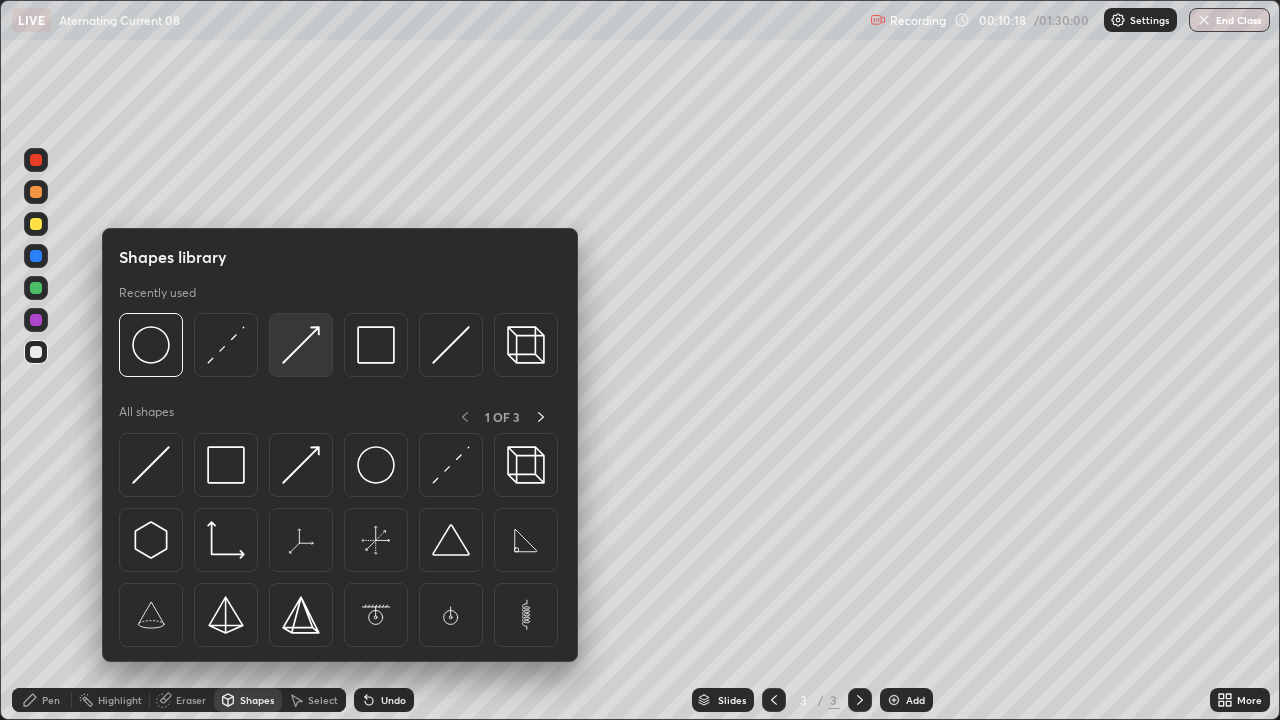 click at bounding box center (301, 345) 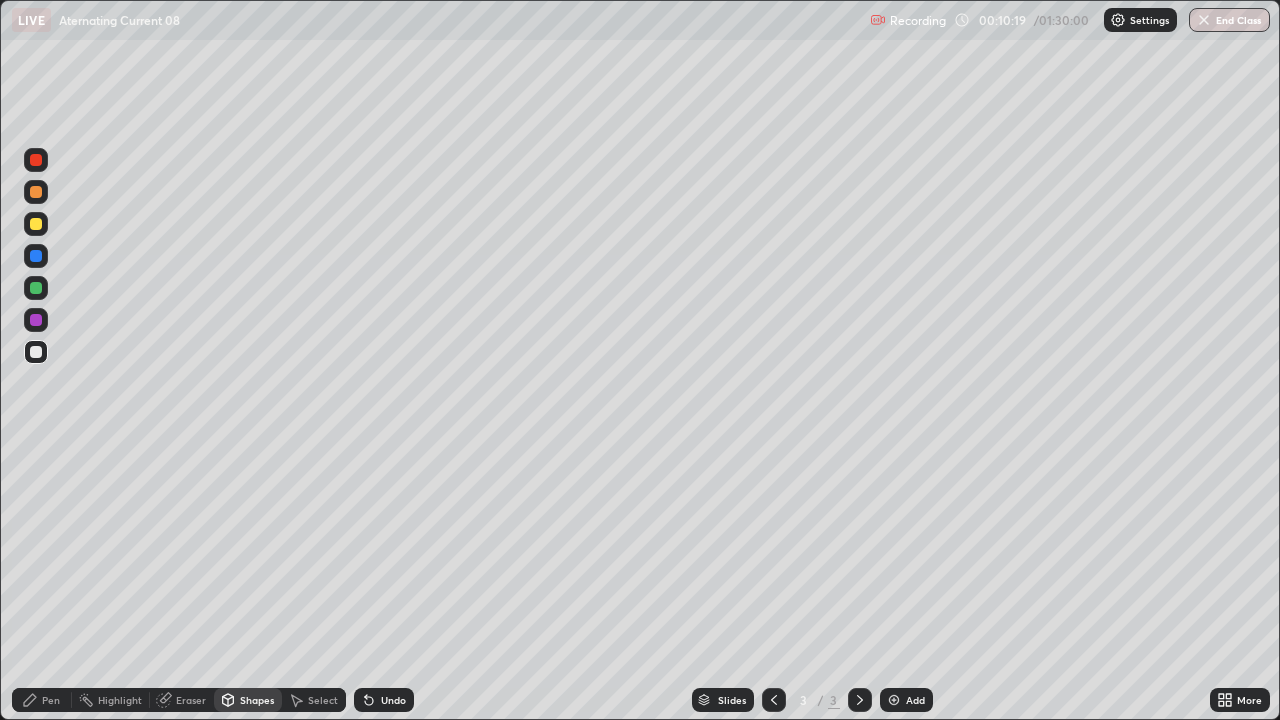 click at bounding box center (36, 224) 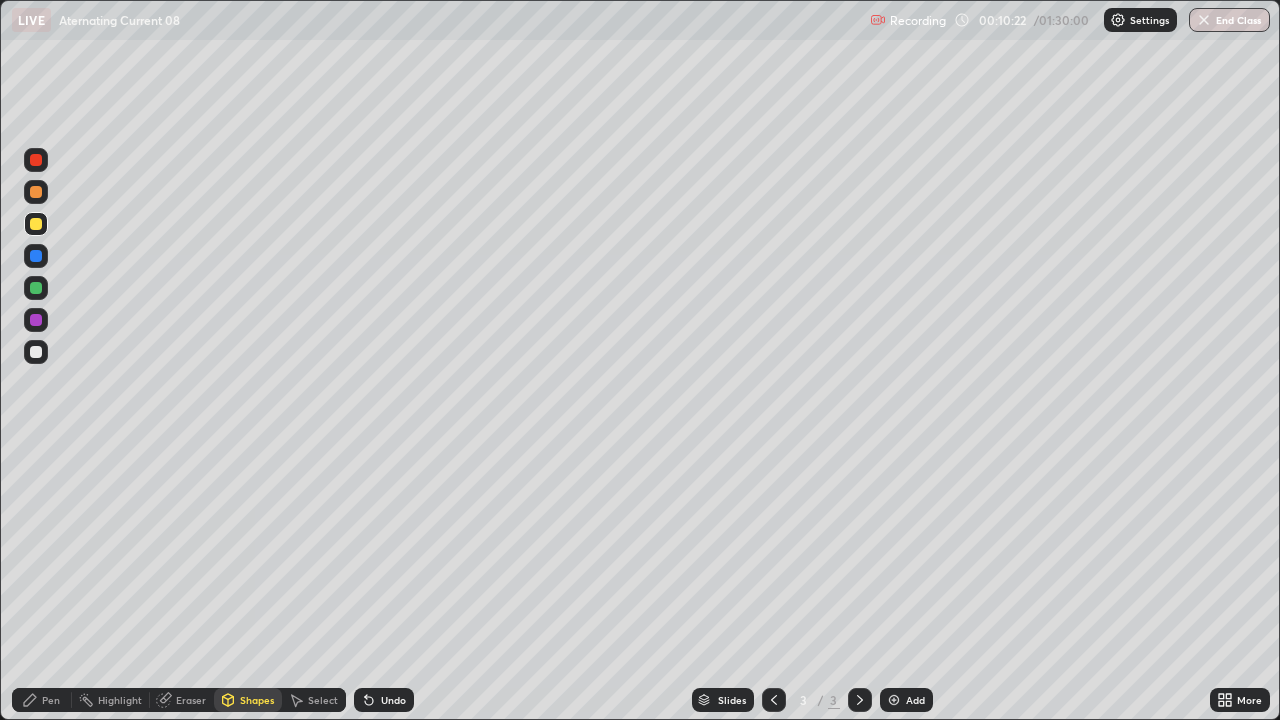 click on "Shapes" at bounding box center (248, 700) 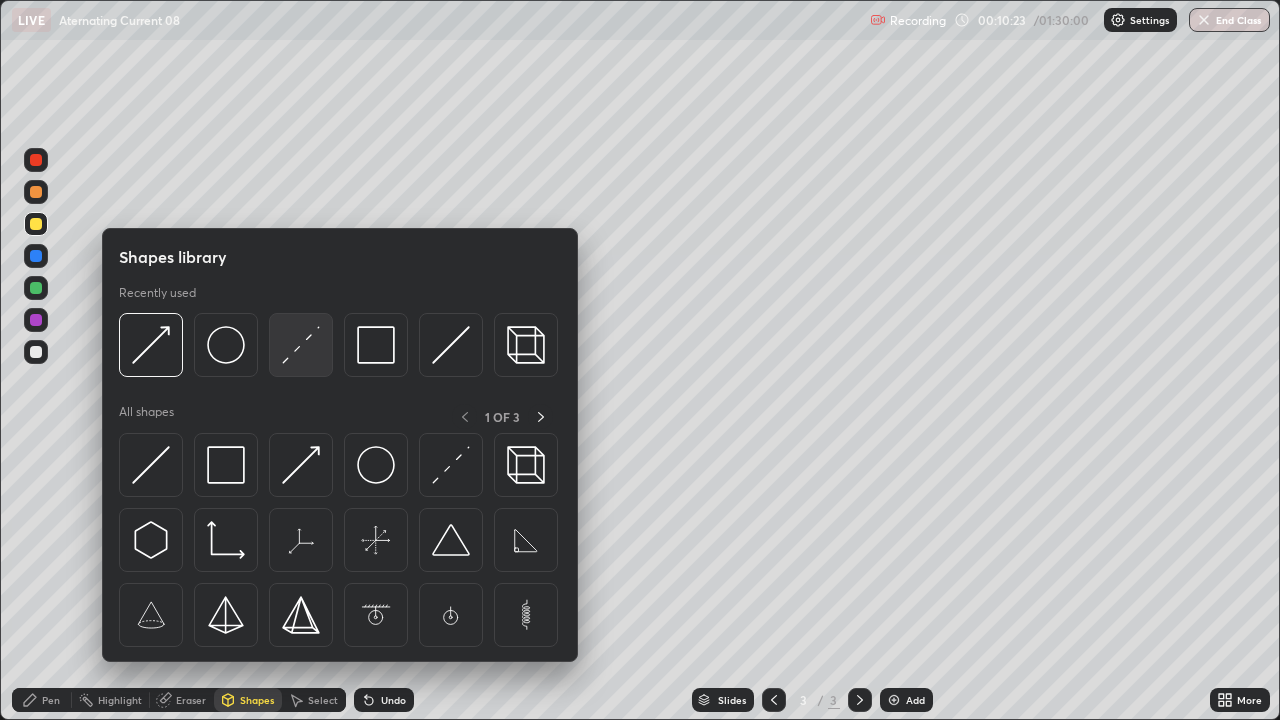 click at bounding box center (301, 345) 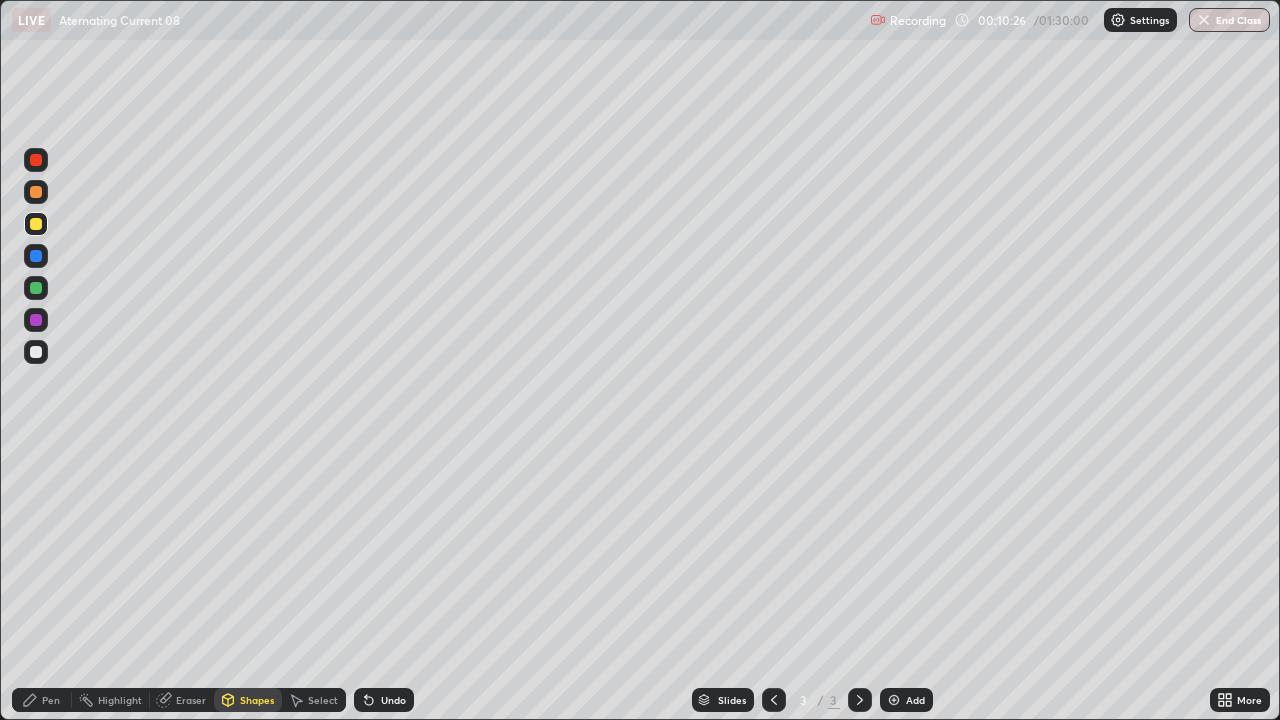 click on "Pen" at bounding box center (42, 700) 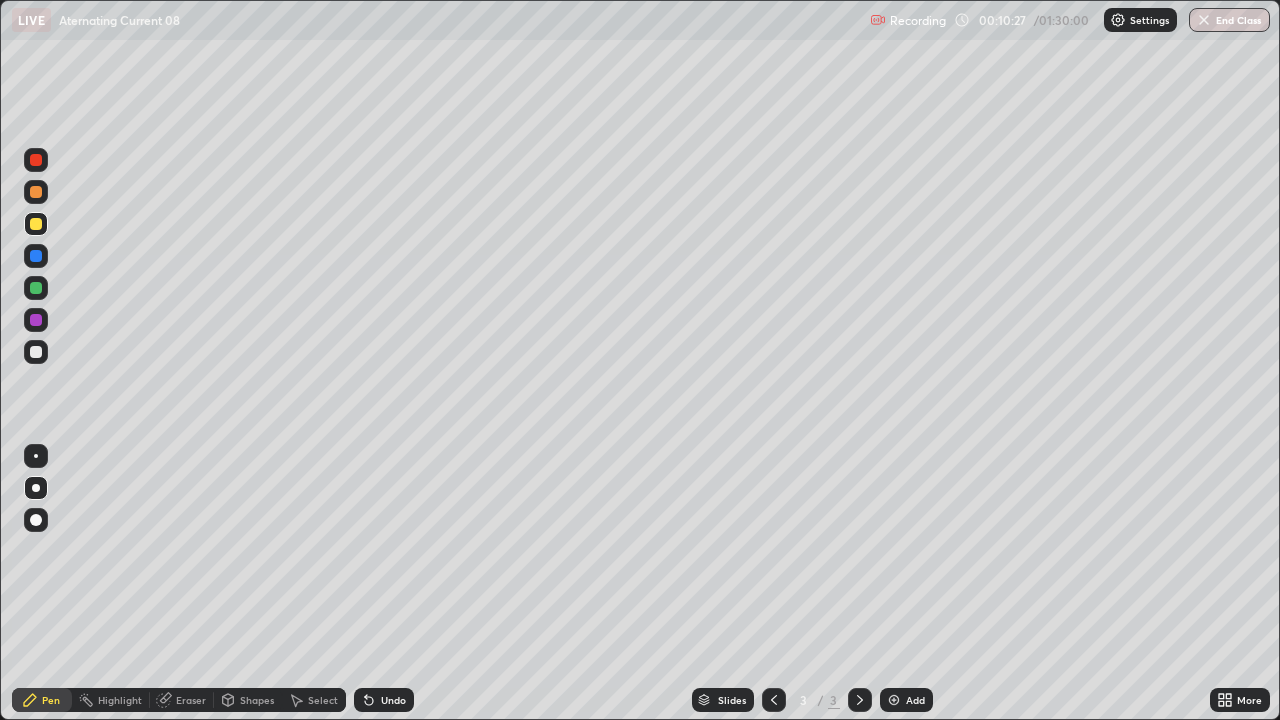 click at bounding box center [36, 352] 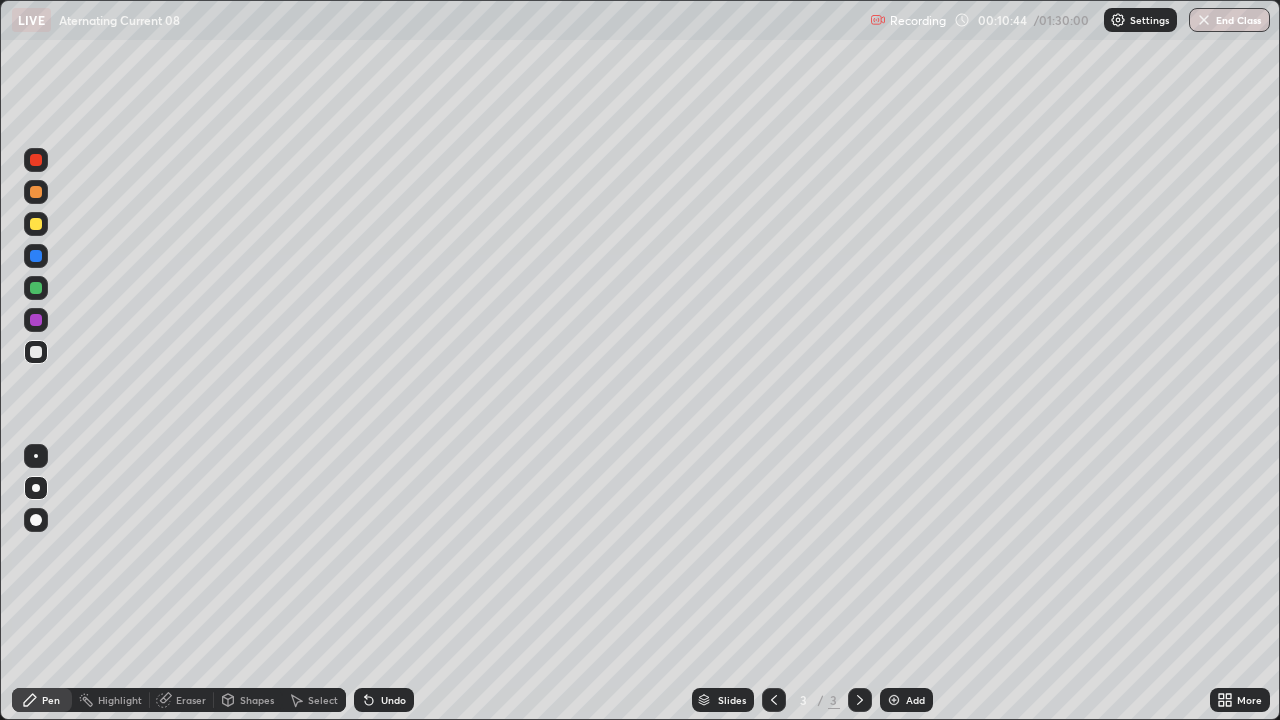 click on "Shapes" at bounding box center [257, 700] 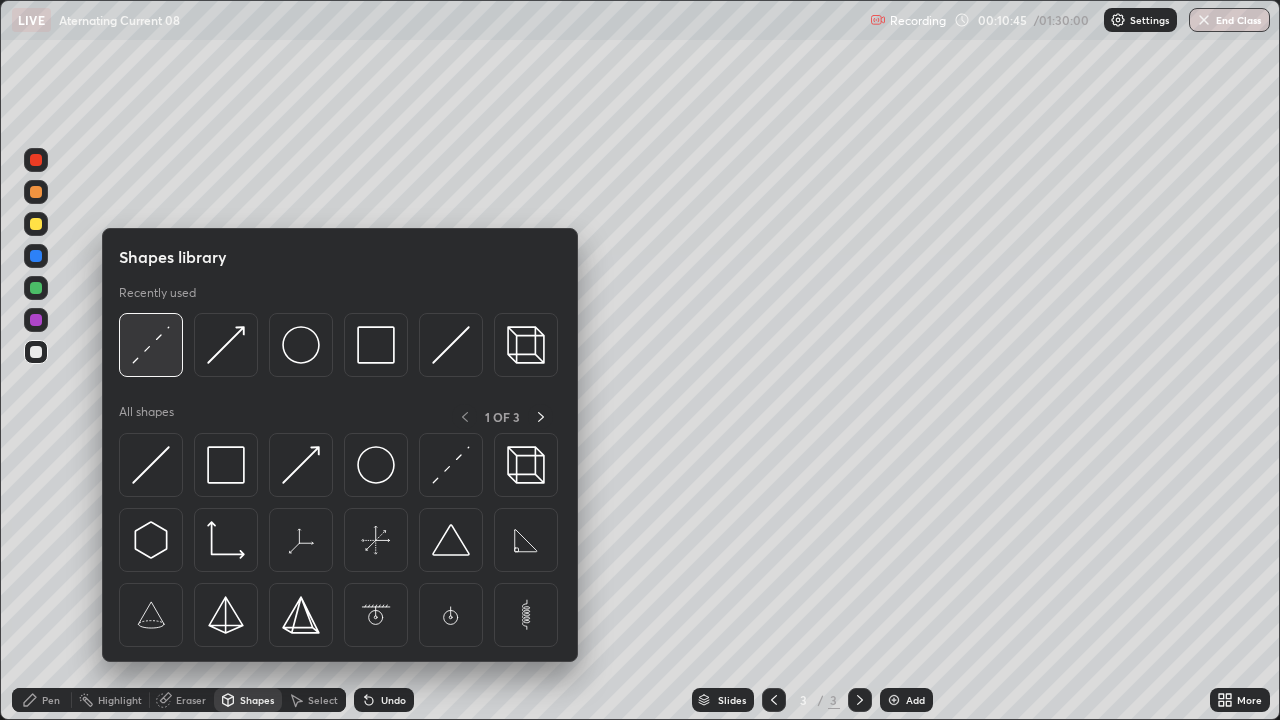 click at bounding box center [151, 345] 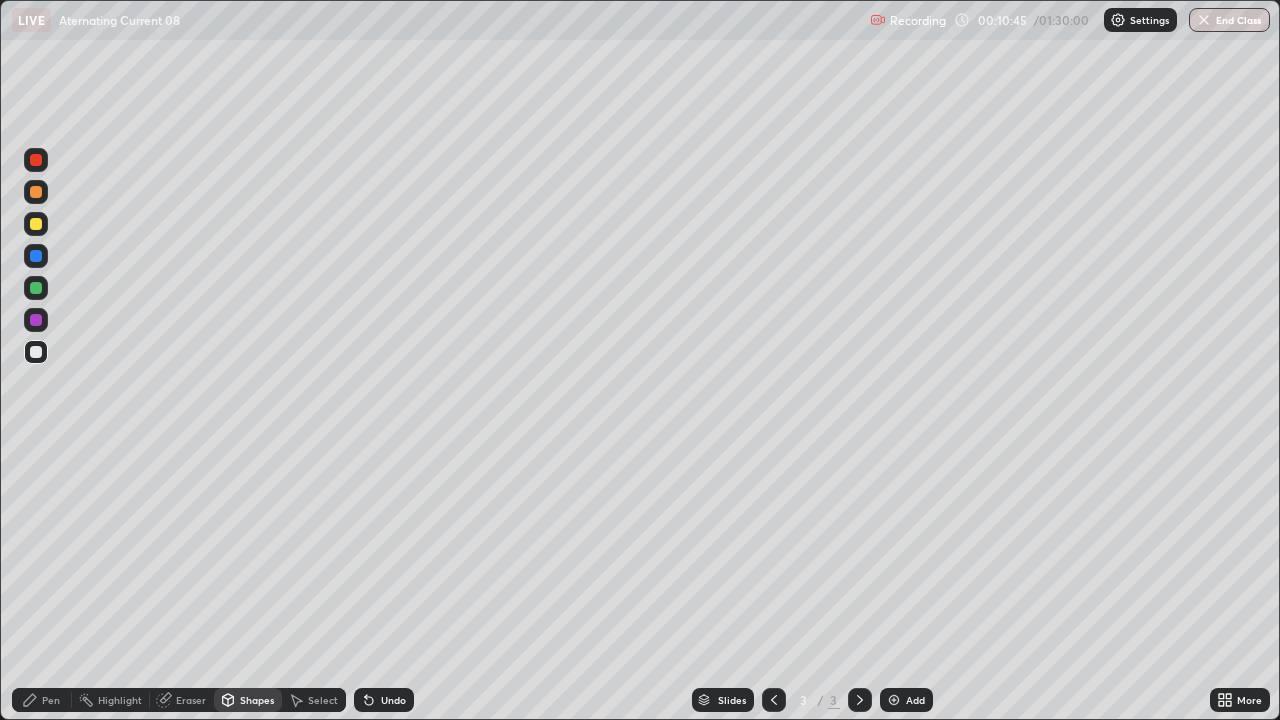 click at bounding box center (36, 256) 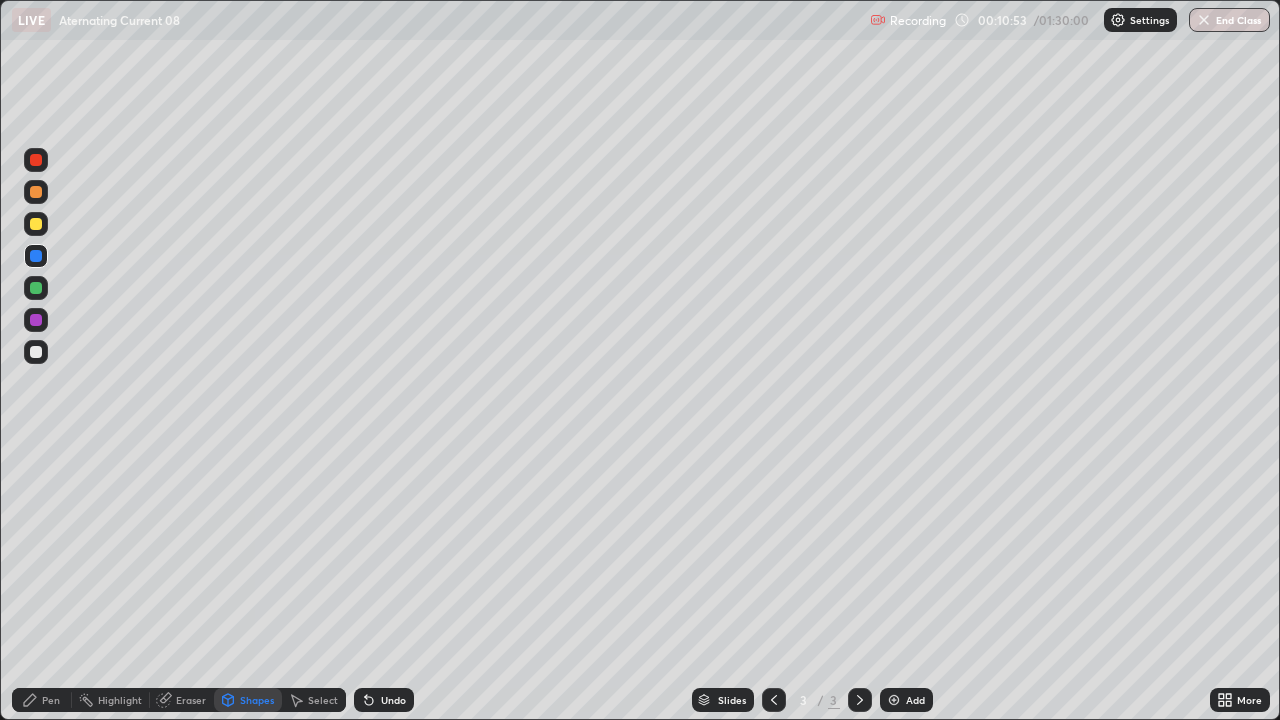 click on "Shapes" at bounding box center [257, 700] 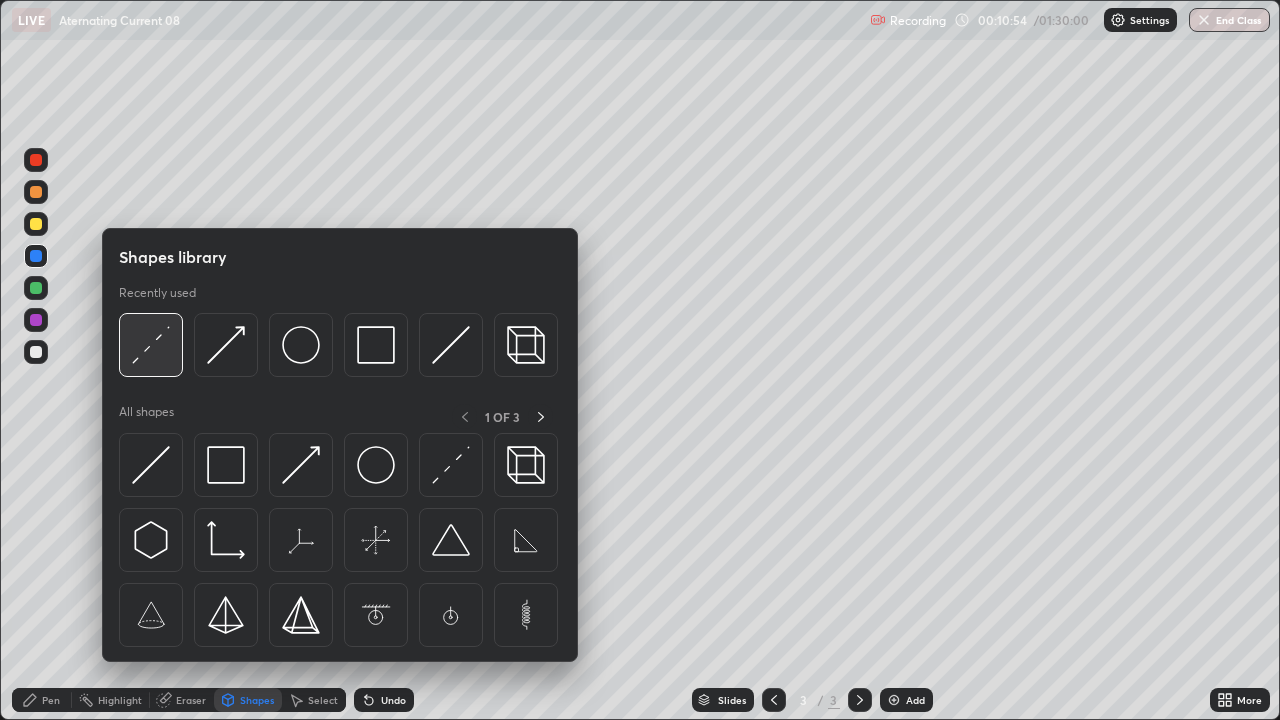 click at bounding box center (151, 345) 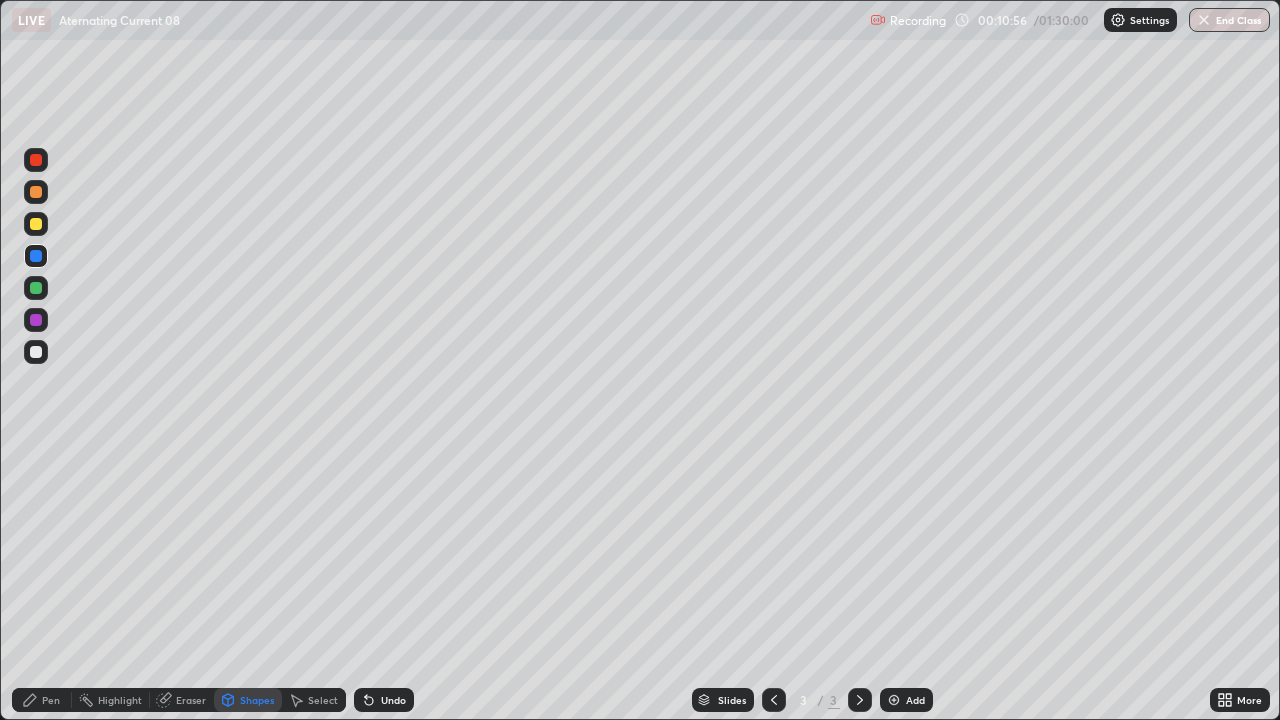 click at bounding box center [36, 352] 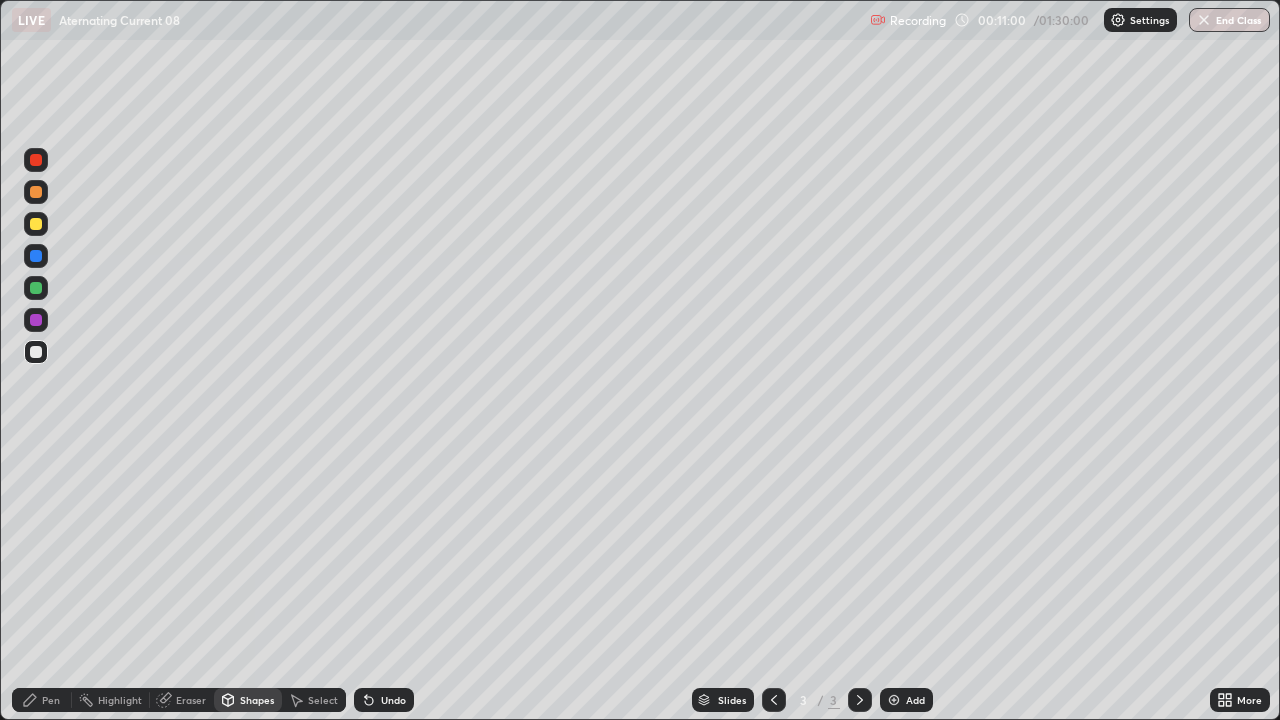 click on "Pen" at bounding box center [42, 700] 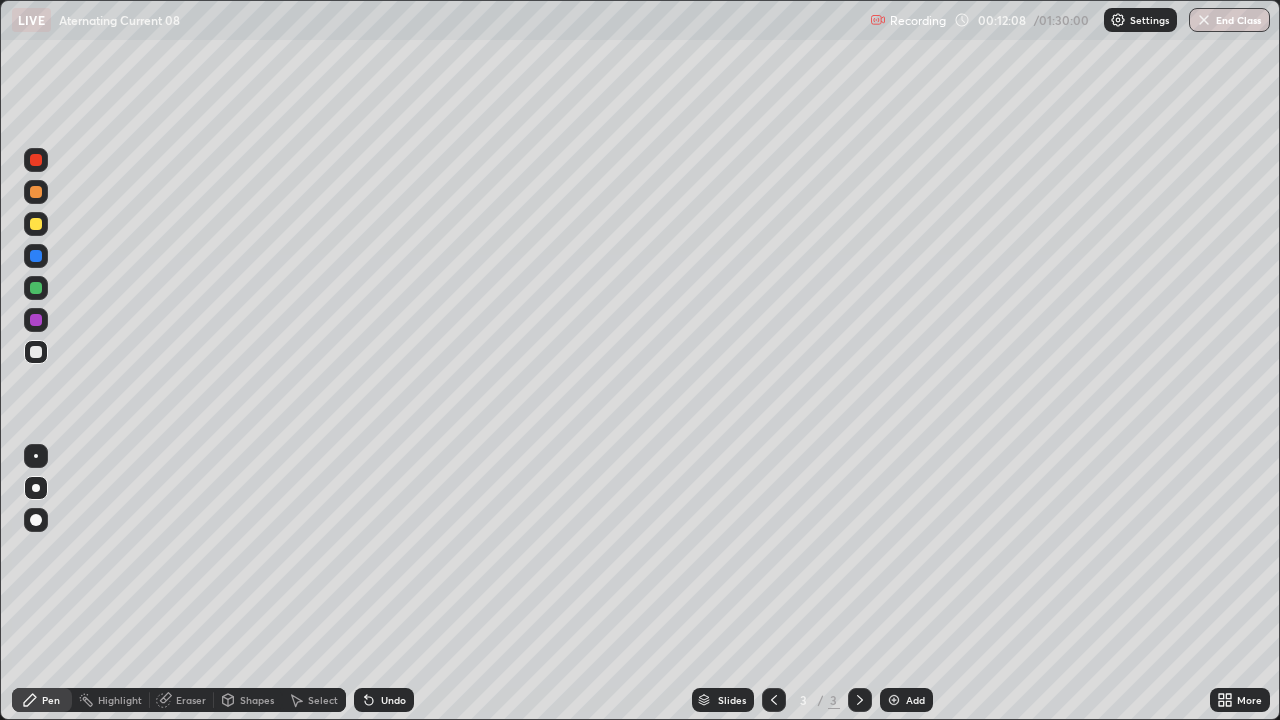 click at bounding box center (36, 224) 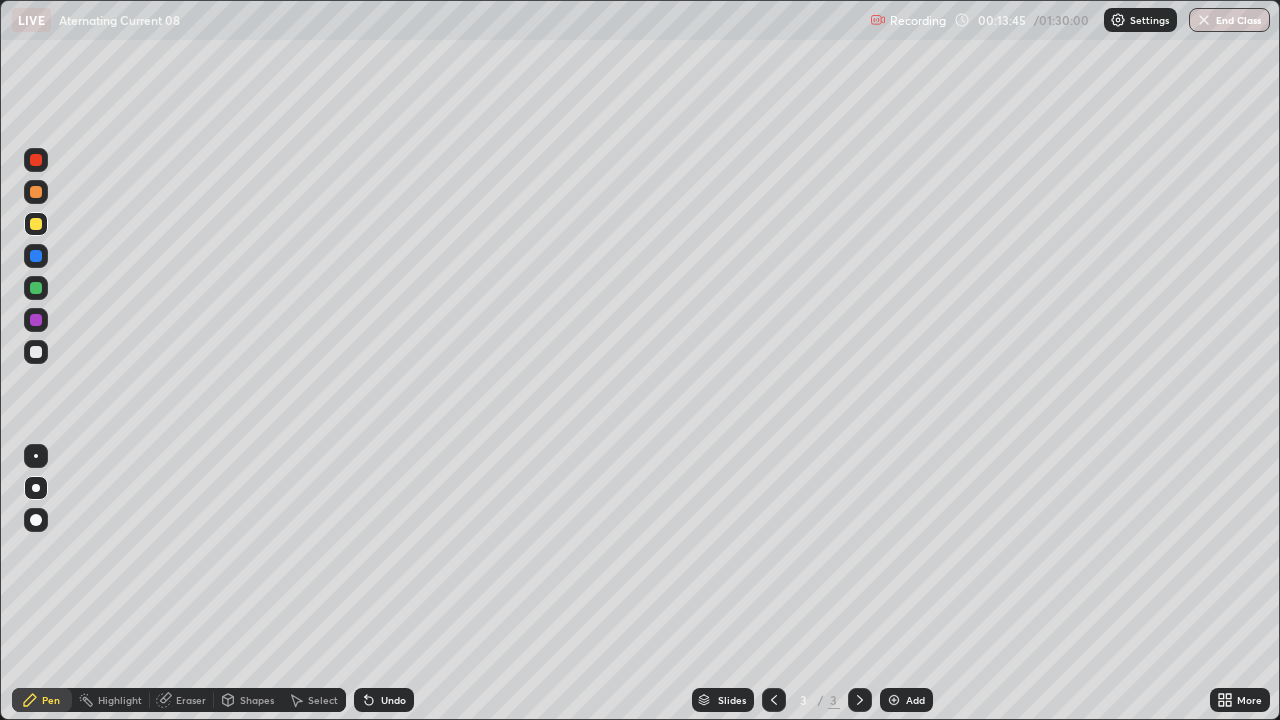 click at bounding box center (860, 700) 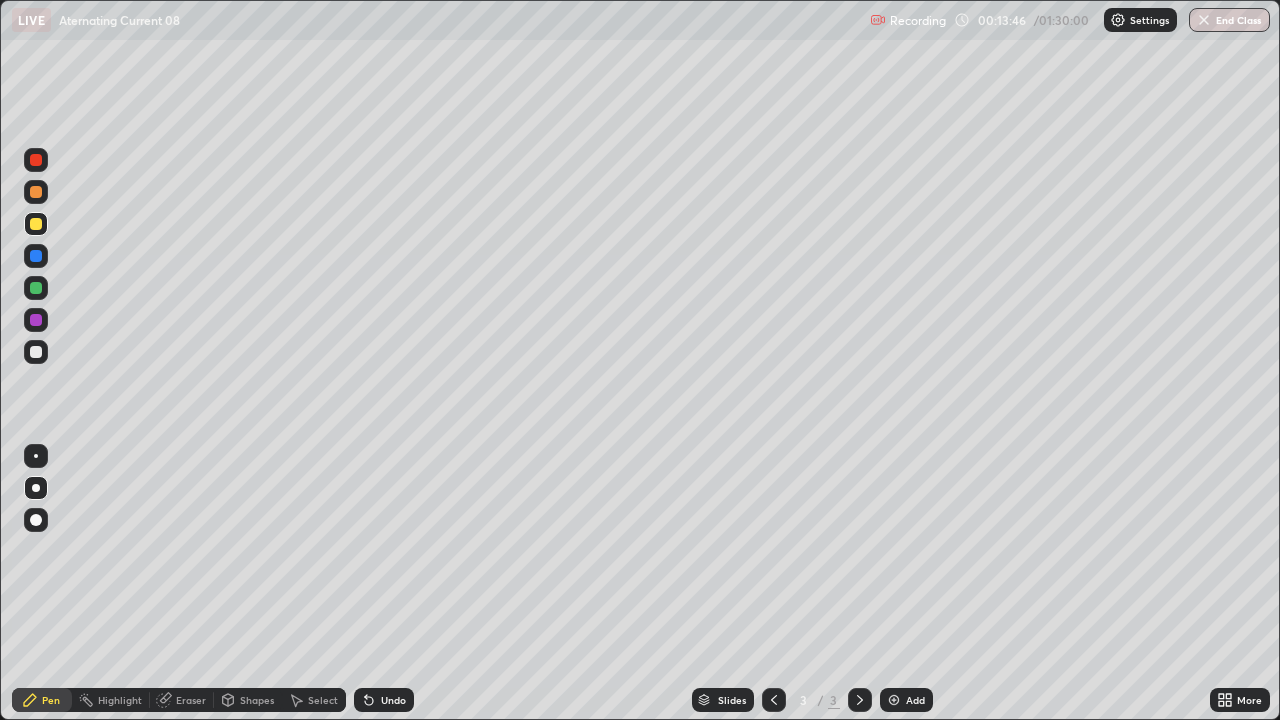 click on "Add" at bounding box center [906, 700] 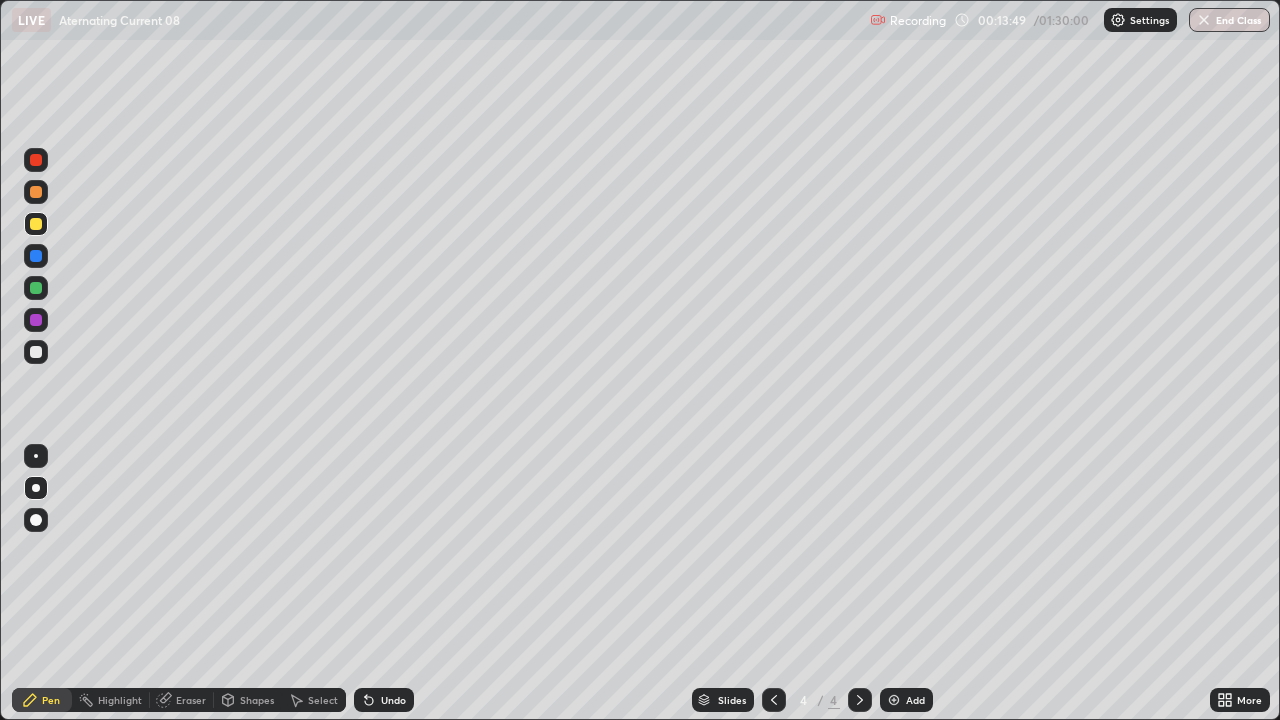 click at bounding box center (36, 352) 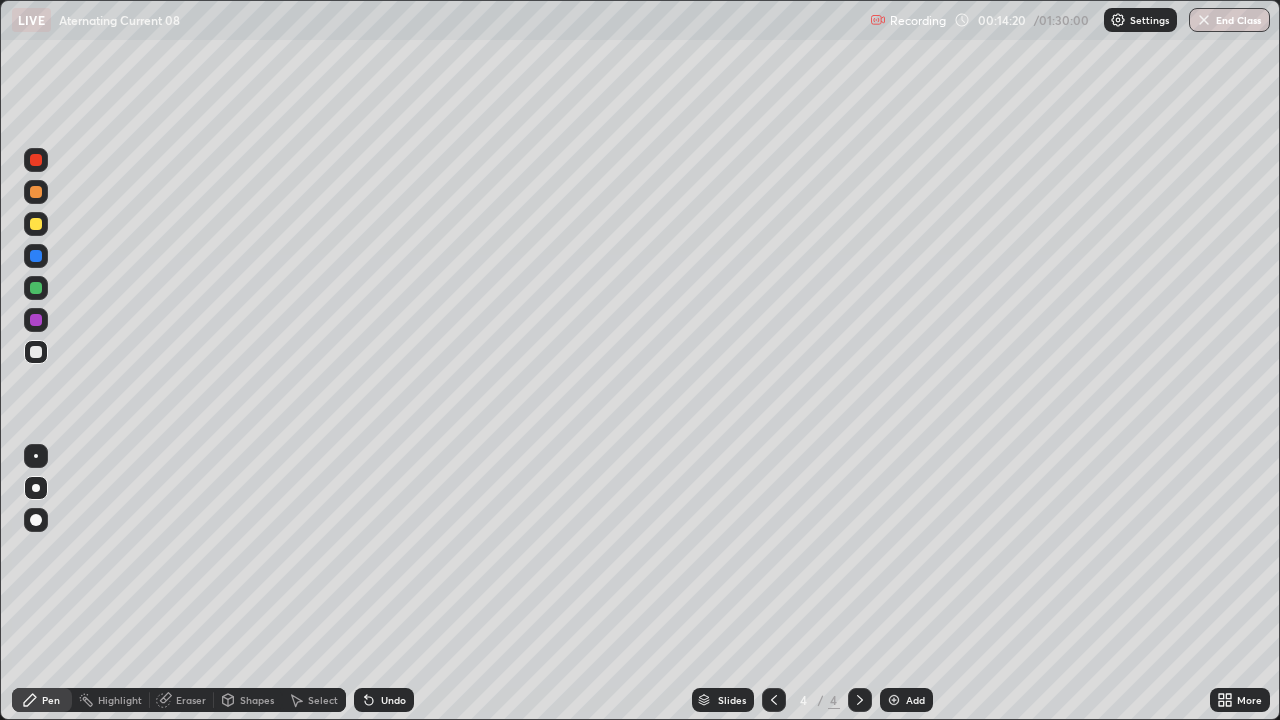 click on "Eraser" at bounding box center [182, 700] 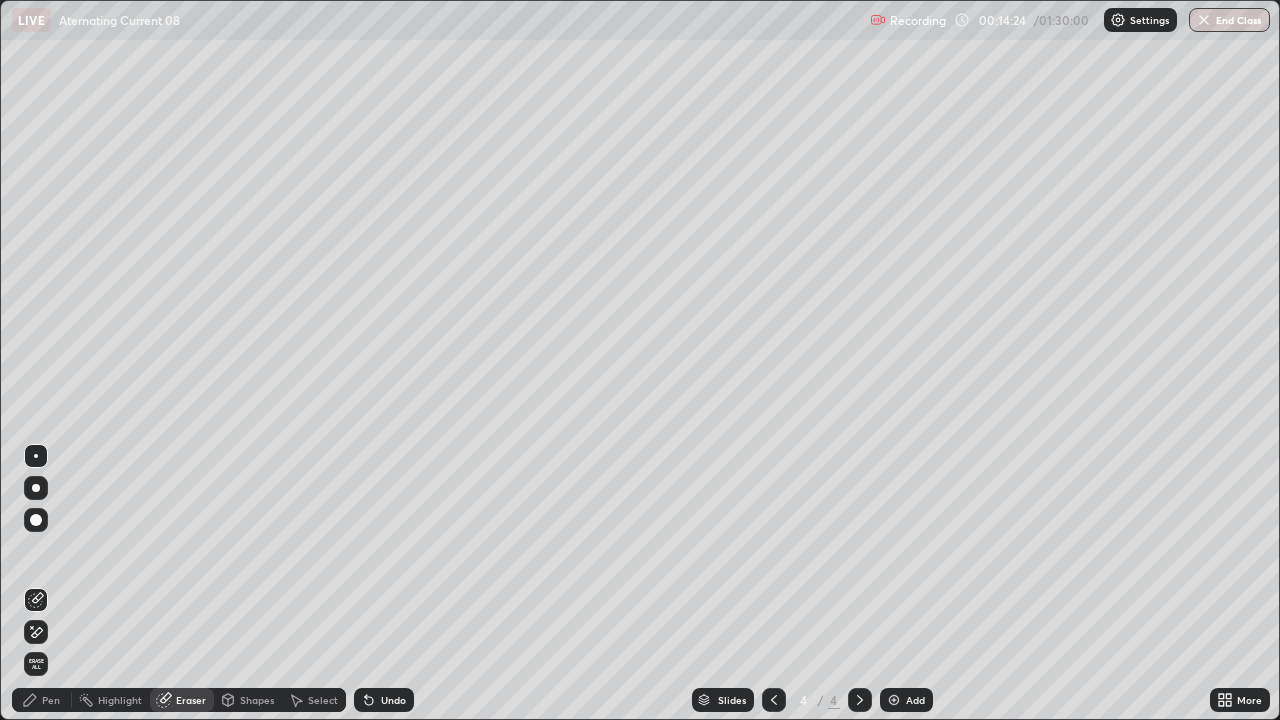 click on "Pen" at bounding box center [42, 700] 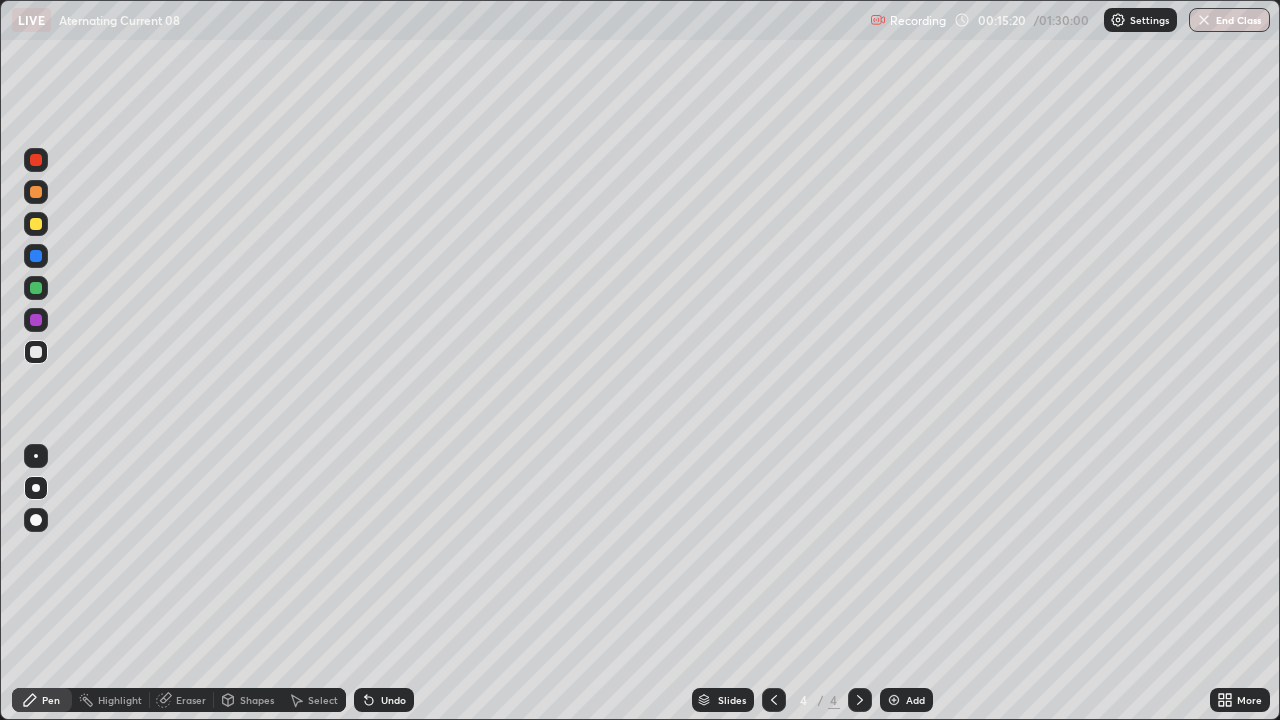 click at bounding box center [36, 352] 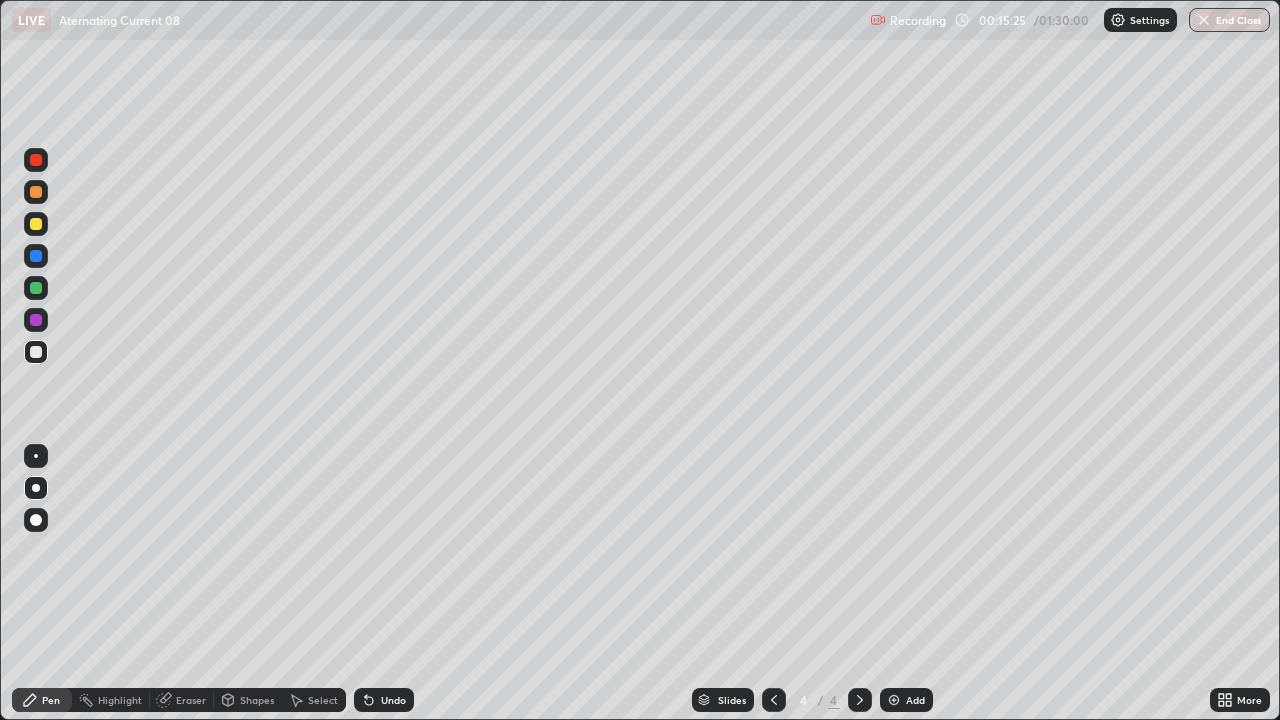 click at bounding box center [36, 224] 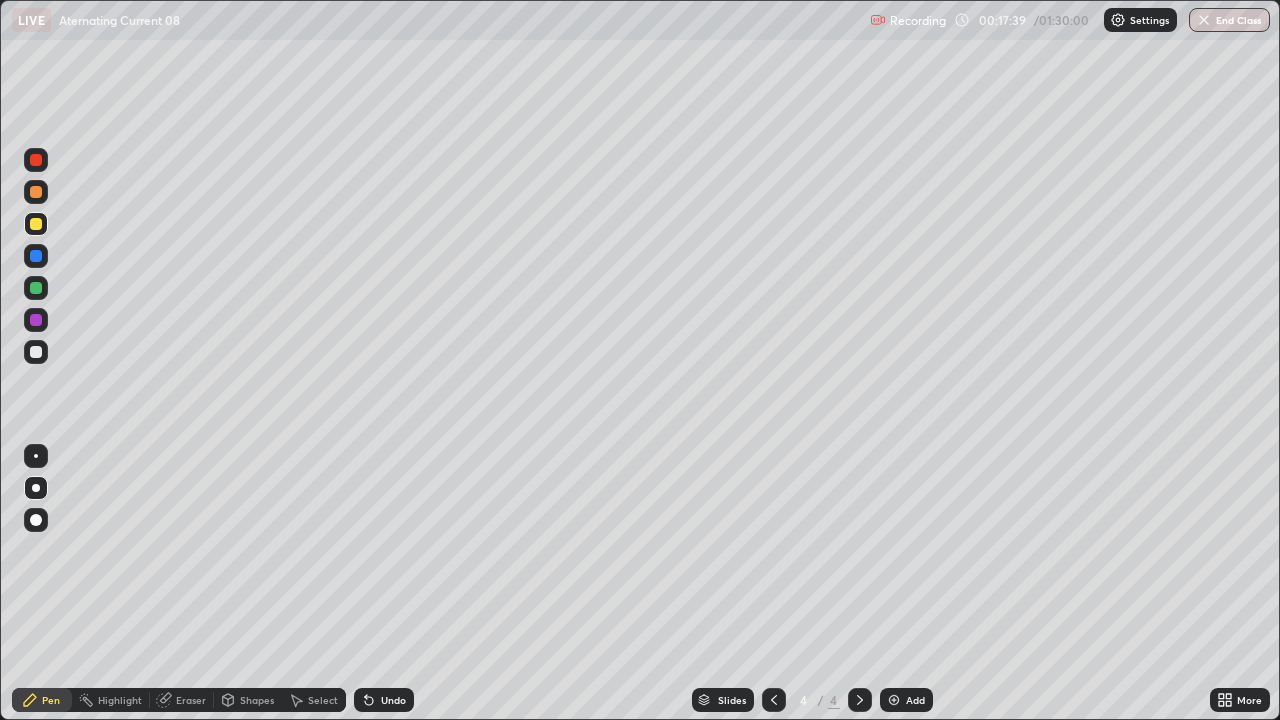 click at bounding box center (36, 352) 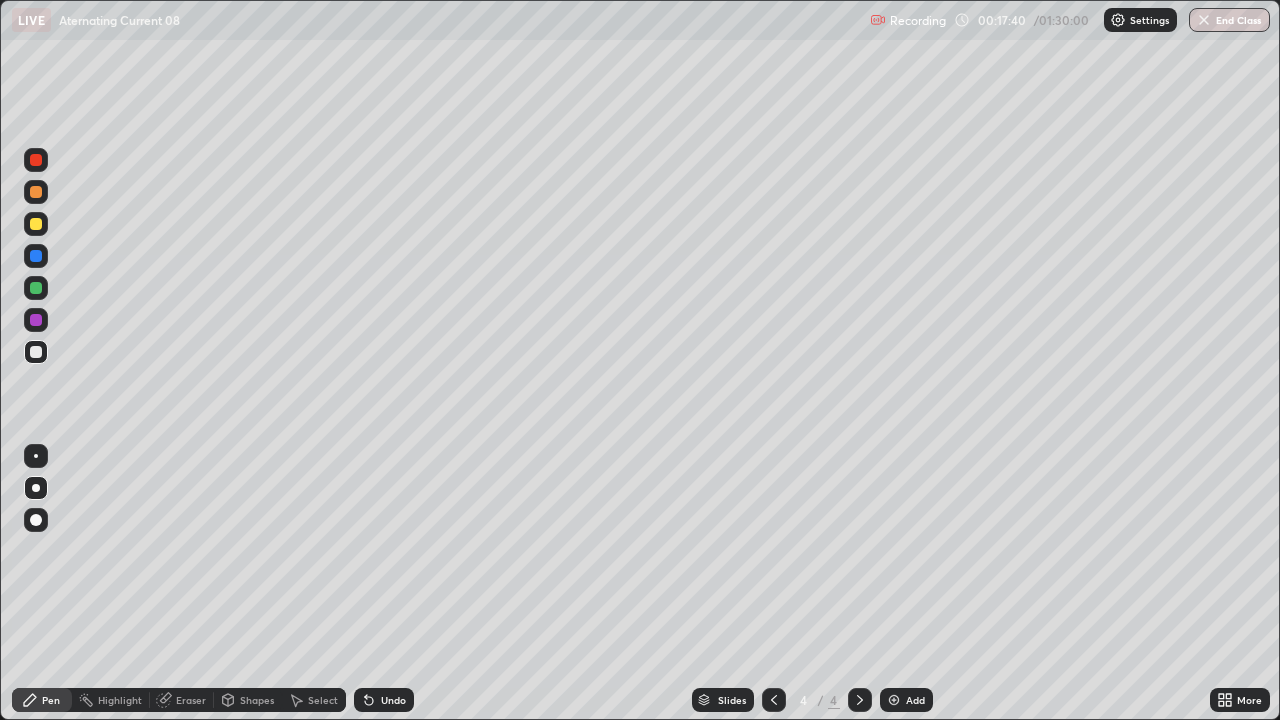 click at bounding box center (36, 224) 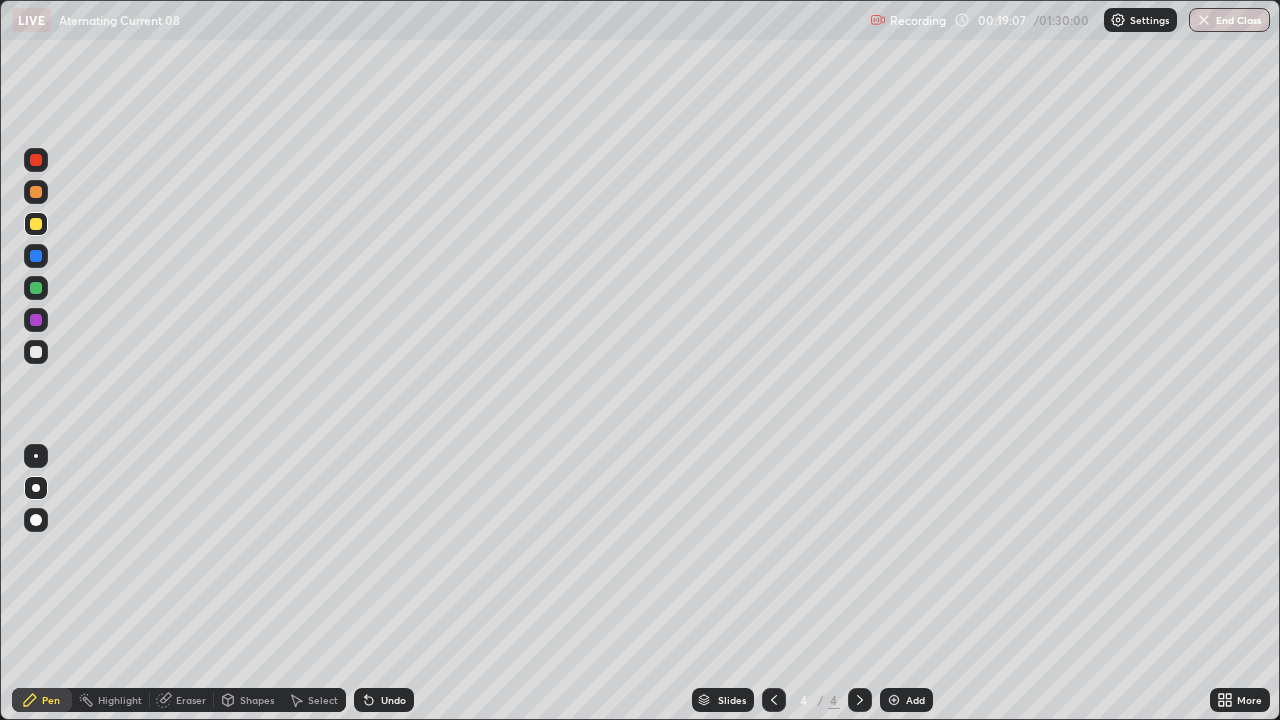 click on "Shapes" at bounding box center (248, 700) 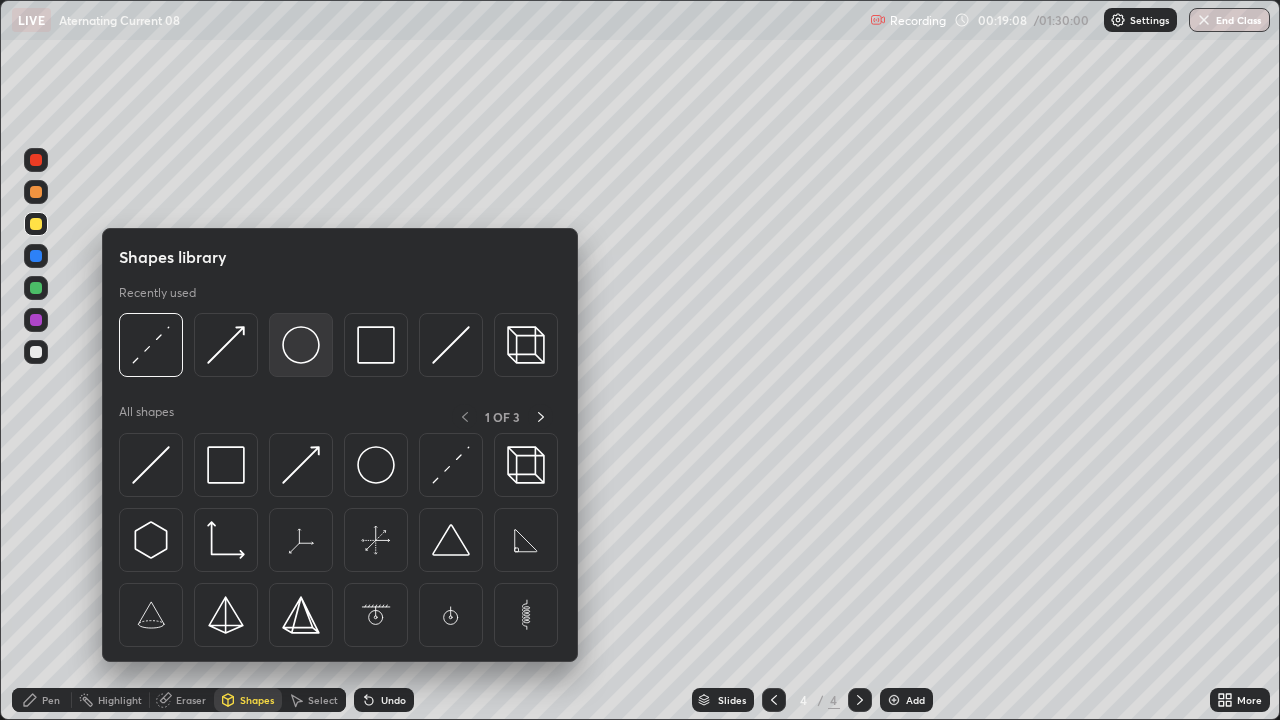 click at bounding box center [301, 345] 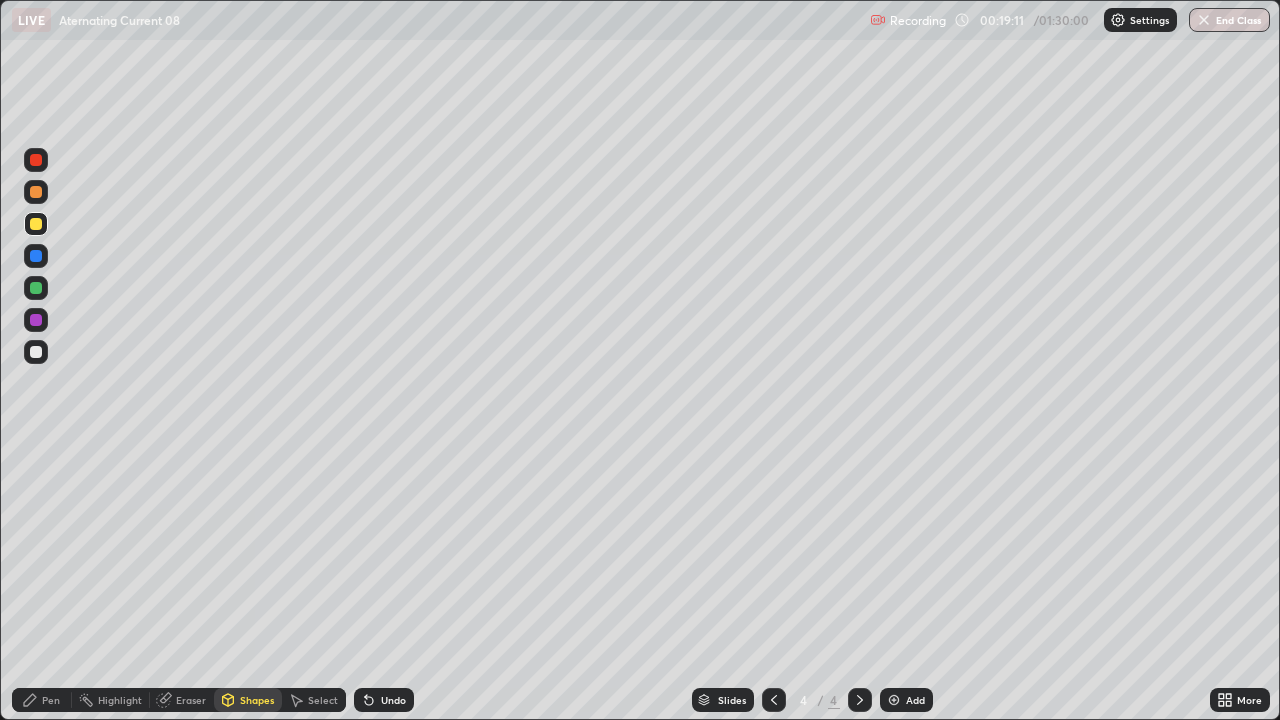 click on "Shapes" at bounding box center (248, 700) 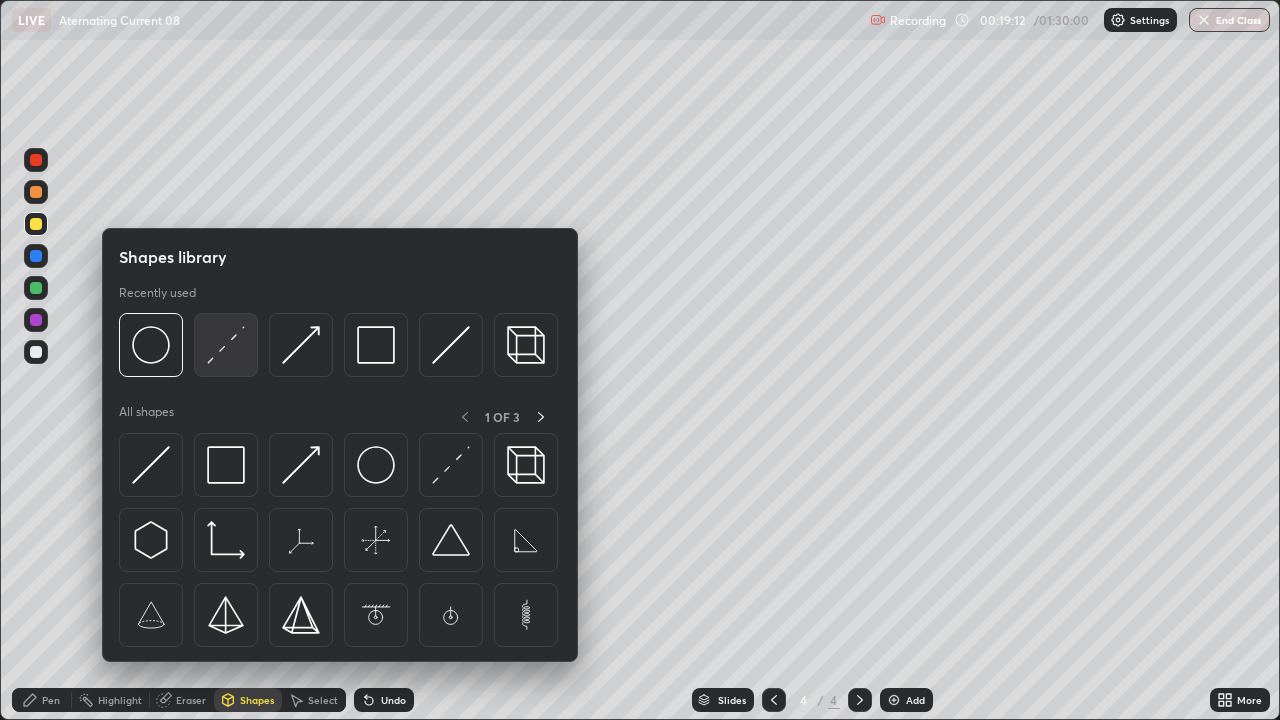 click at bounding box center [226, 345] 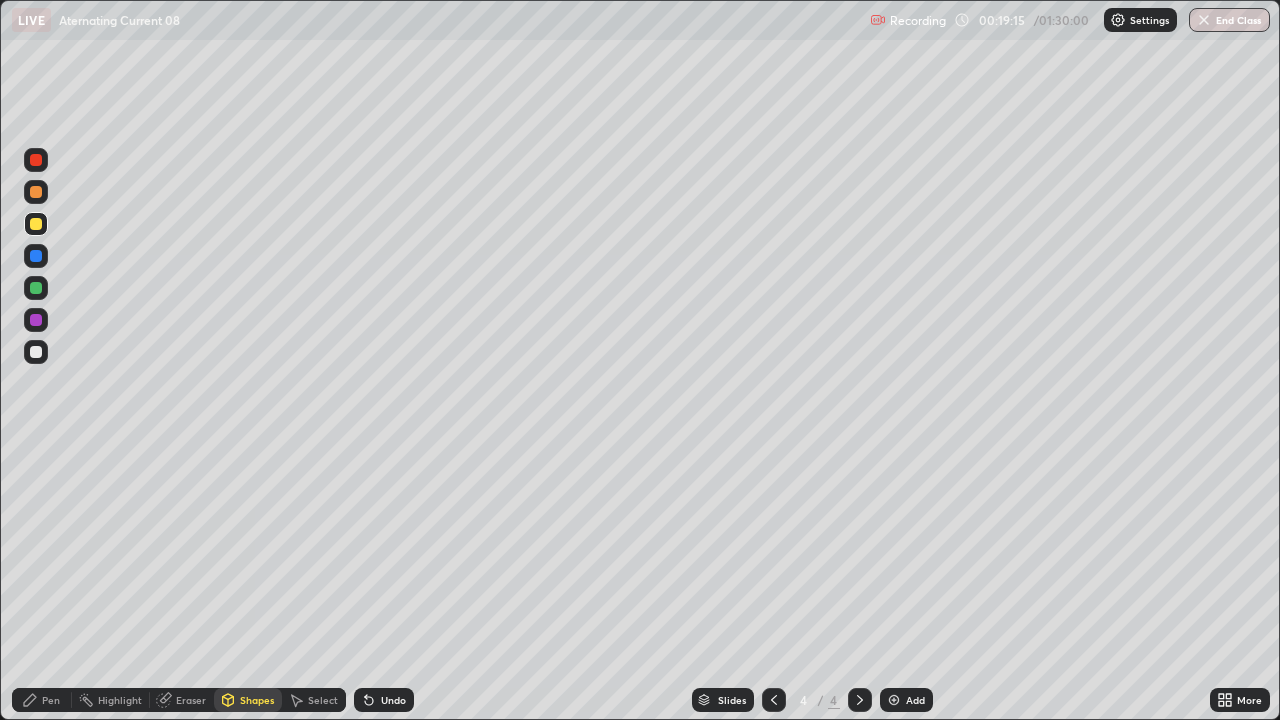 click on "Shapes" at bounding box center (248, 700) 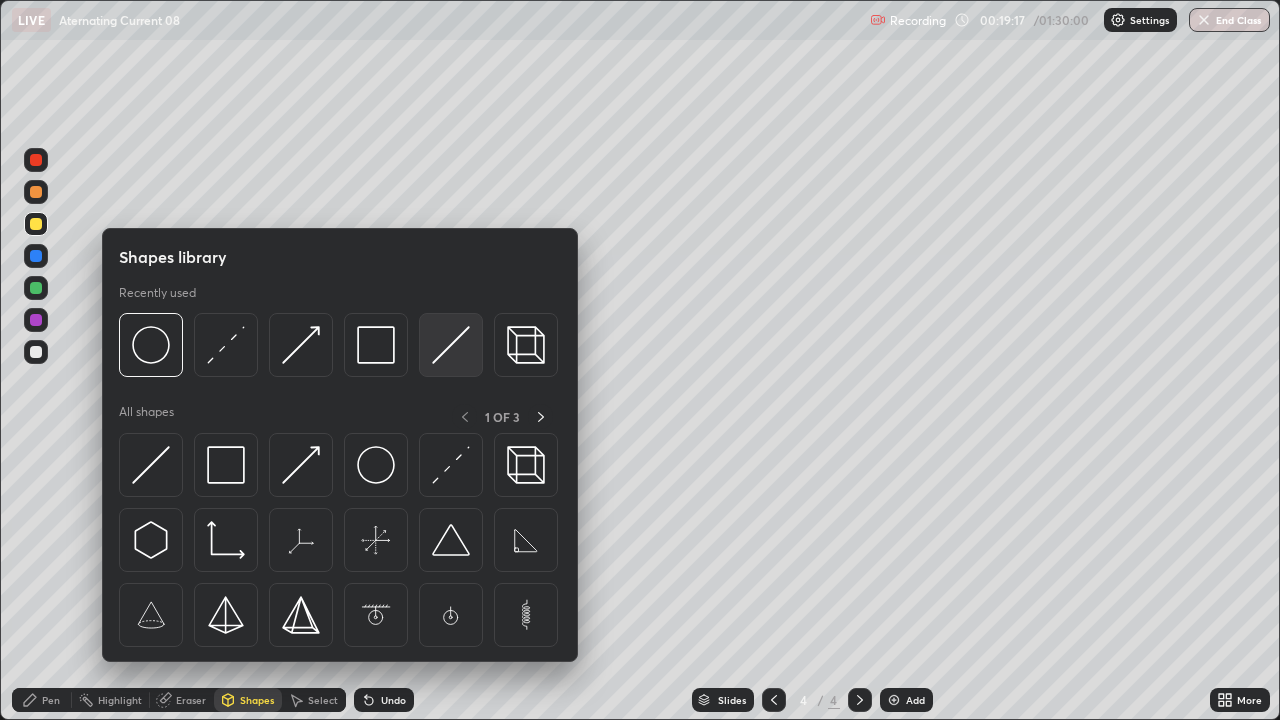 click at bounding box center (451, 345) 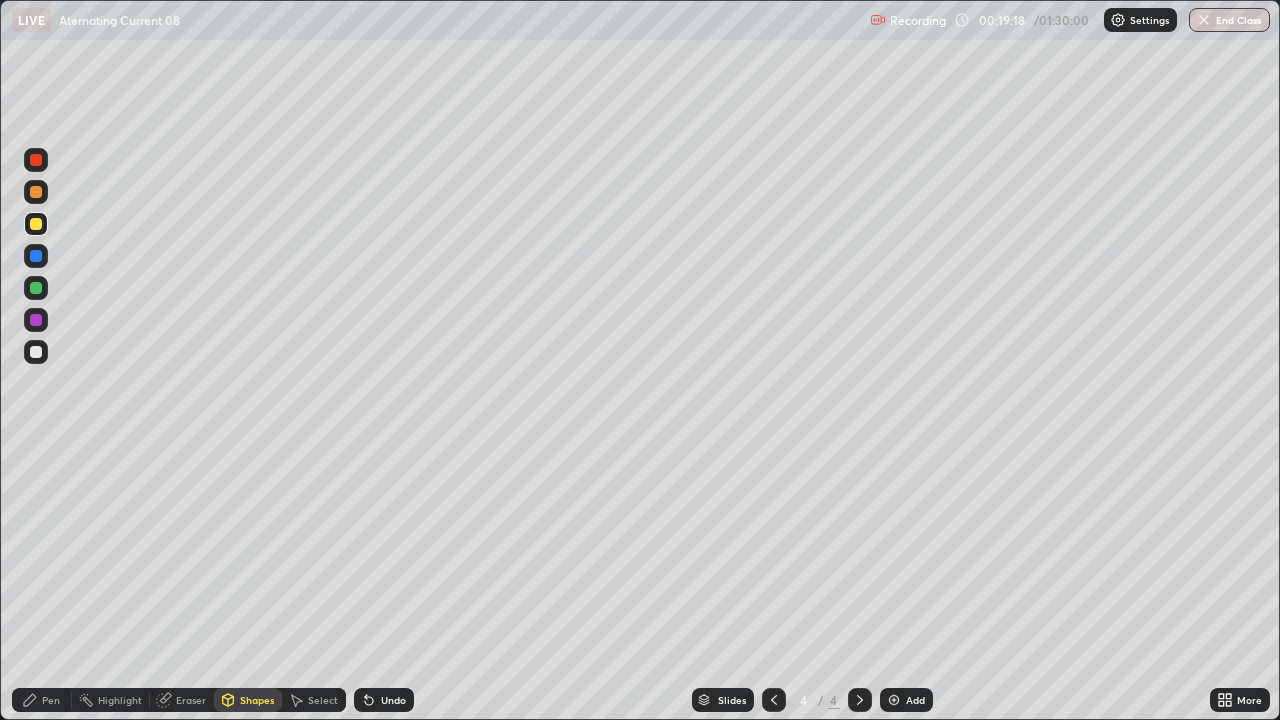 click at bounding box center [36, 352] 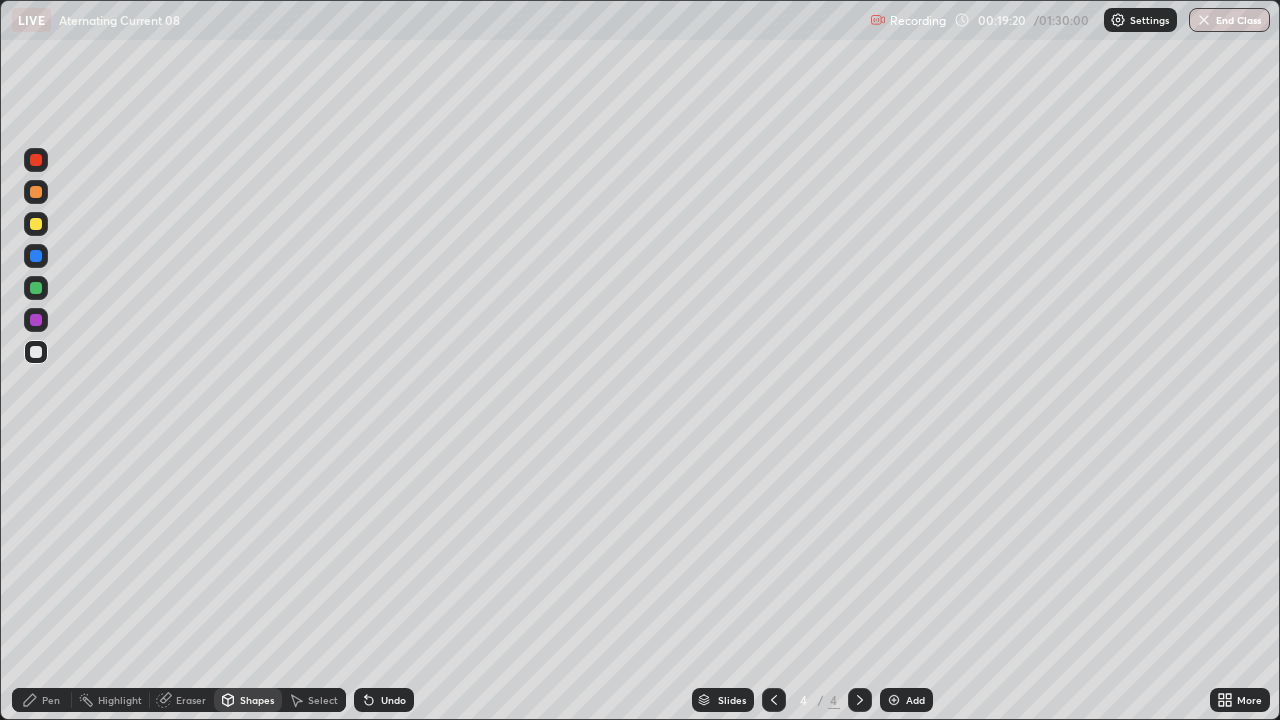 click 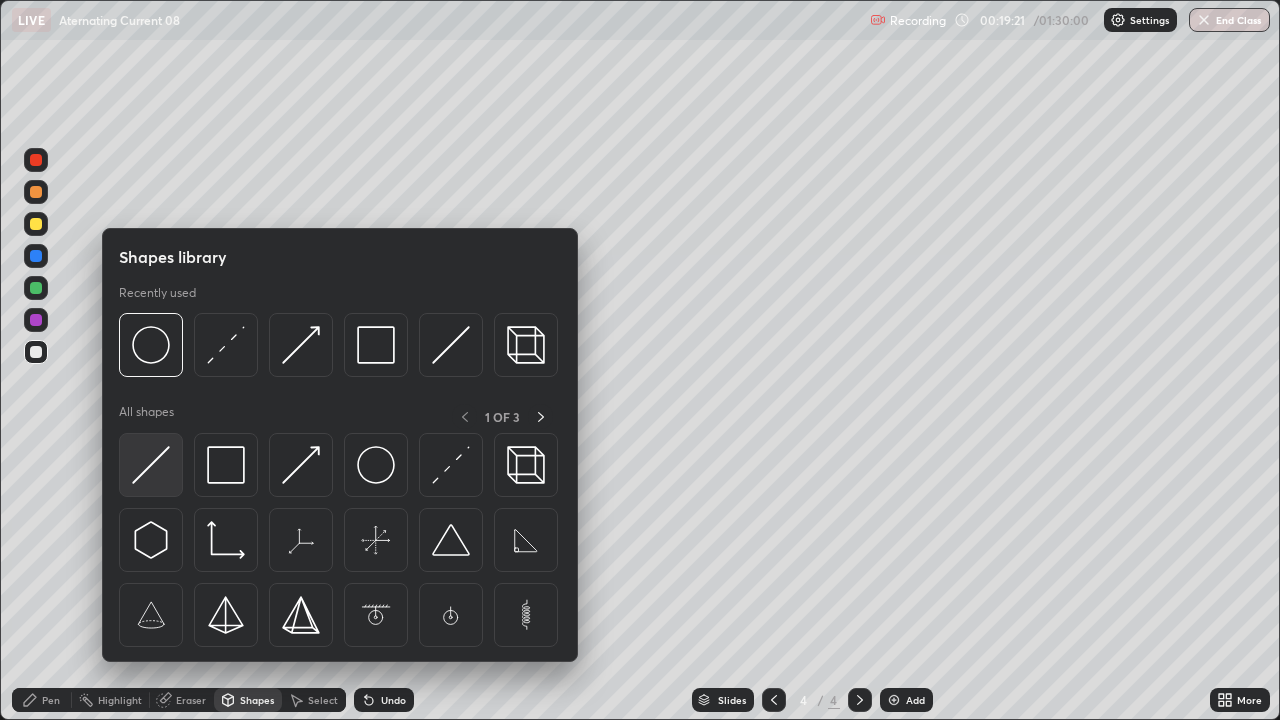 click at bounding box center [151, 465] 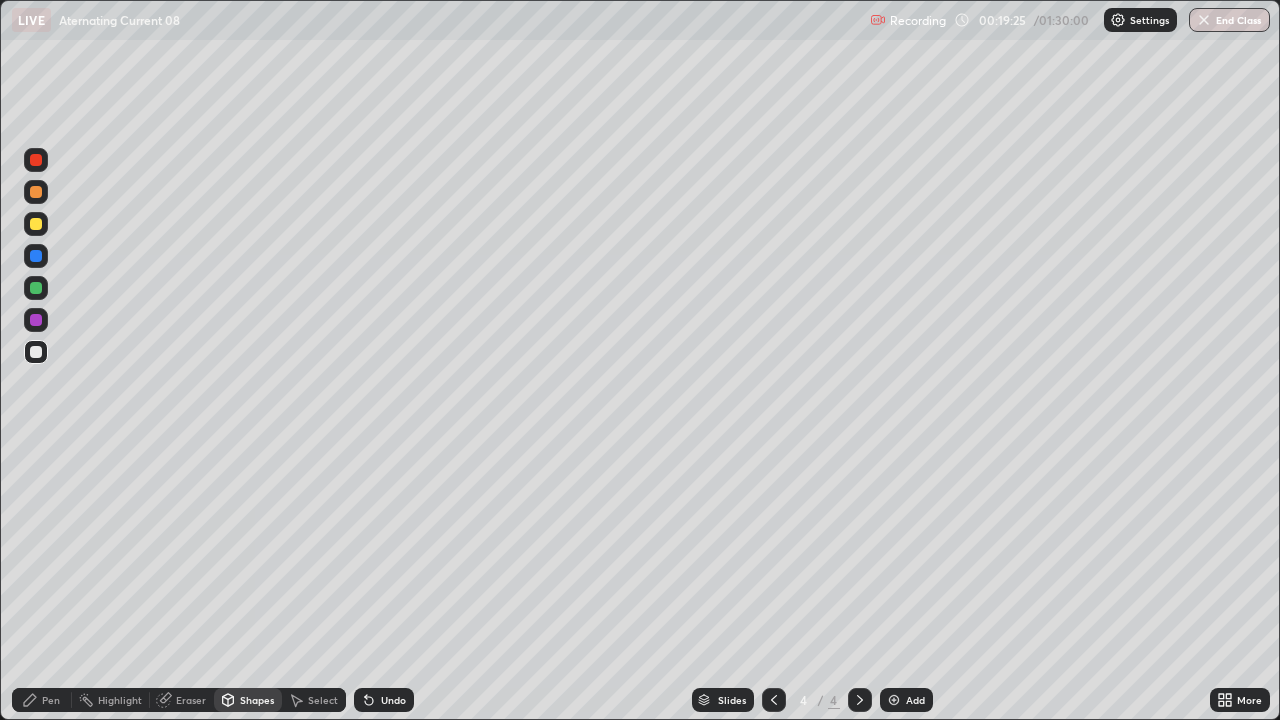 click on "Pen" at bounding box center [42, 700] 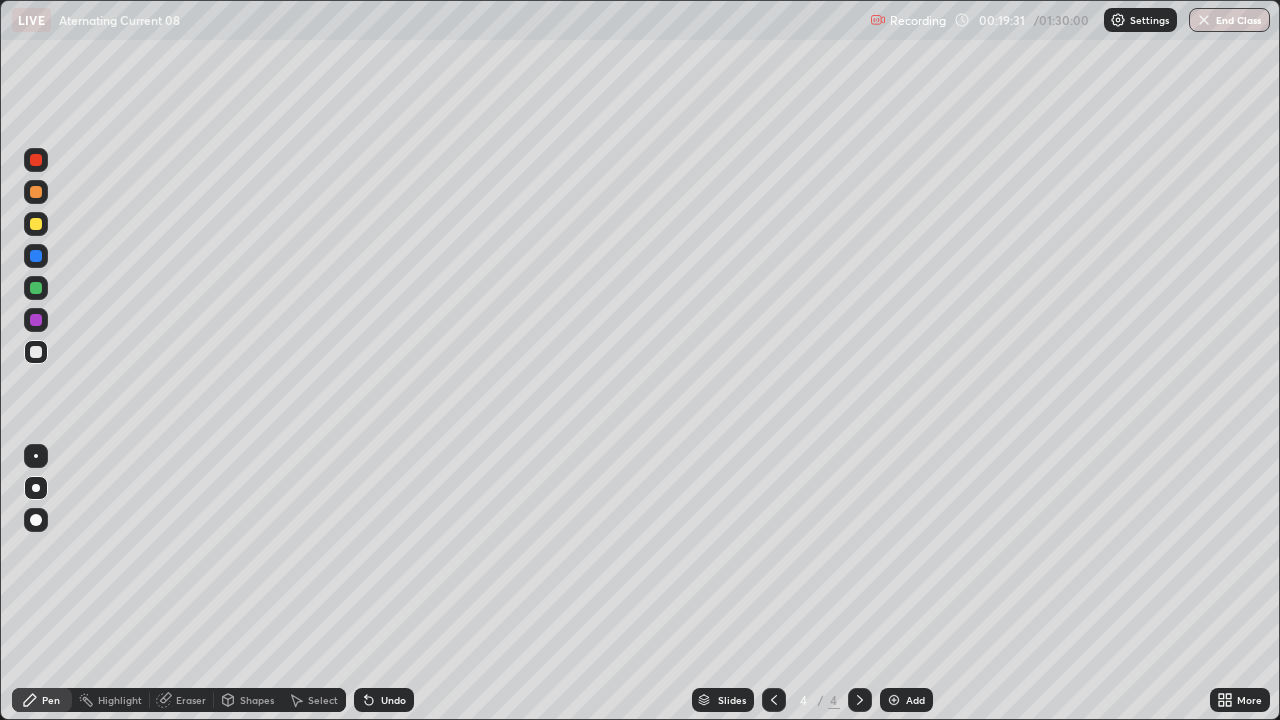 click on "Shapes" at bounding box center [257, 700] 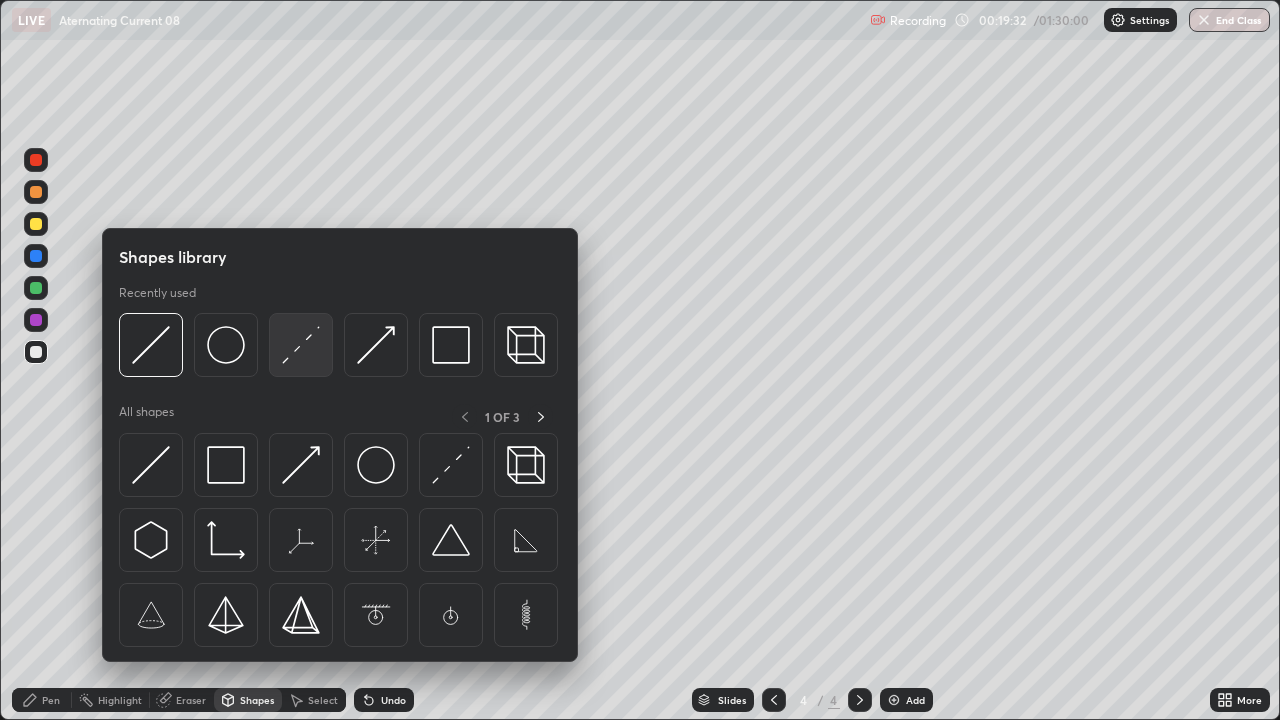 click at bounding box center [301, 345] 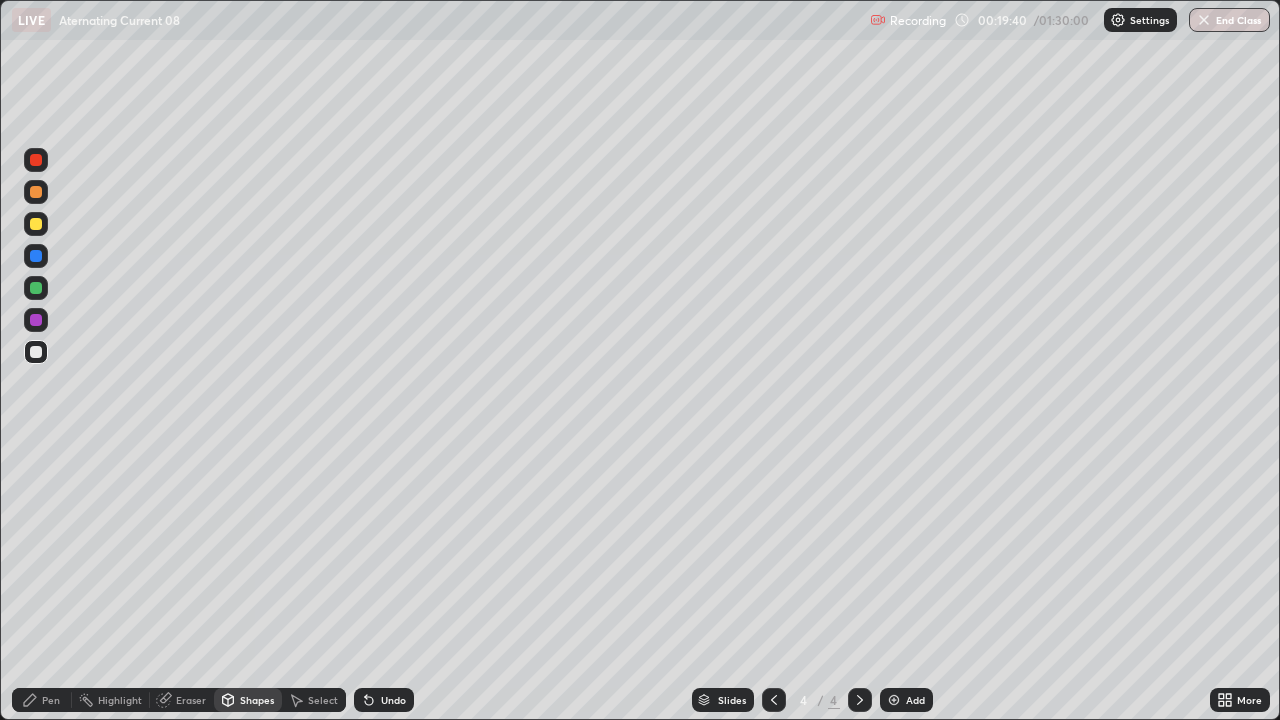 click on "Pen" at bounding box center (51, 700) 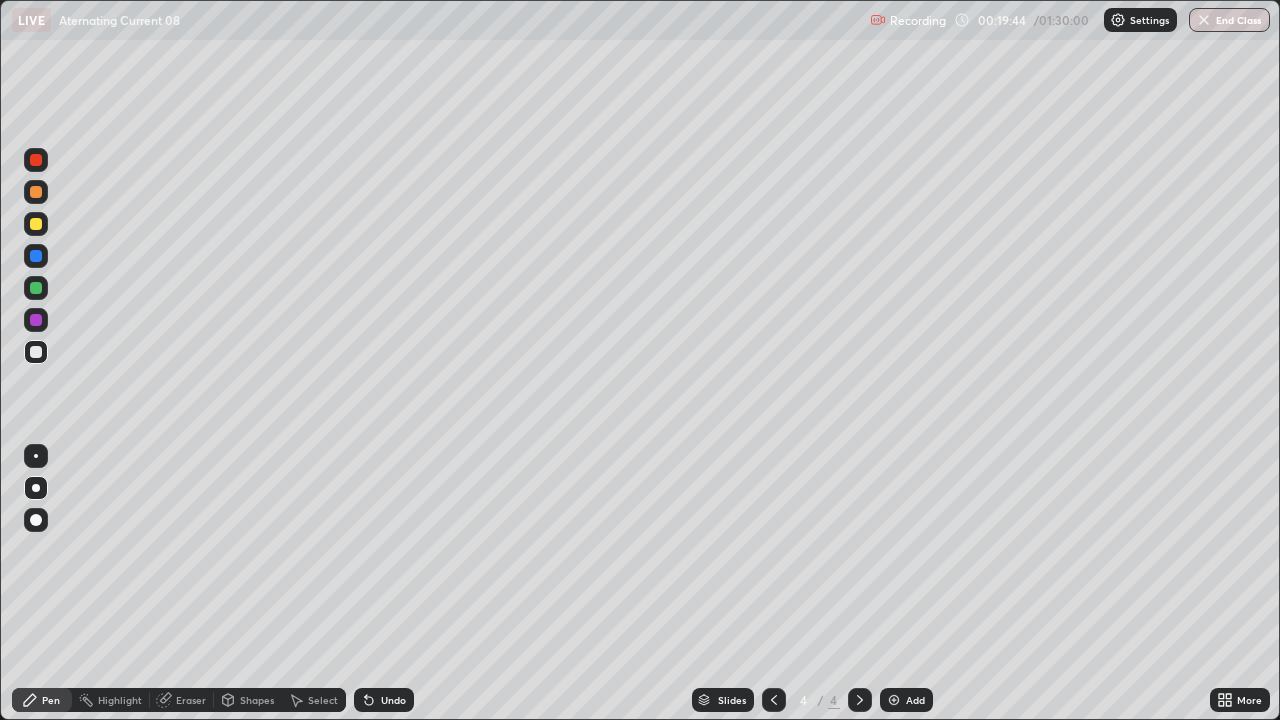 click on "Pen" at bounding box center (51, 700) 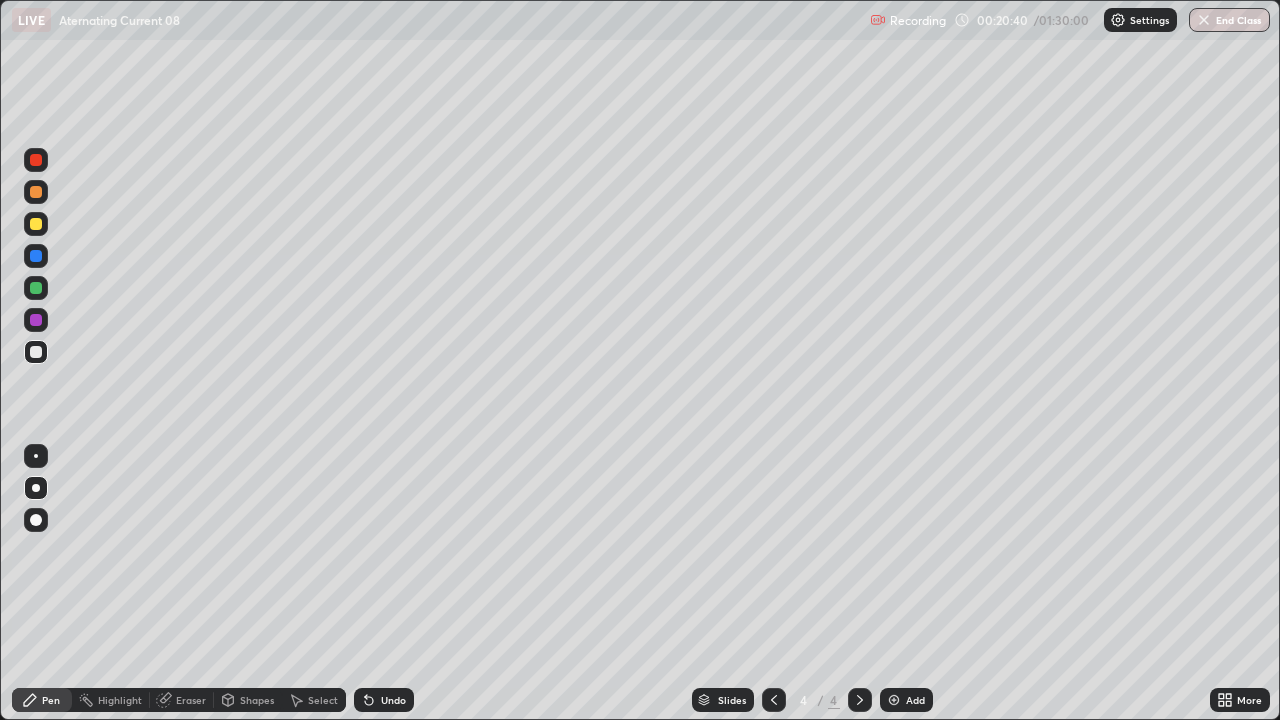 click at bounding box center [36, 256] 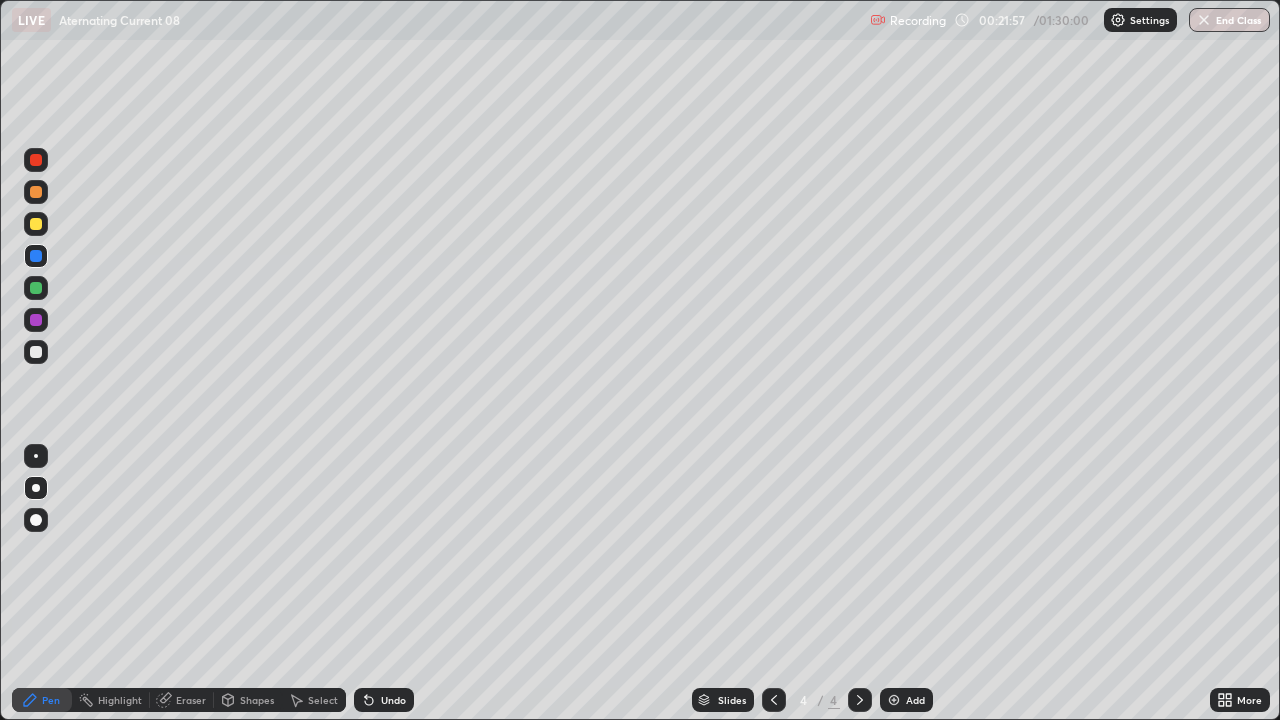 click on "Eraser" at bounding box center [191, 700] 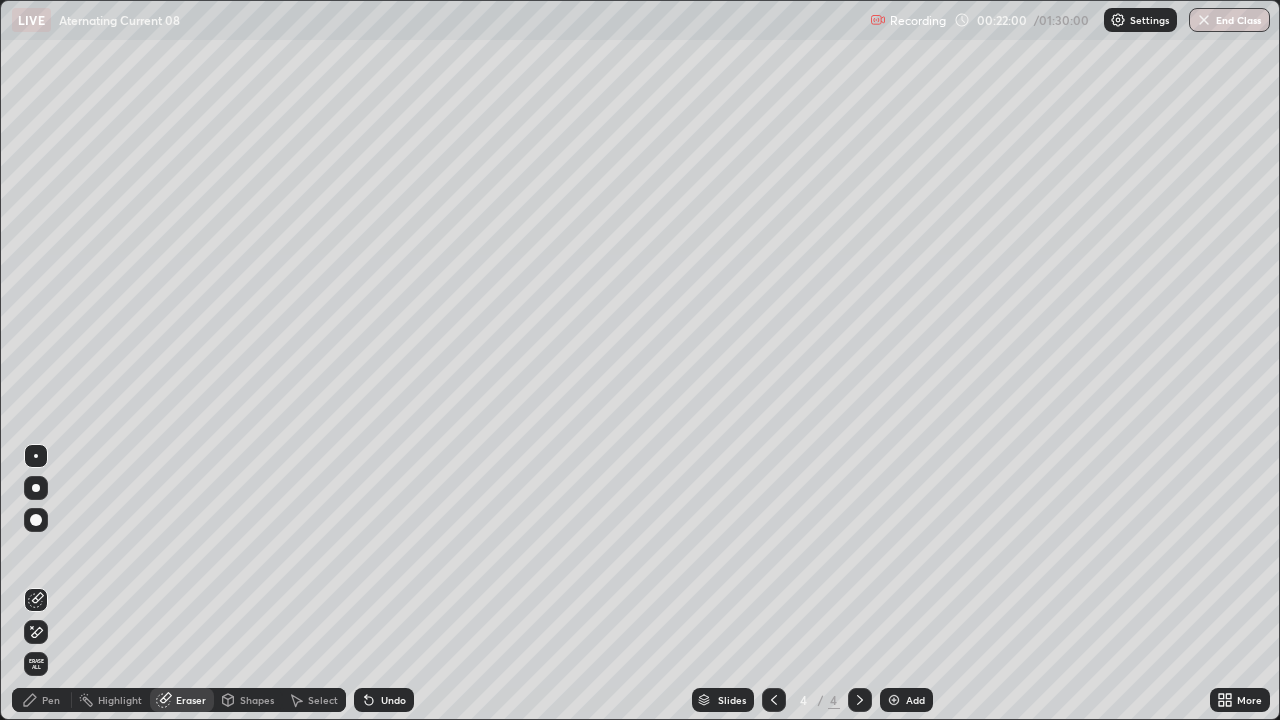 click on "Pen" at bounding box center (51, 700) 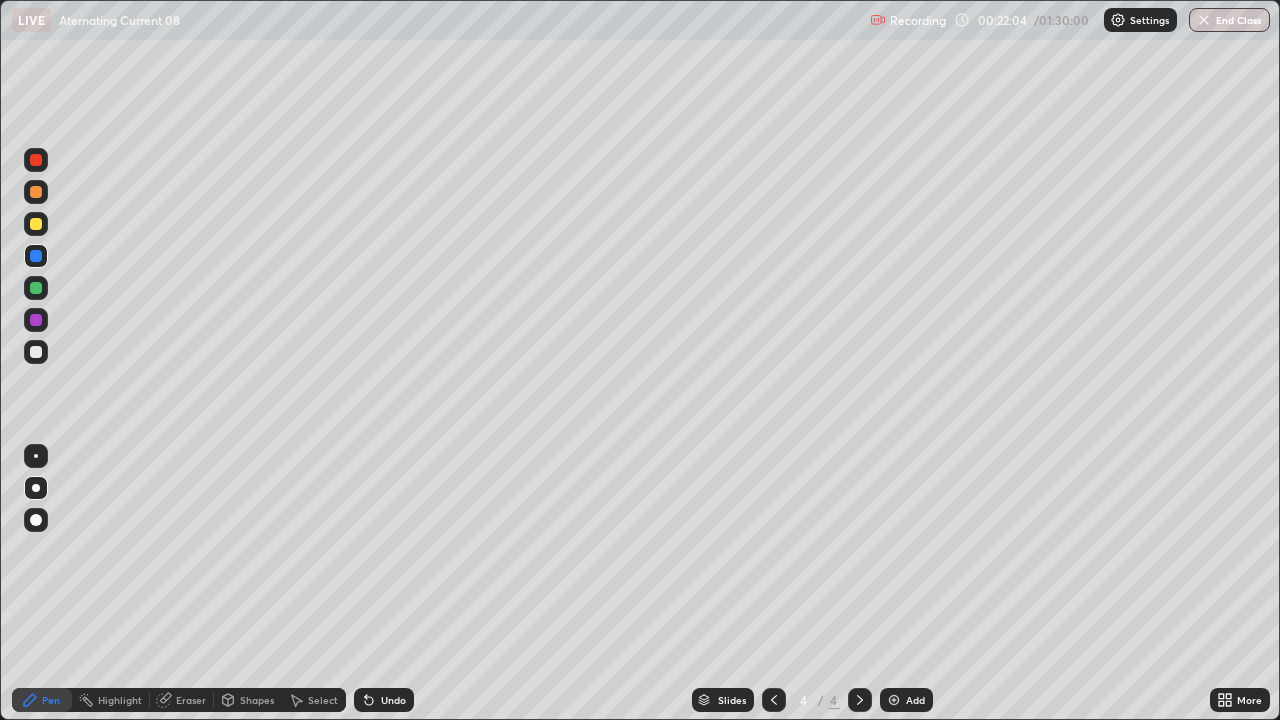 click at bounding box center [36, 352] 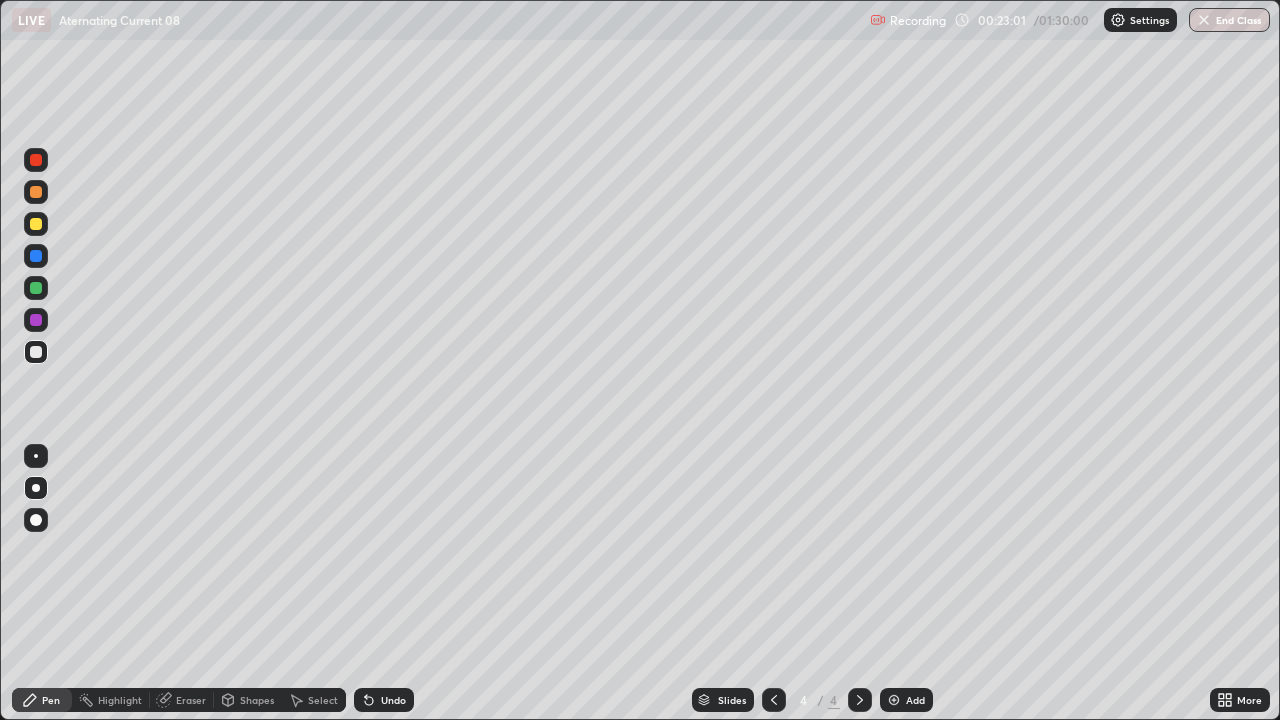 click on "Shapes" at bounding box center [257, 700] 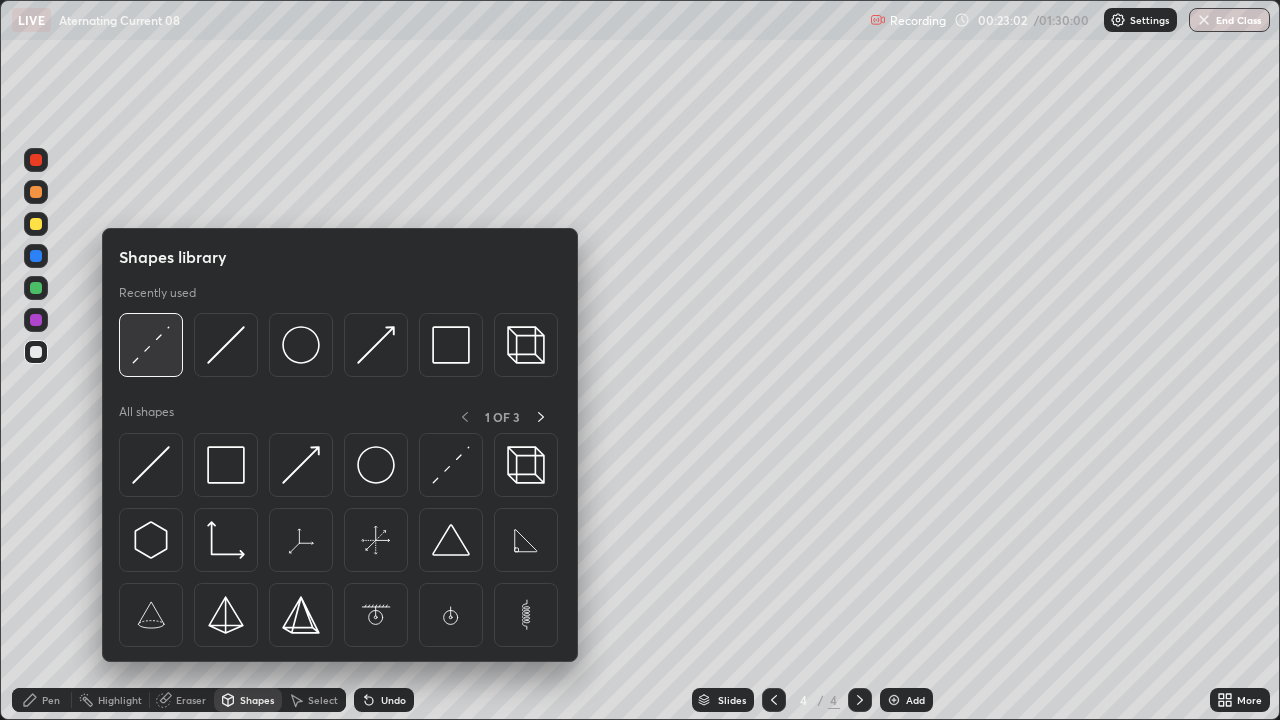 click at bounding box center [151, 345] 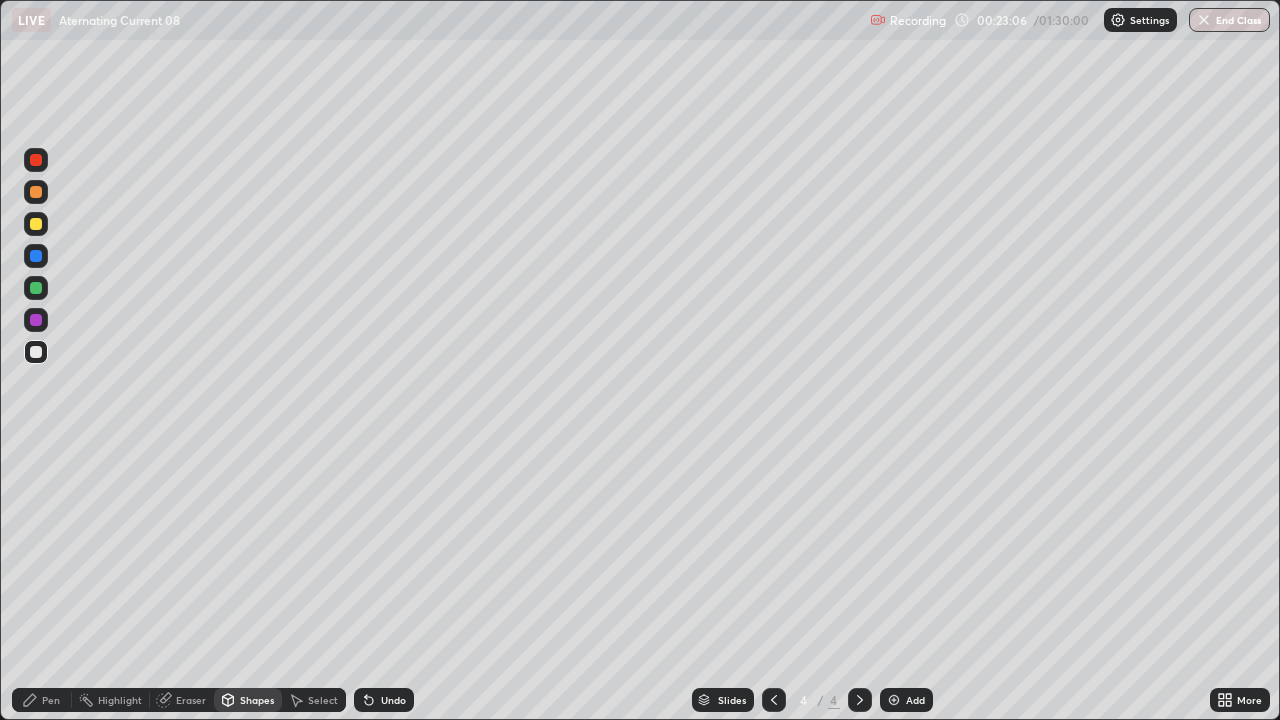 click on "Shapes" at bounding box center (248, 700) 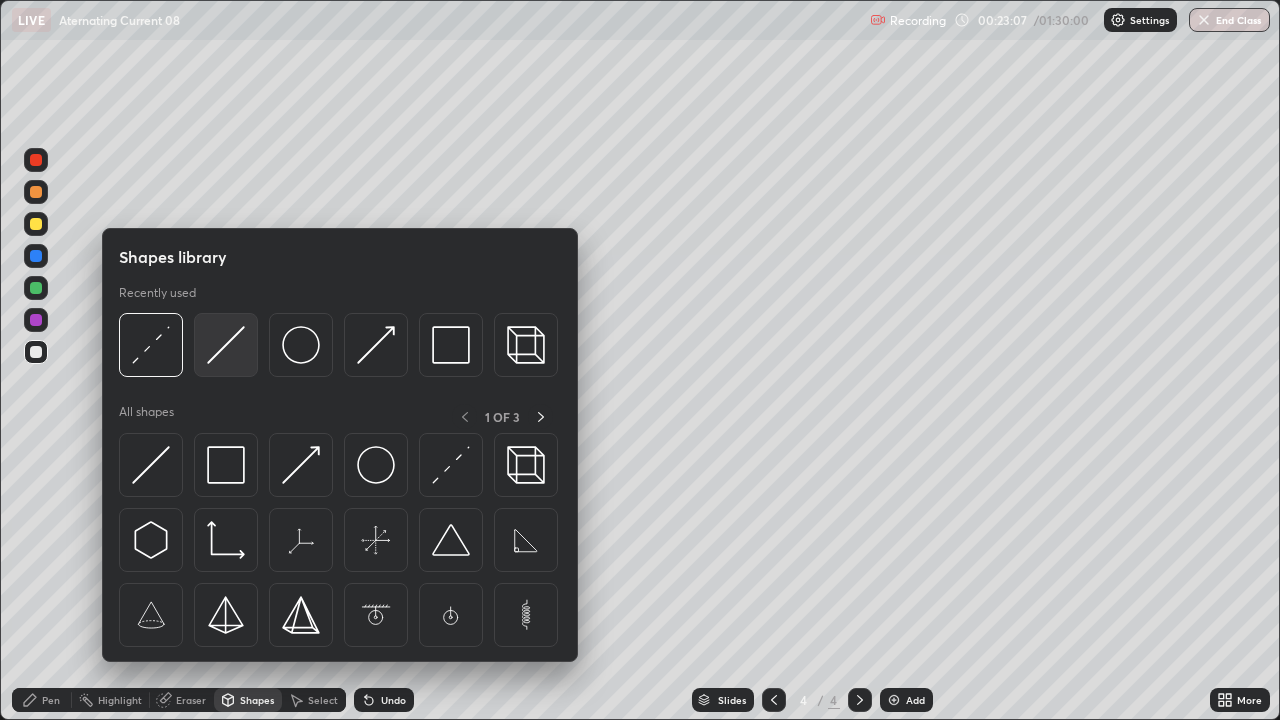 click at bounding box center [226, 345] 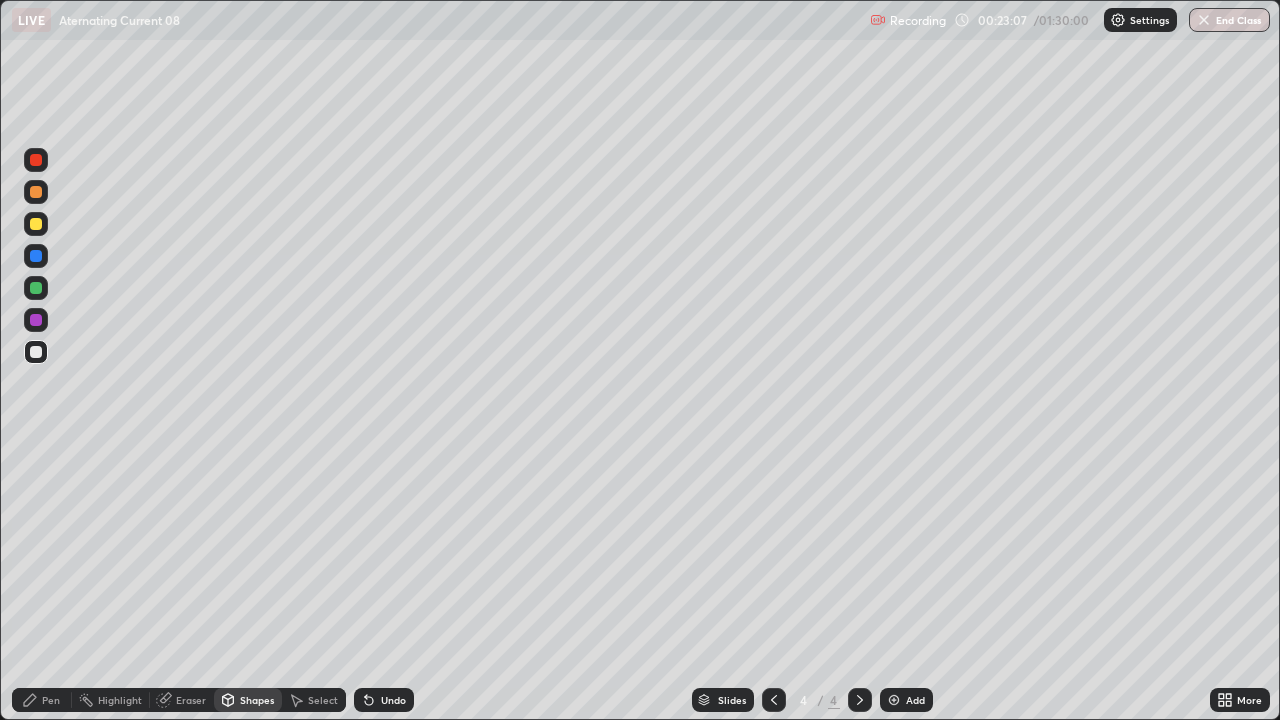 click at bounding box center (36, 224) 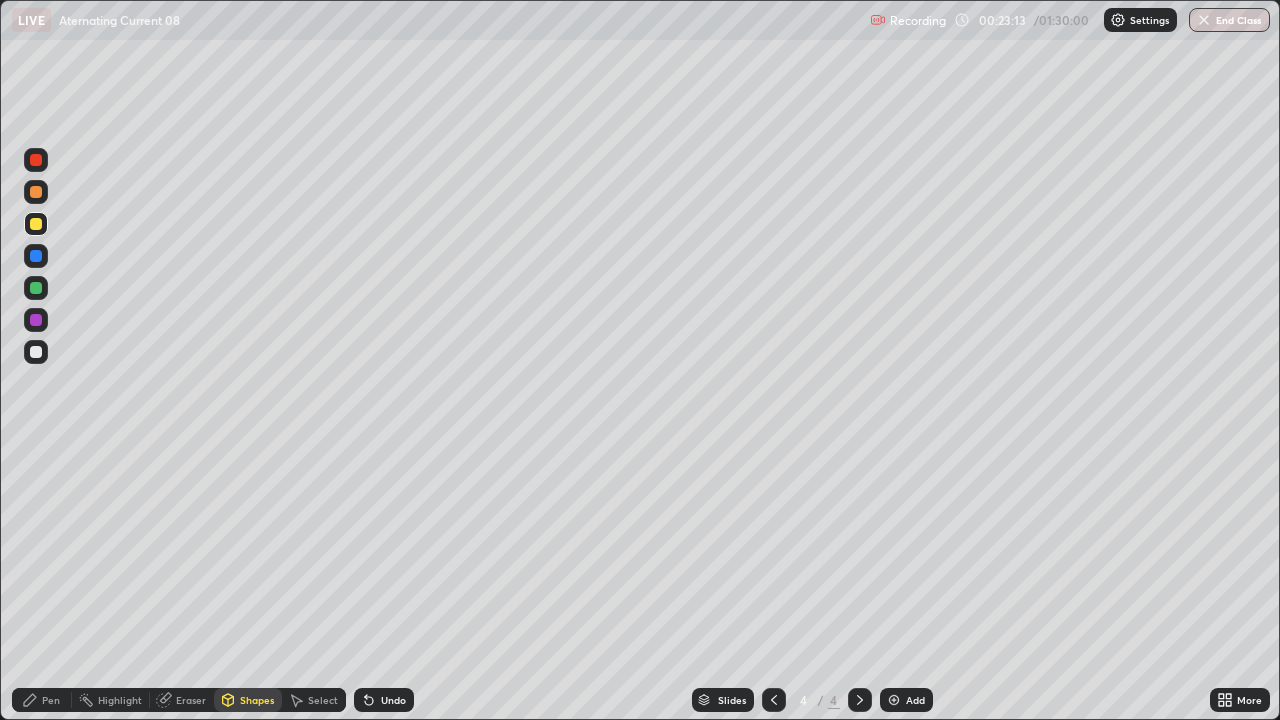 click on "Pen" at bounding box center [42, 700] 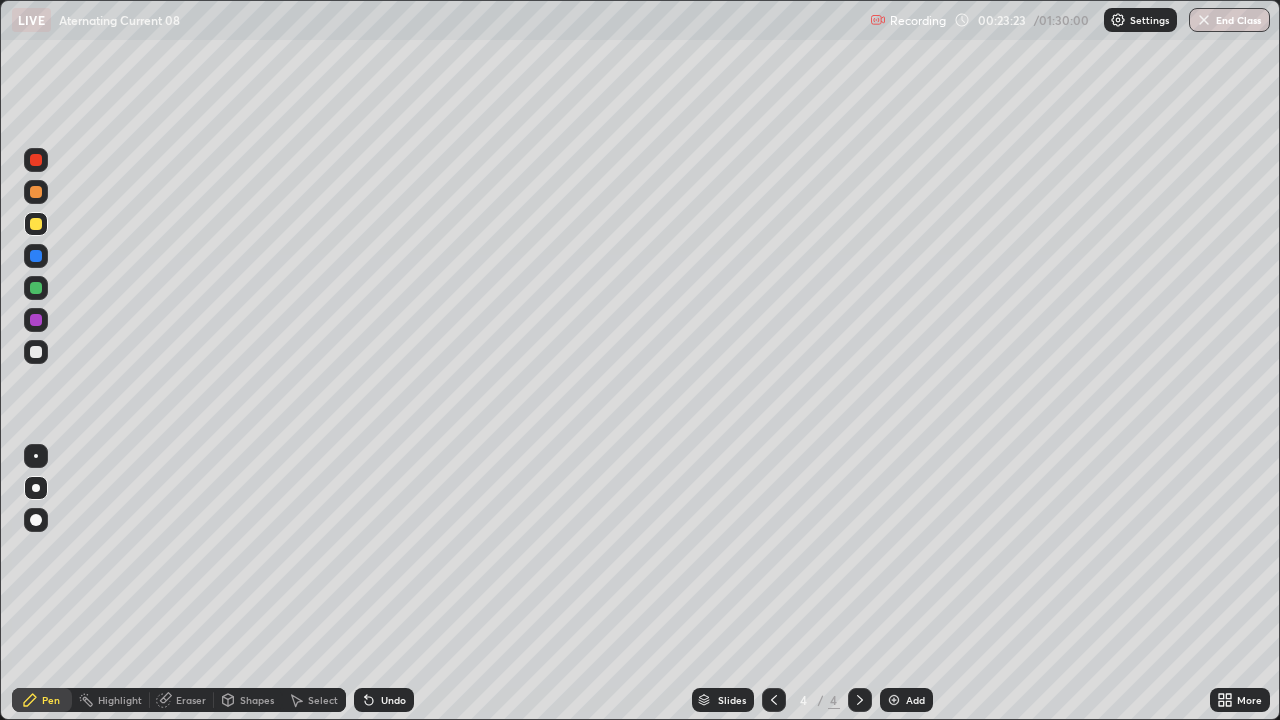 click on "Shapes" at bounding box center [257, 700] 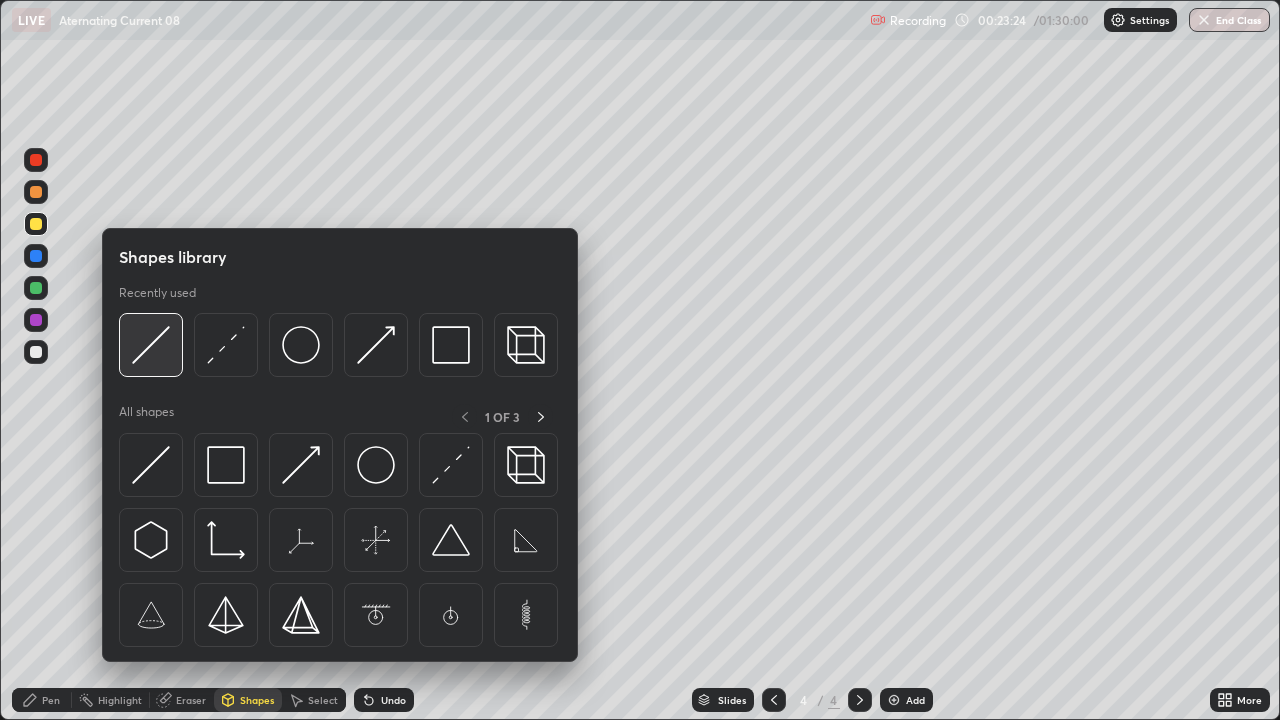 click at bounding box center [151, 345] 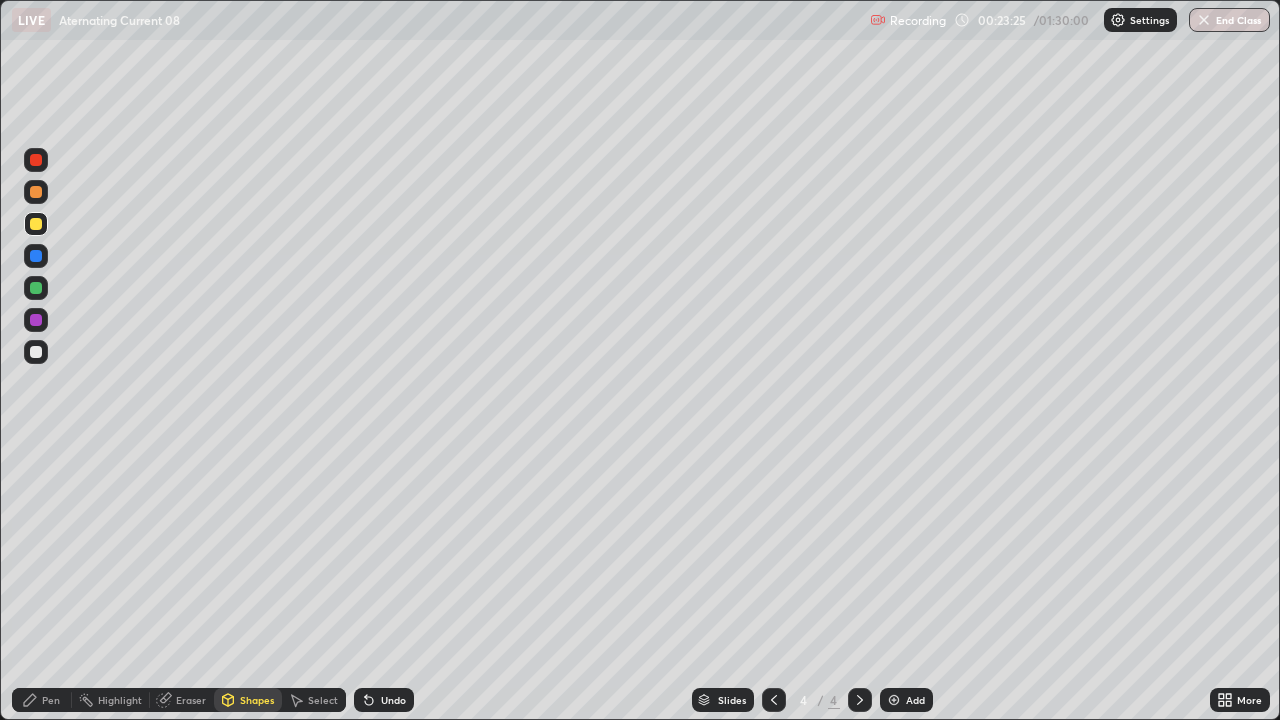 click at bounding box center [36, 256] 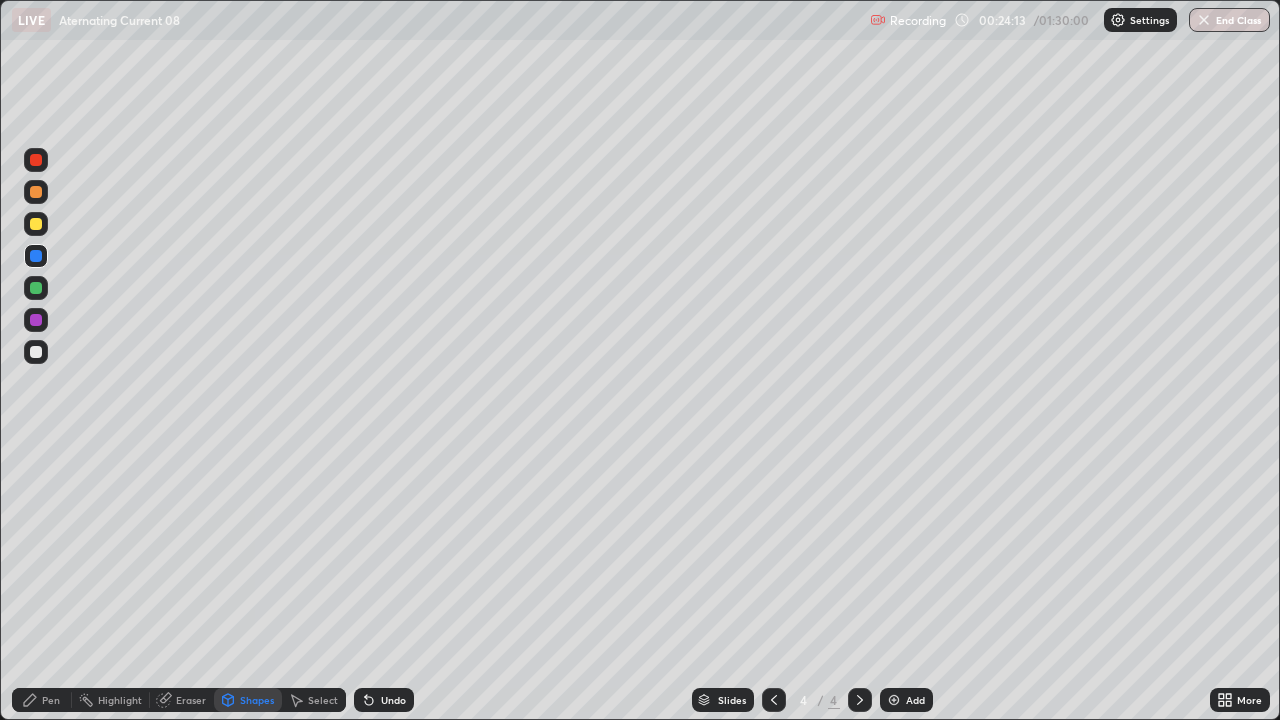 click on "Pen" at bounding box center [51, 700] 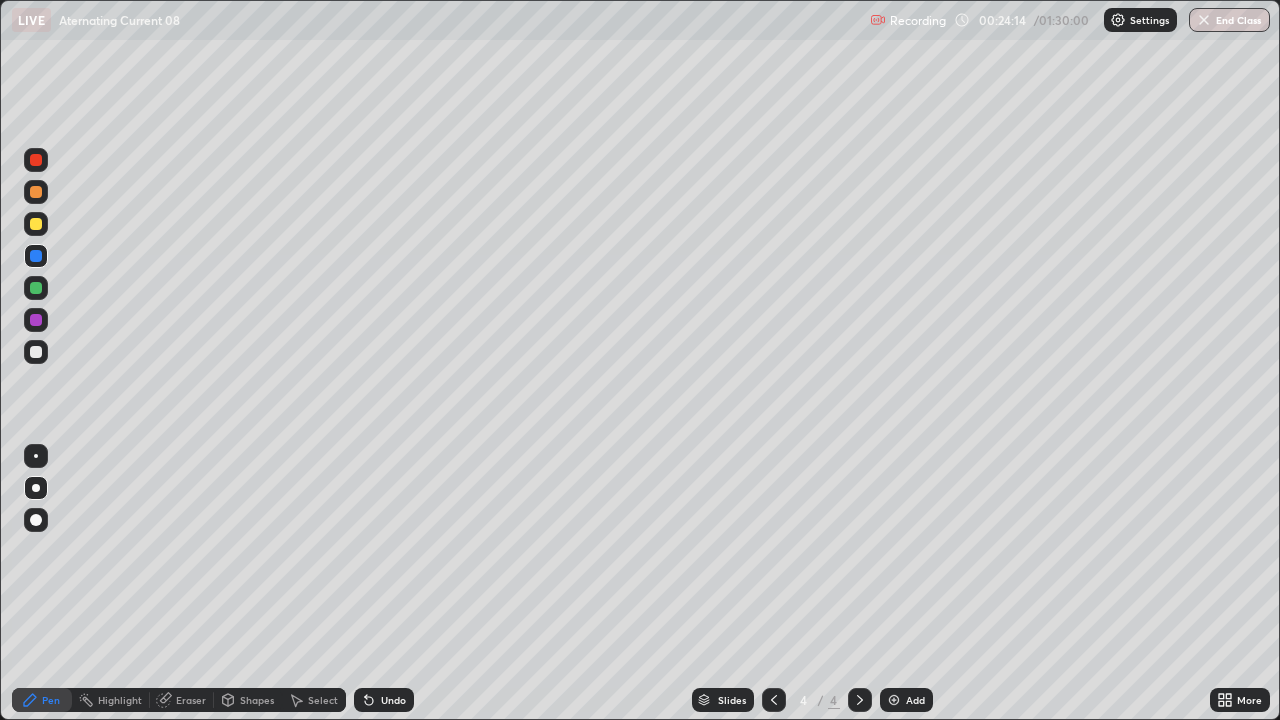 click at bounding box center [36, 352] 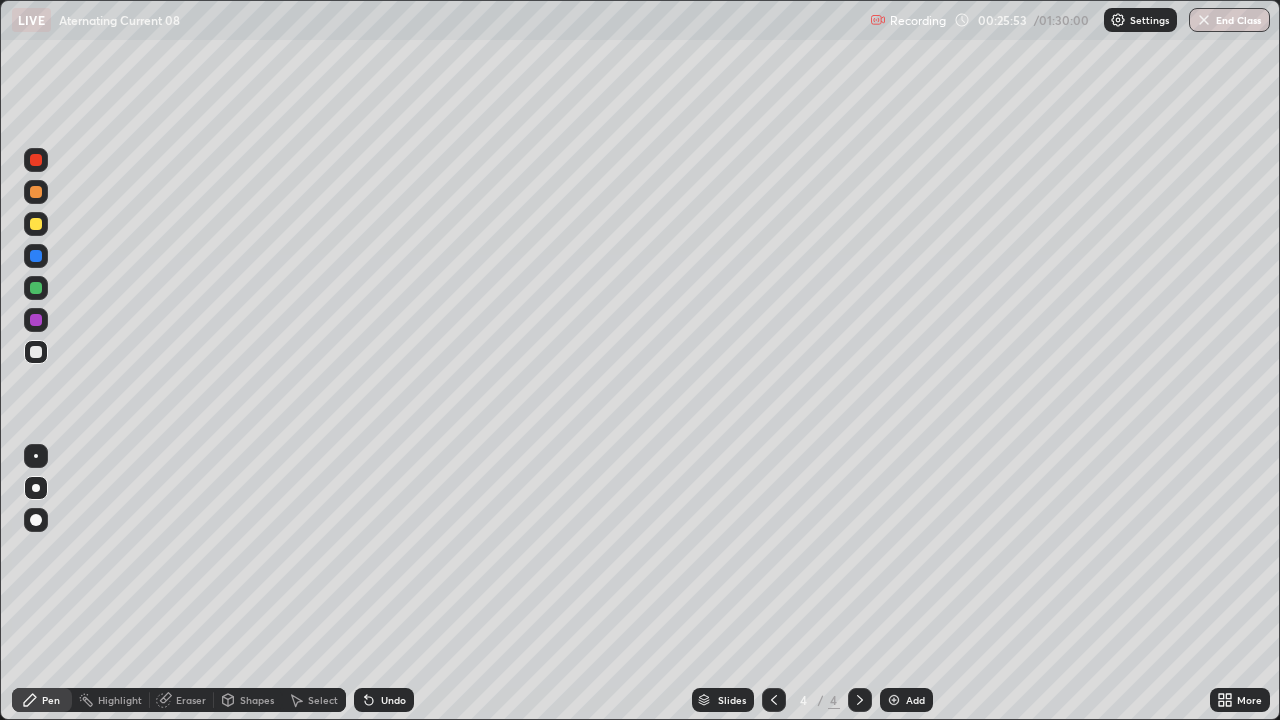 click on "Pen" at bounding box center [42, 700] 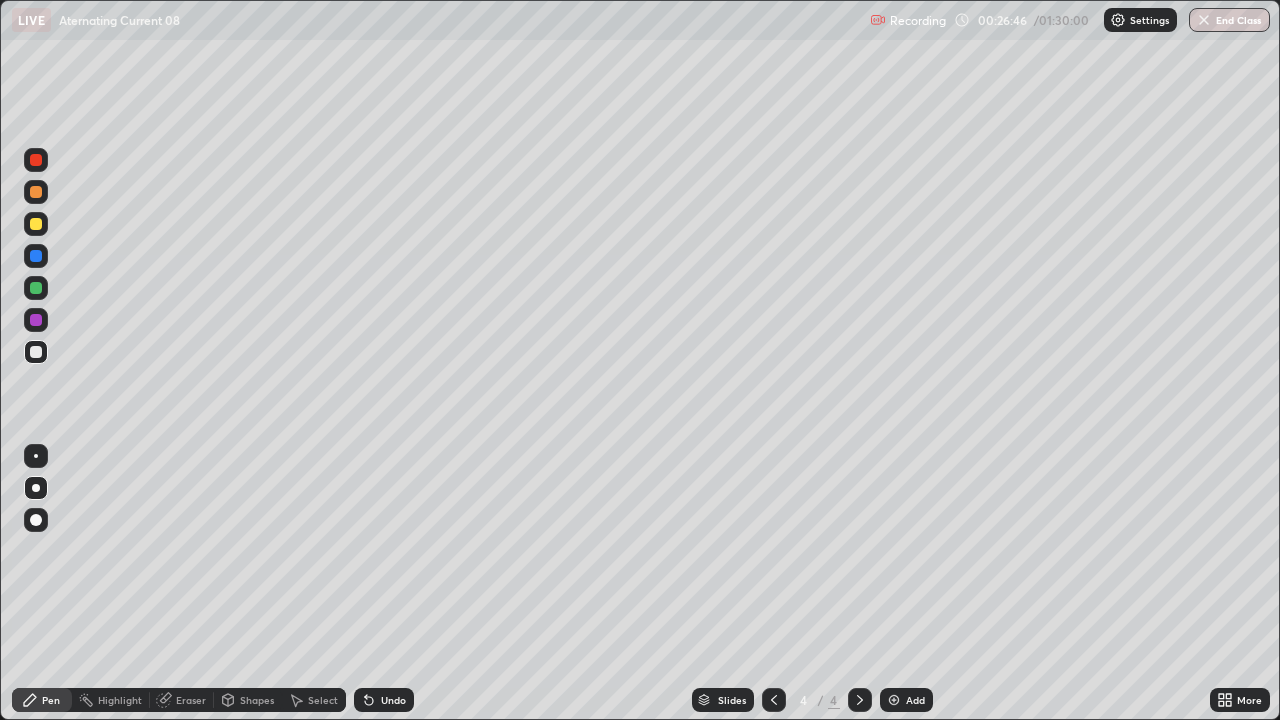 click at bounding box center (36, 224) 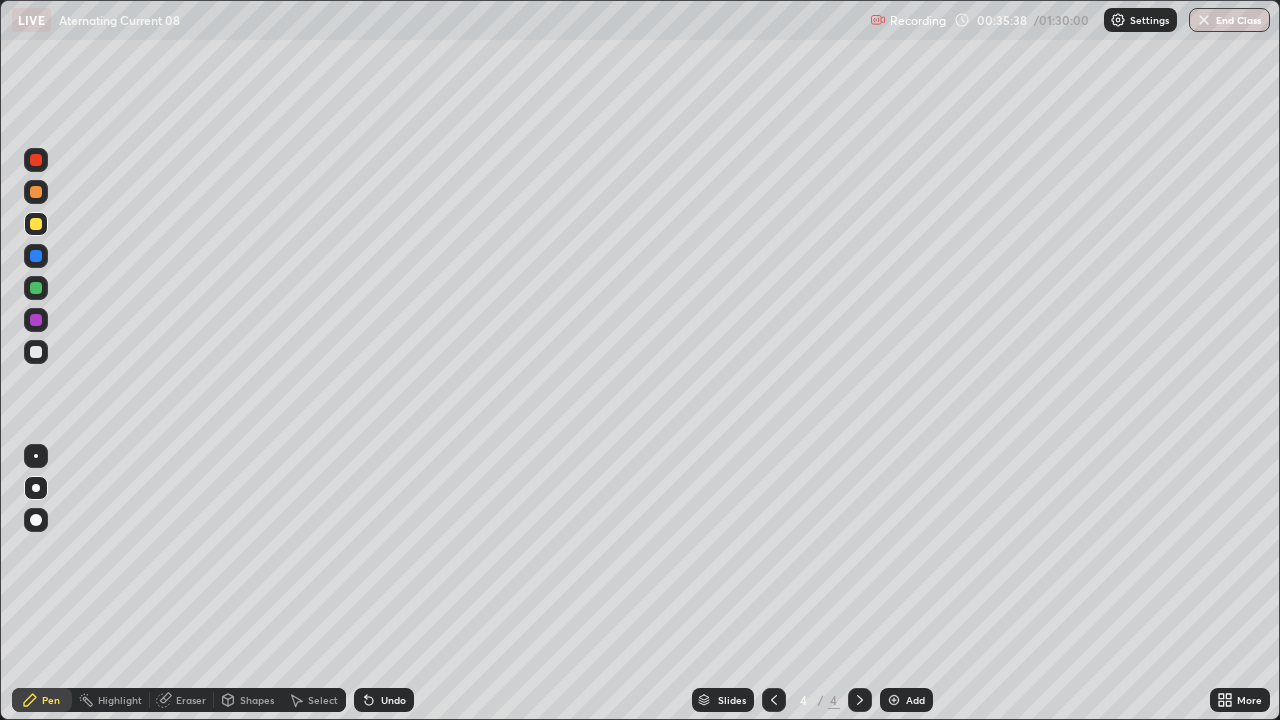 click 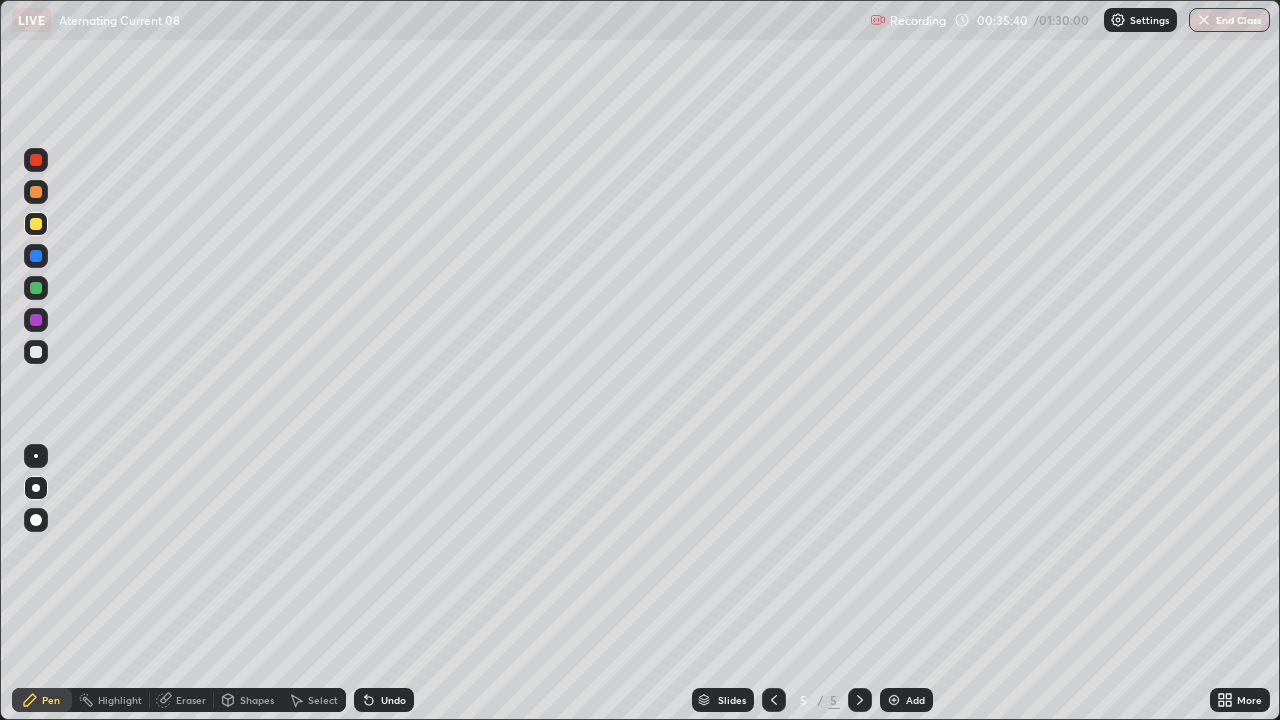 click at bounding box center (36, 352) 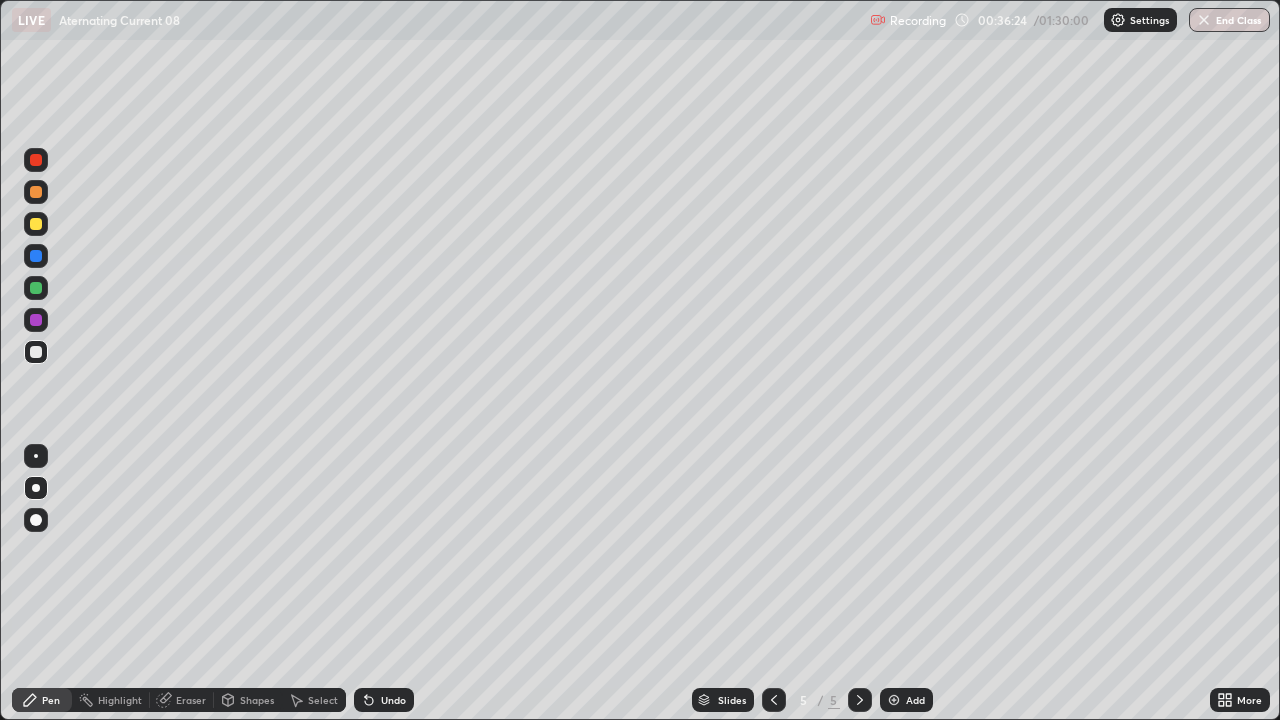 click at bounding box center [36, 224] 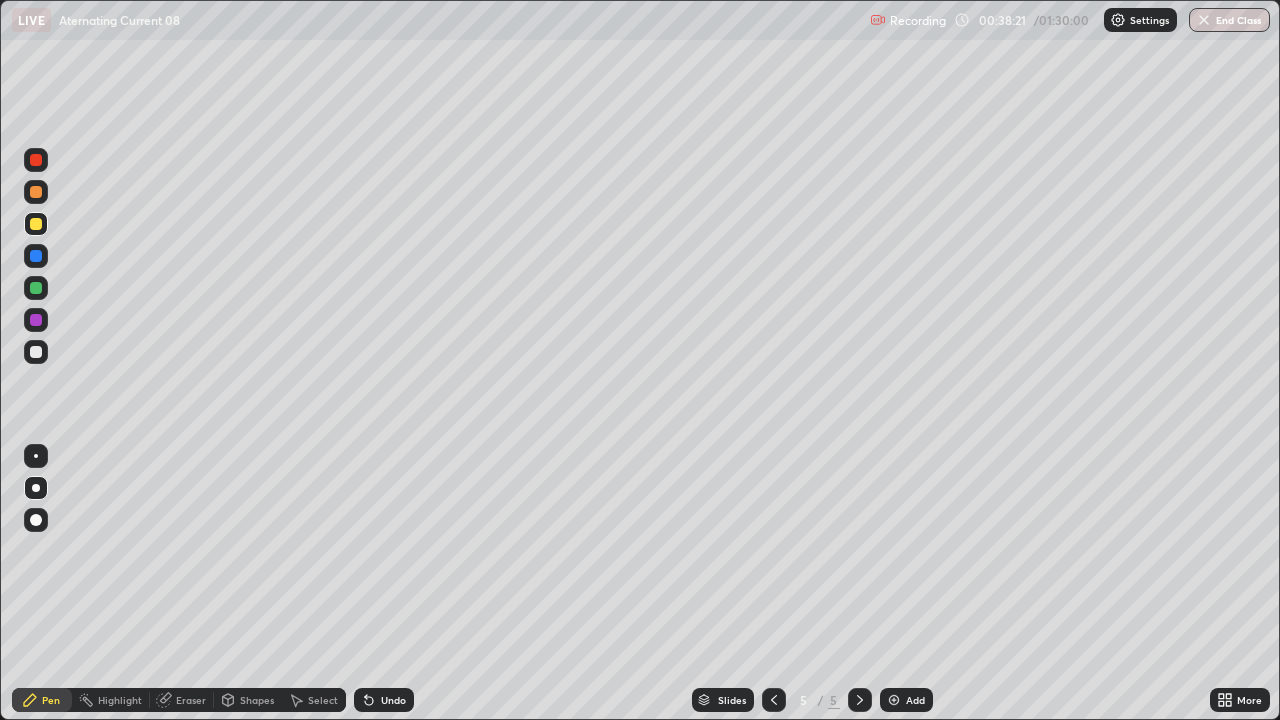 click on "Eraser" at bounding box center [182, 700] 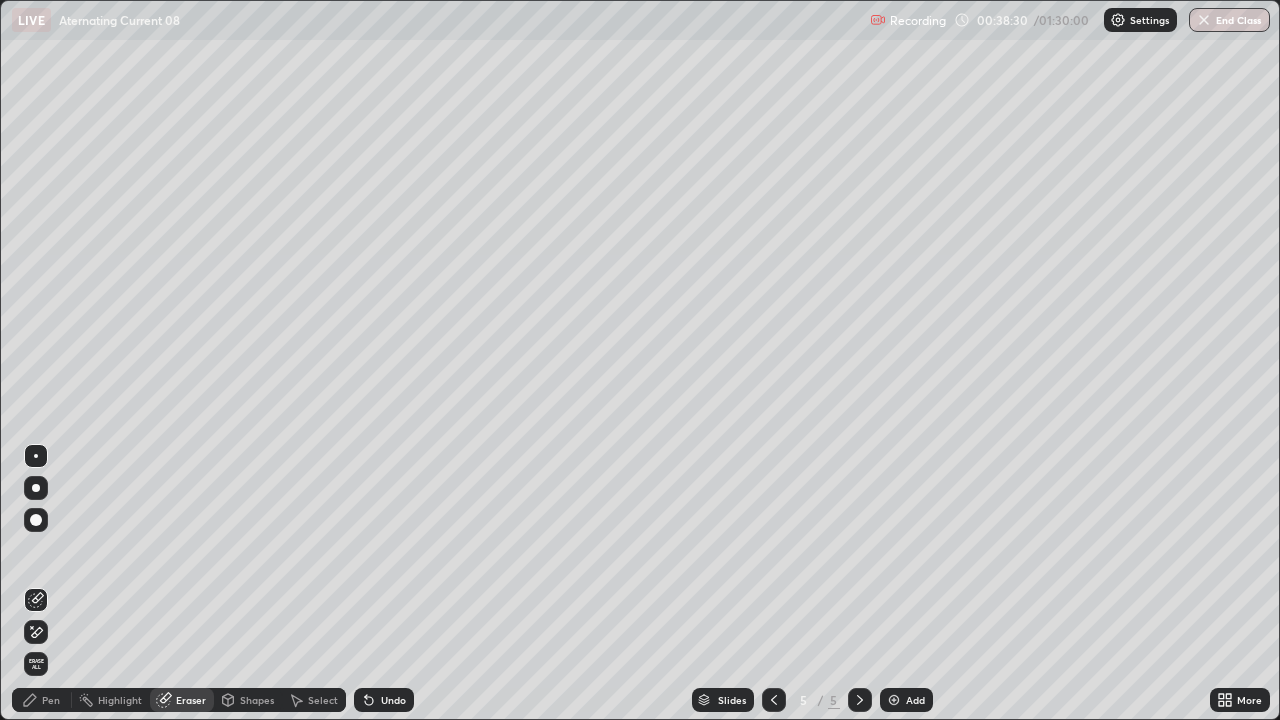 click on "Pen" at bounding box center [51, 700] 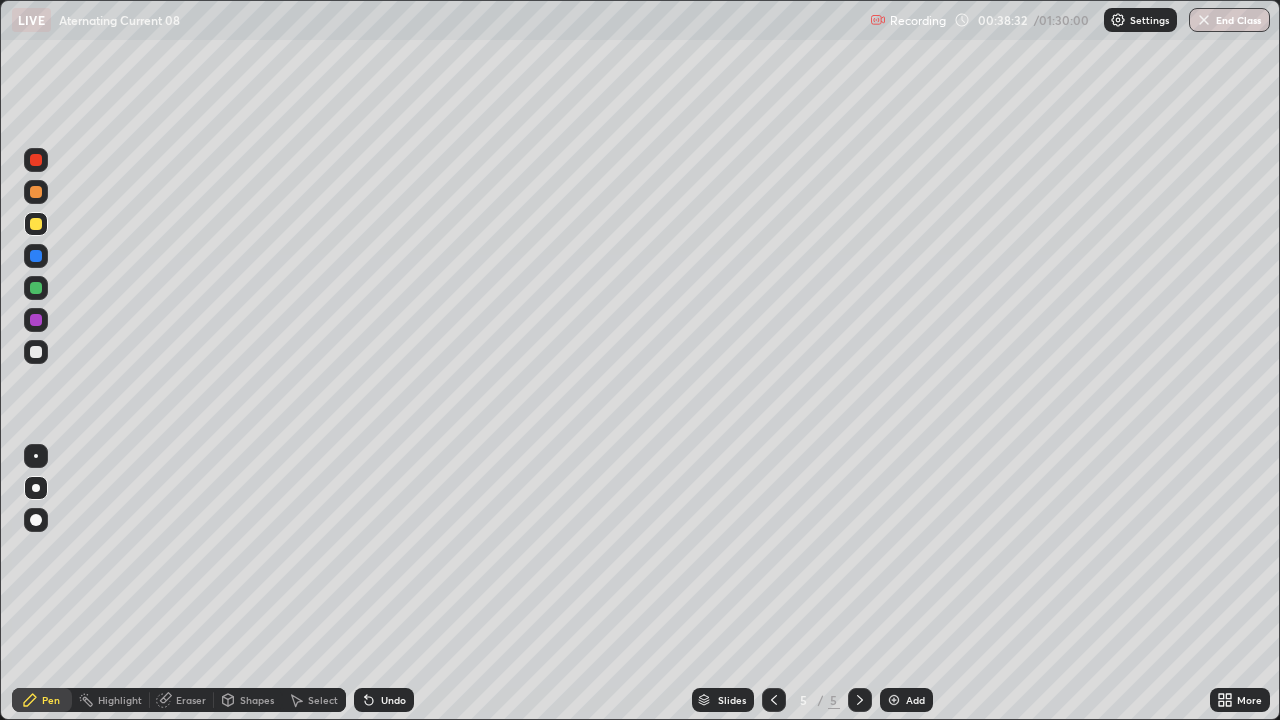 click at bounding box center (36, 352) 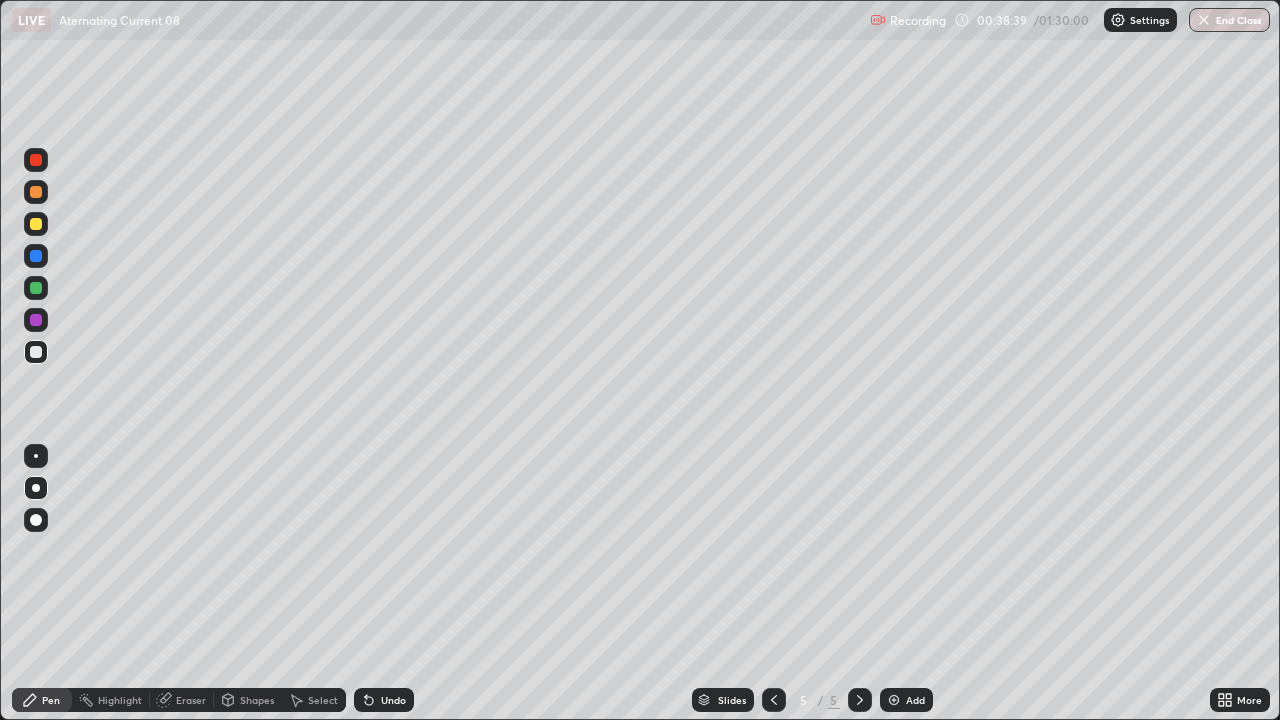 click at bounding box center [36, 352] 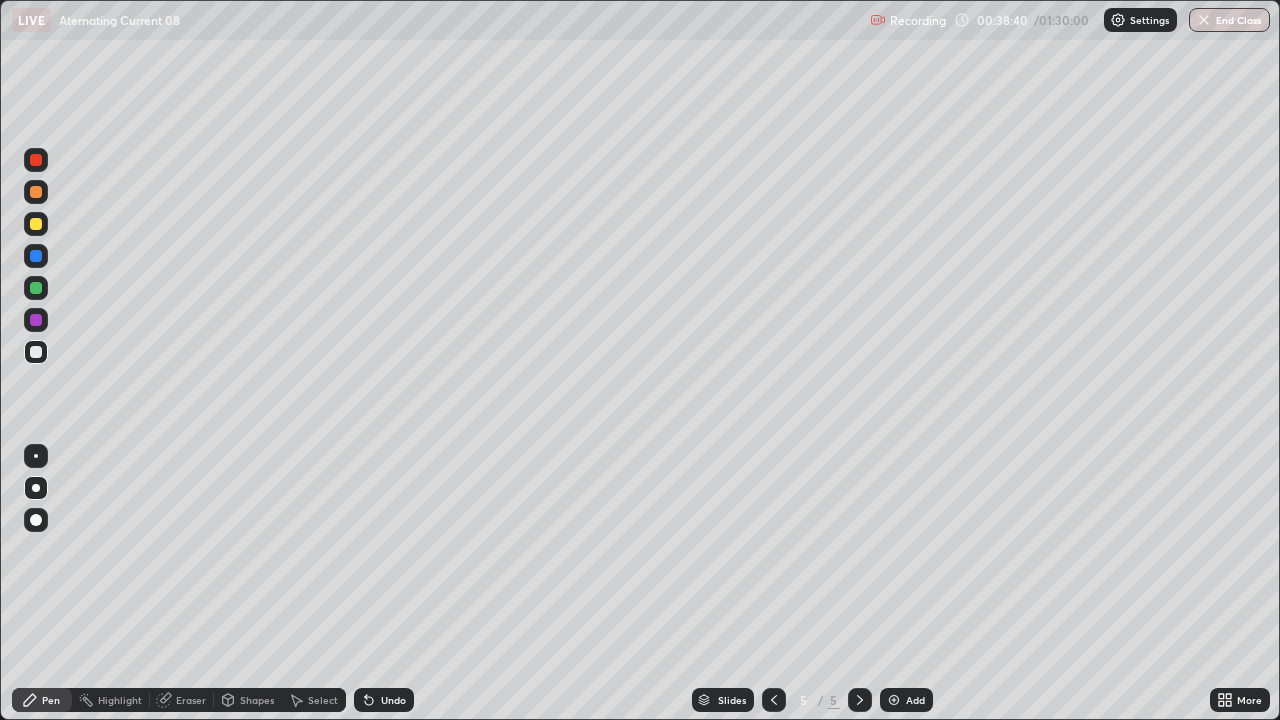 click at bounding box center [36, 224] 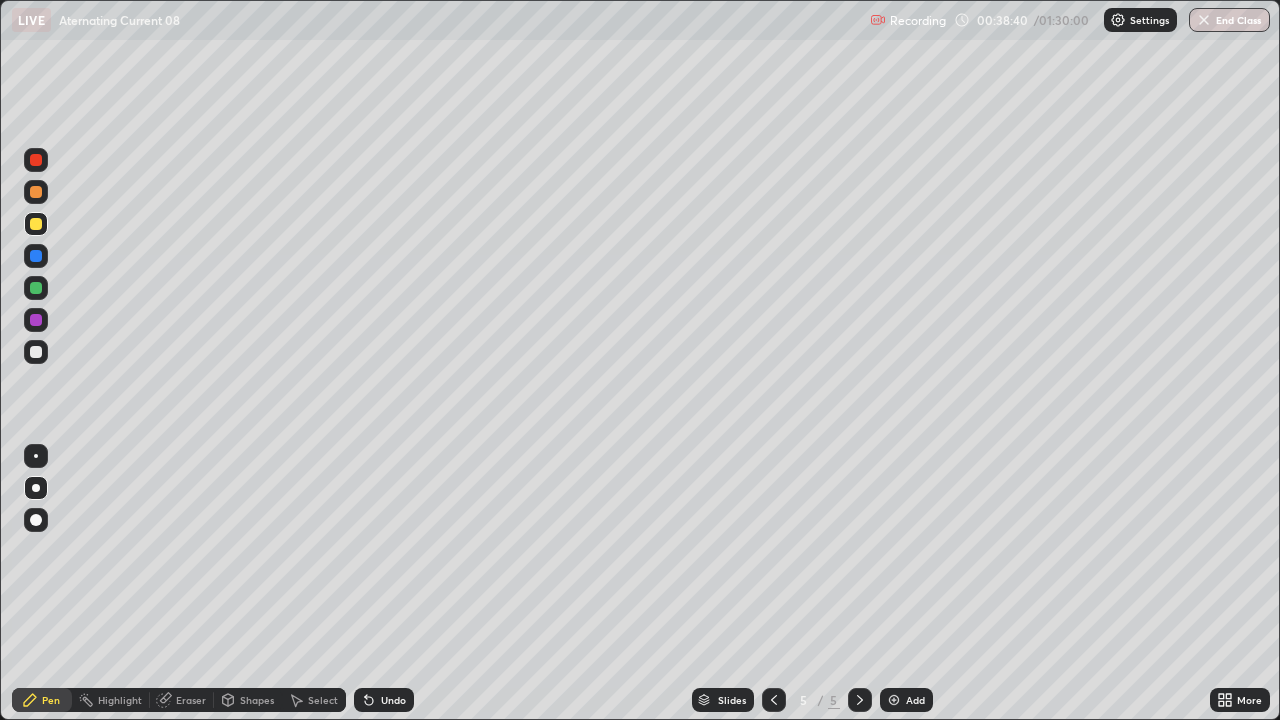 click at bounding box center [36, 352] 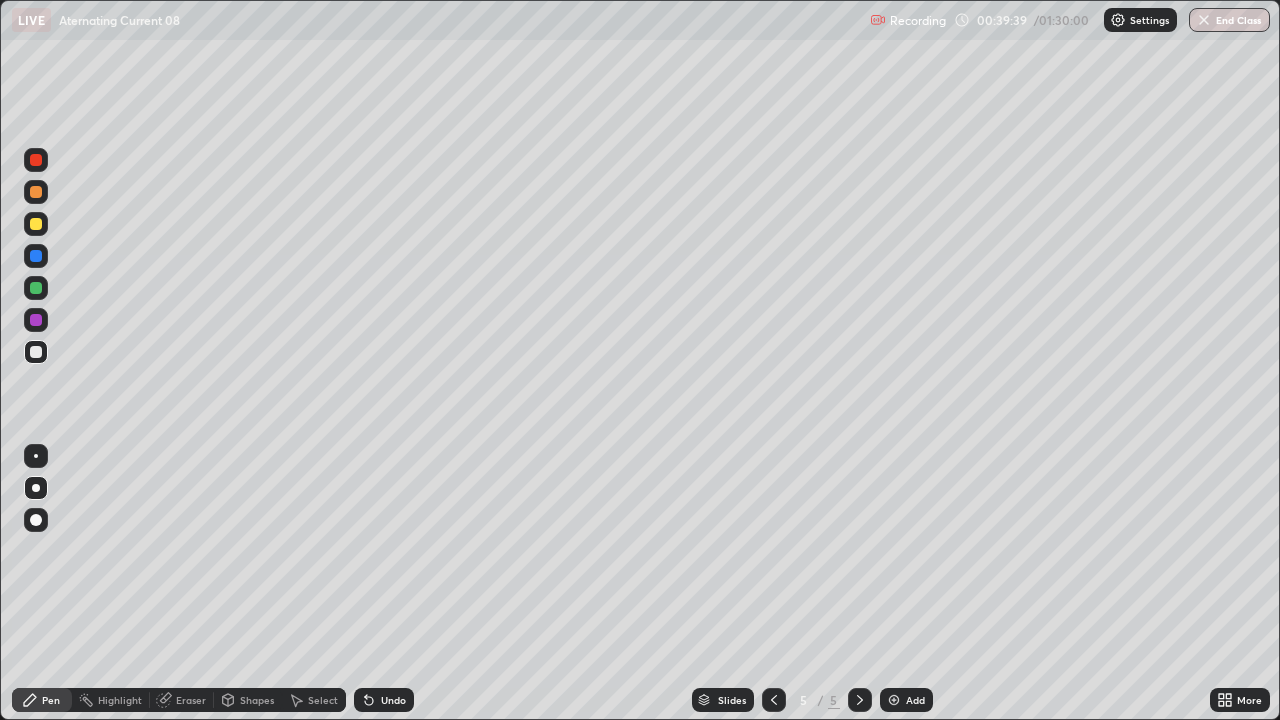 click on "Eraser" at bounding box center (191, 700) 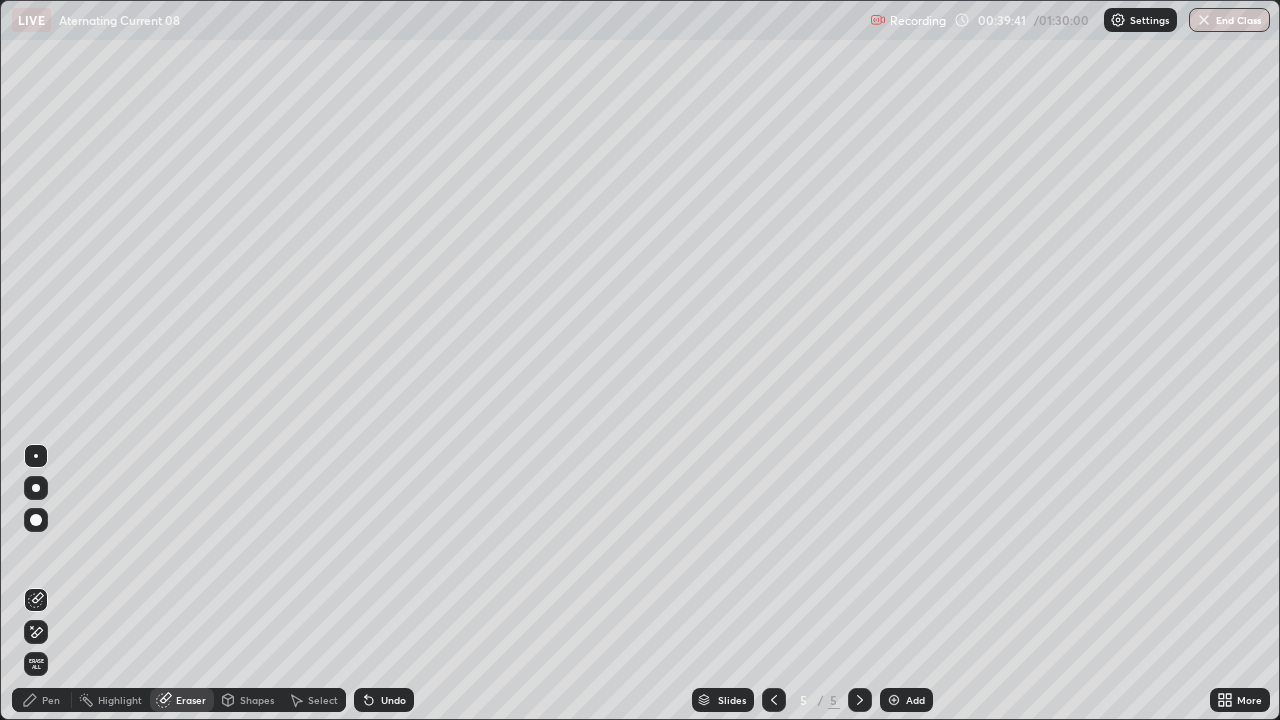 click on "Pen" at bounding box center (42, 700) 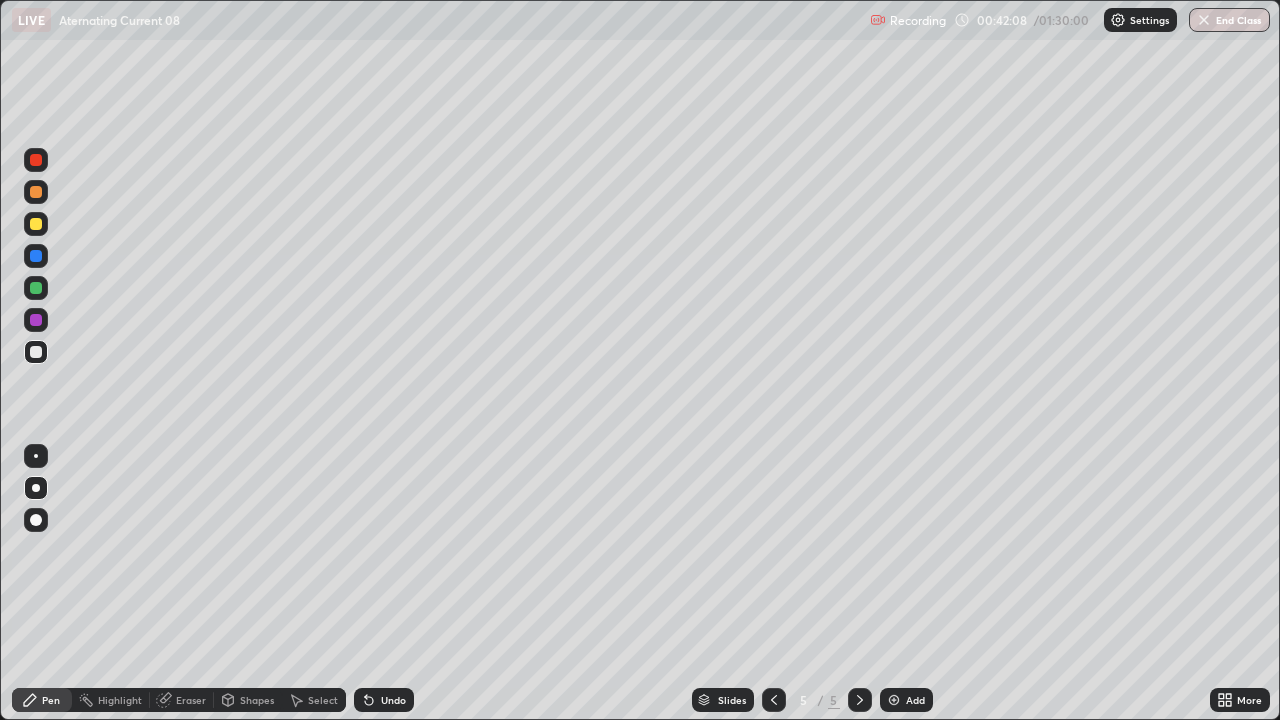 click on "Eraser" at bounding box center [191, 700] 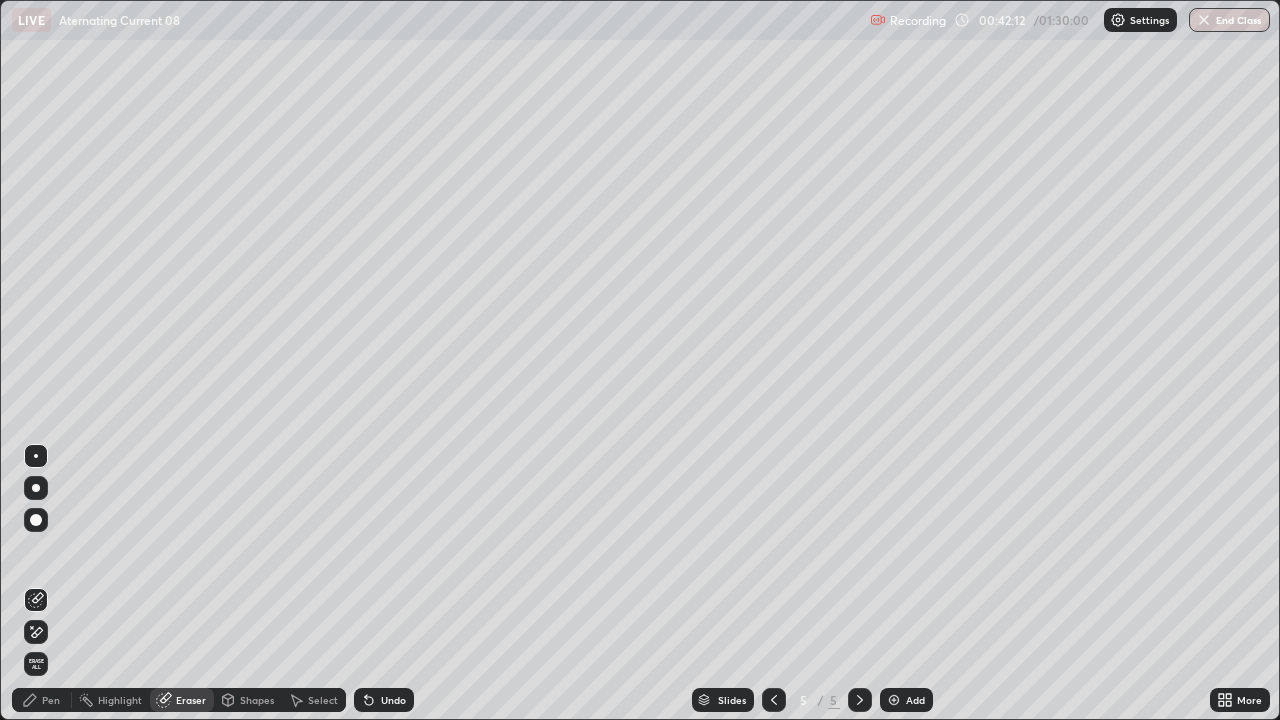 click on "Pen" at bounding box center (42, 700) 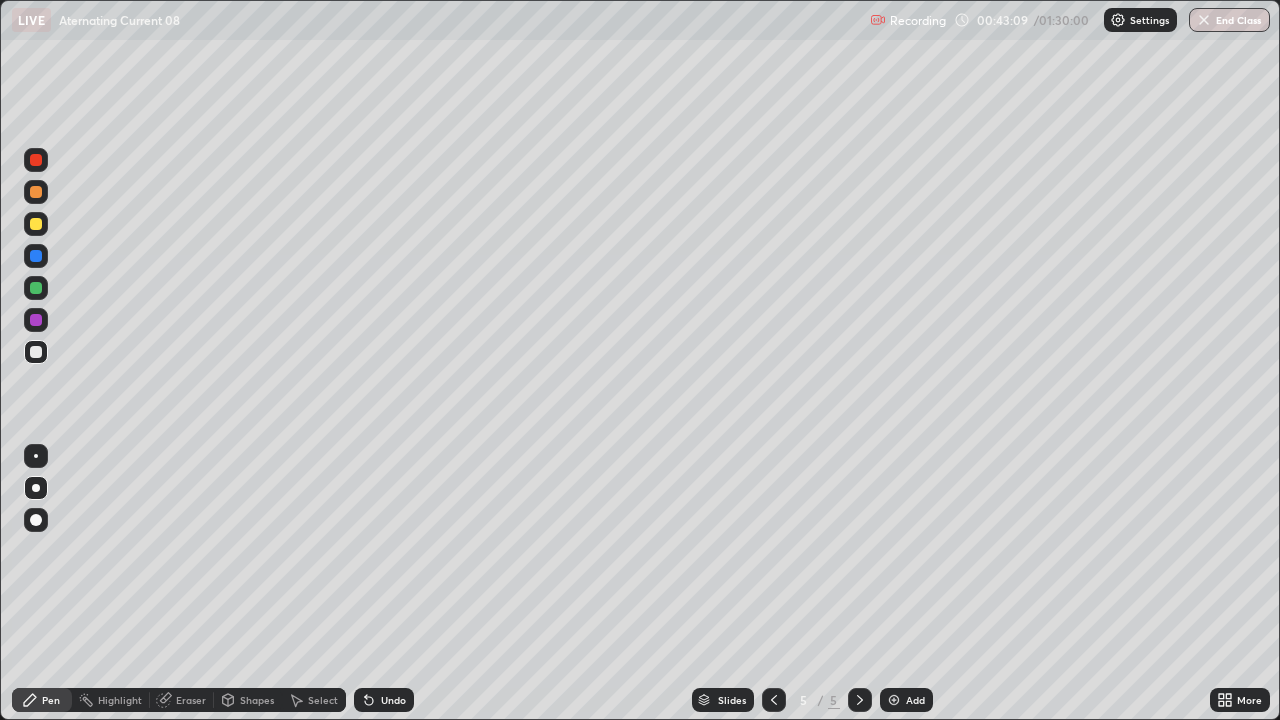 click on "Shapes" at bounding box center [257, 700] 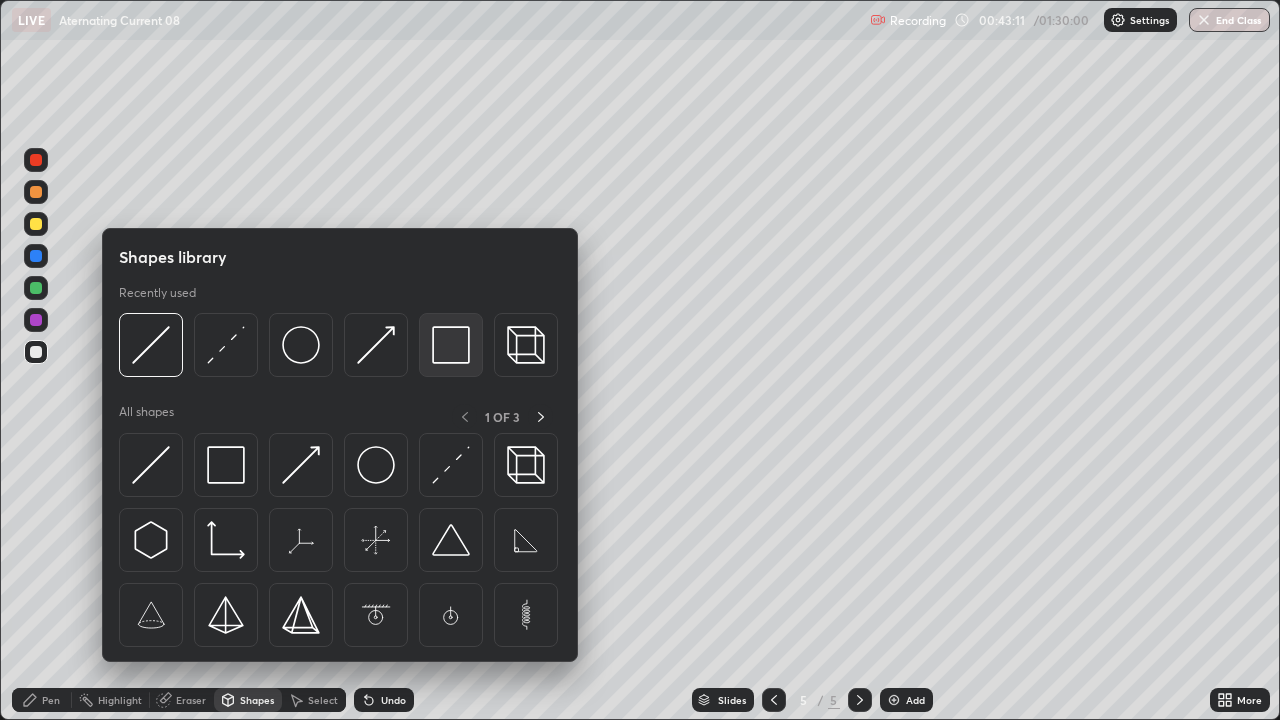 click at bounding box center [451, 345] 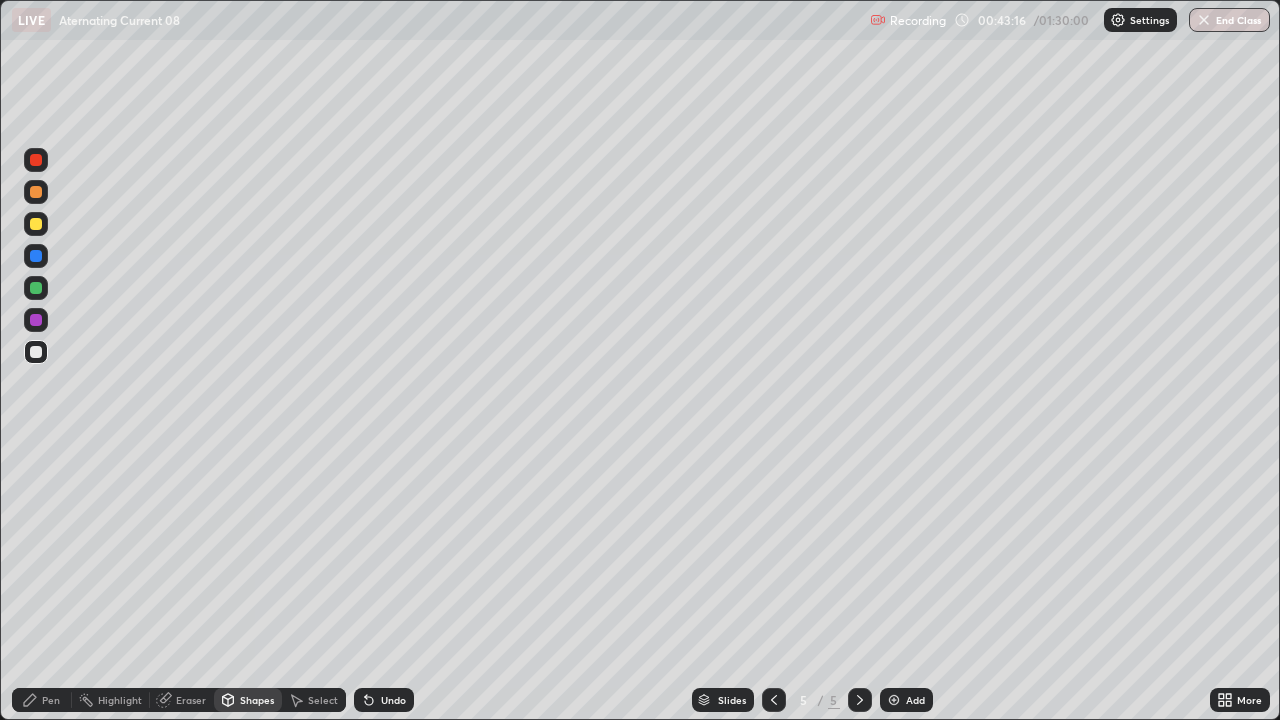 click on "Pen" at bounding box center (51, 700) 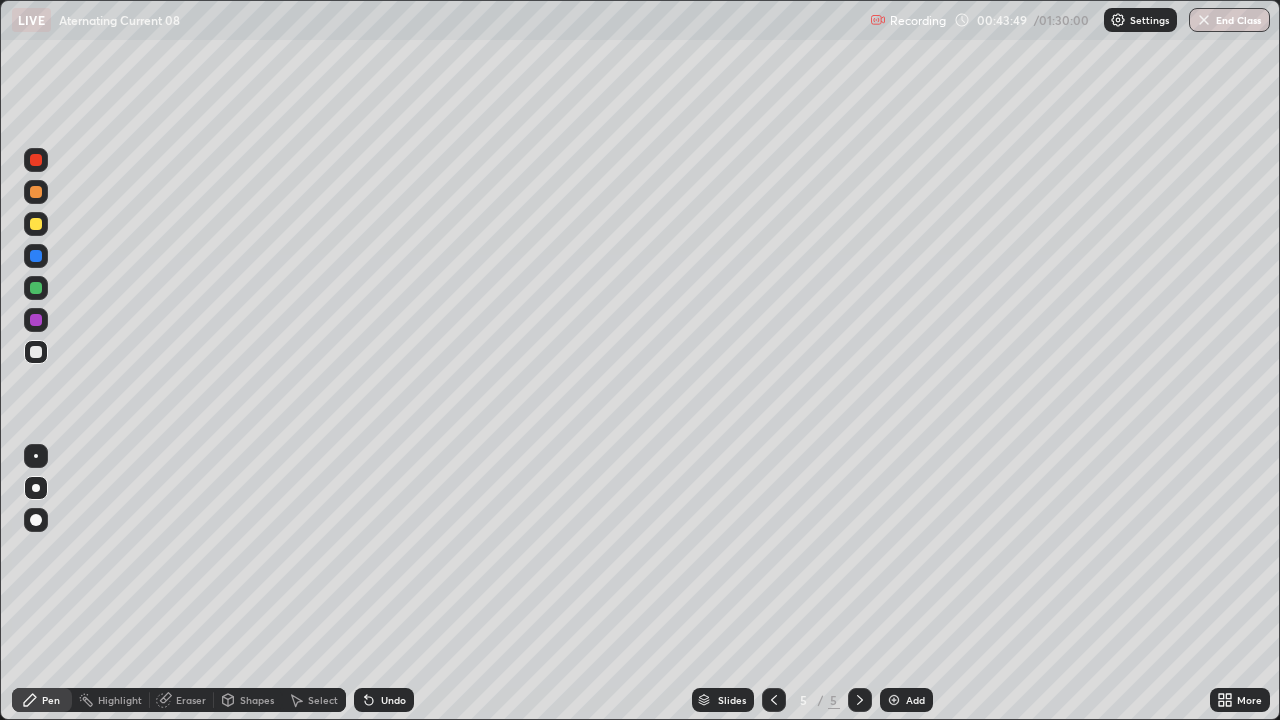 click 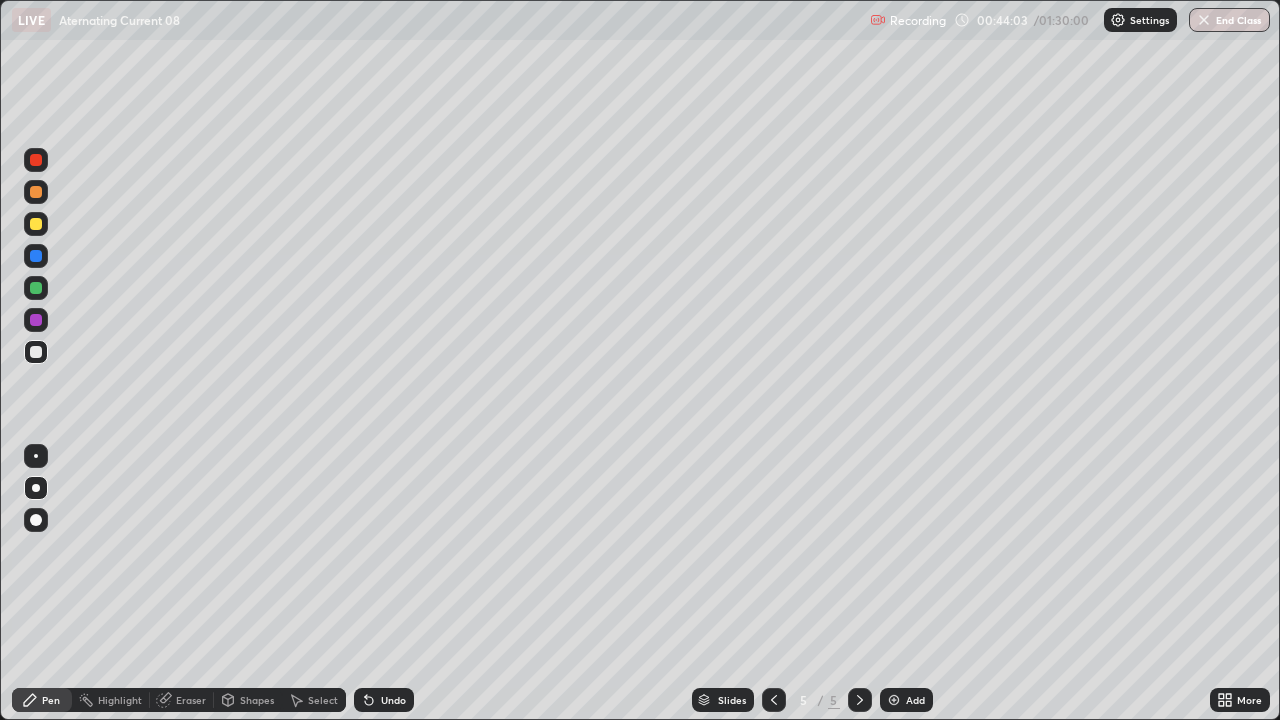 click at bounding box center (36, 224) 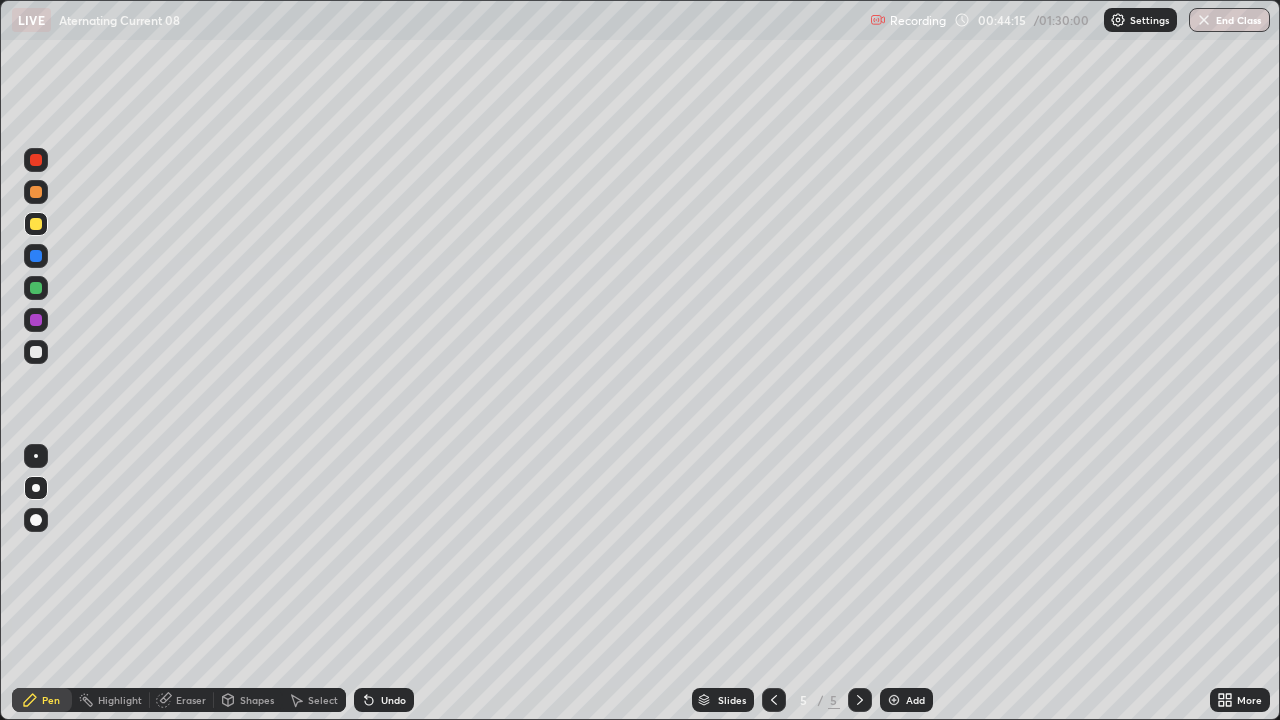 click 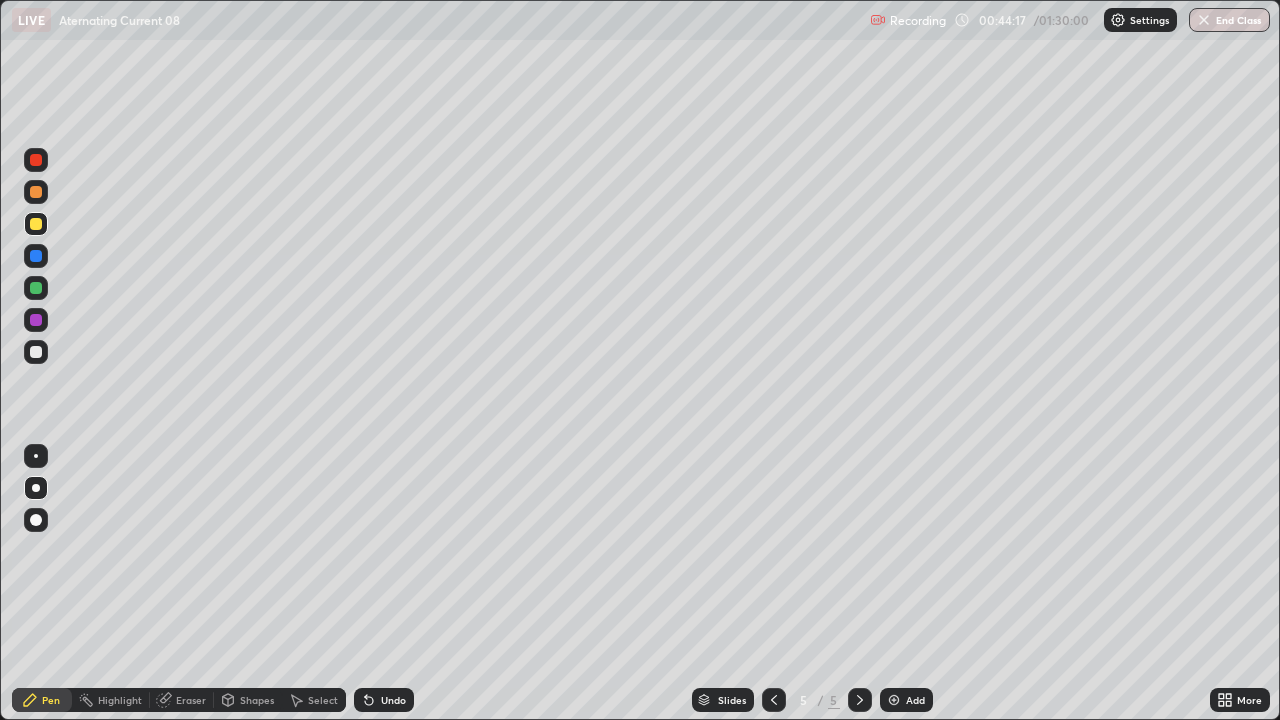 click 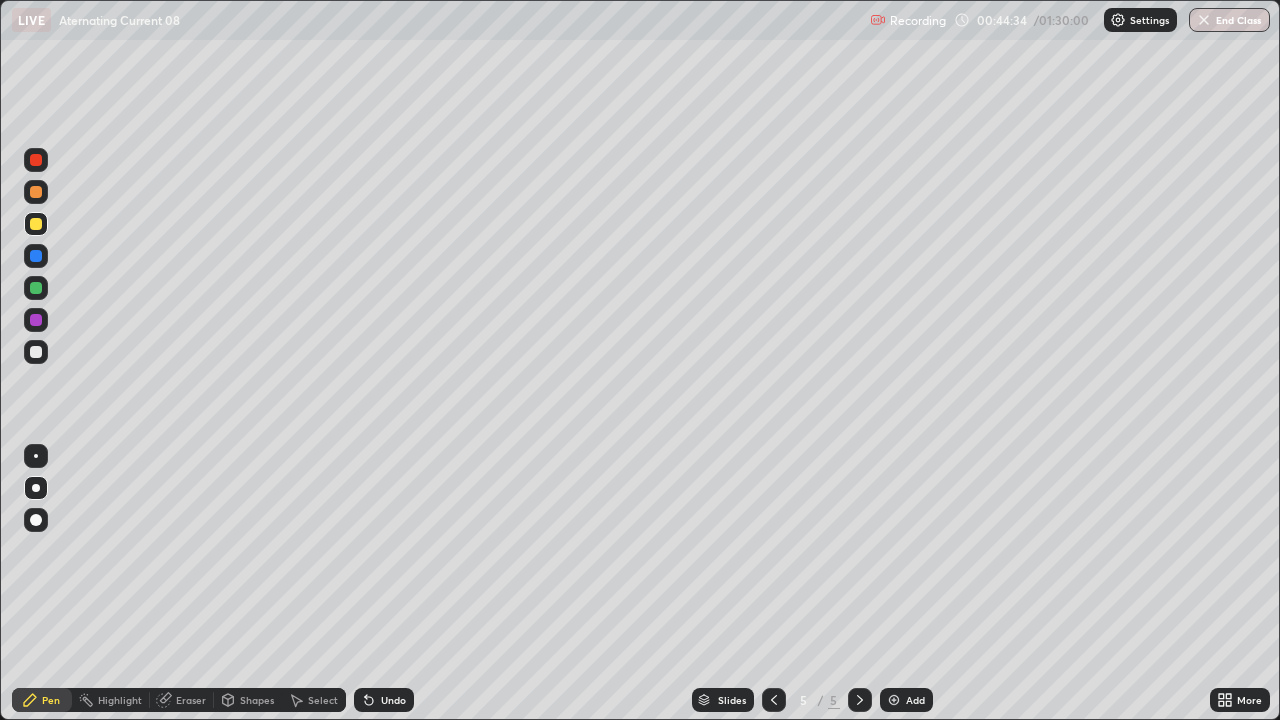 click at bounding box center [36, 352] 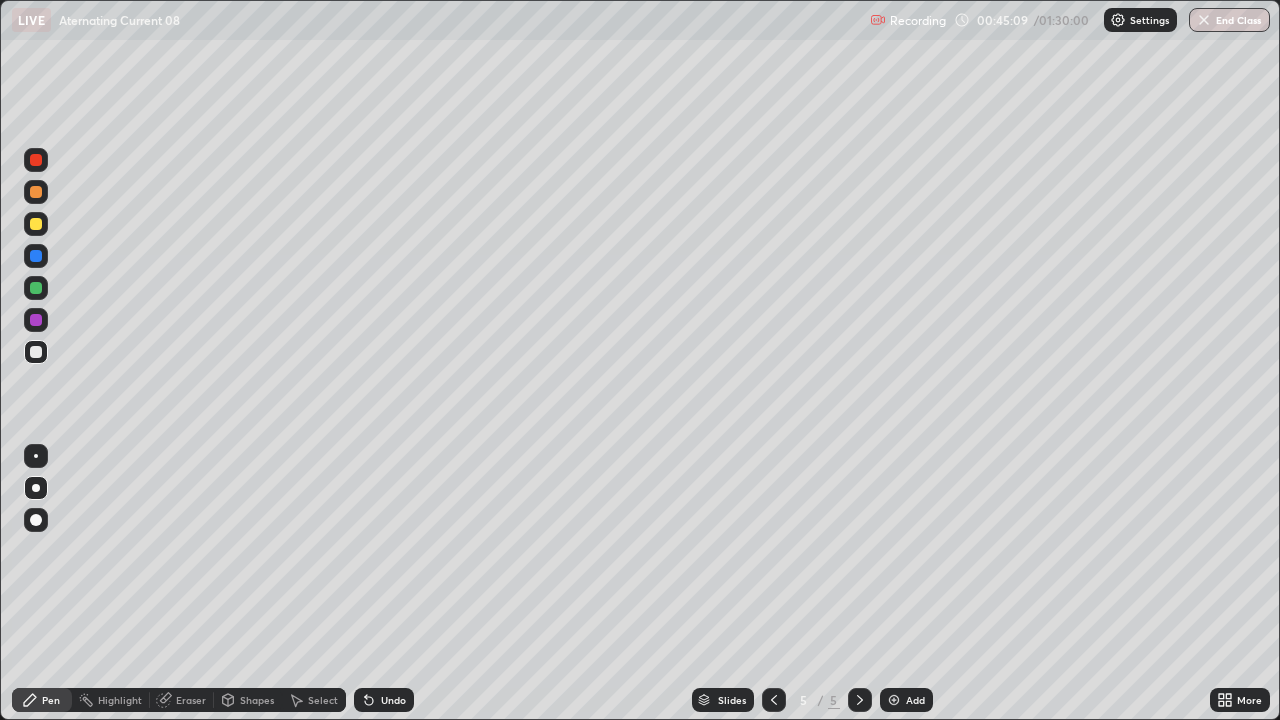 click on "Eraser" at bounding box center (182, 700) 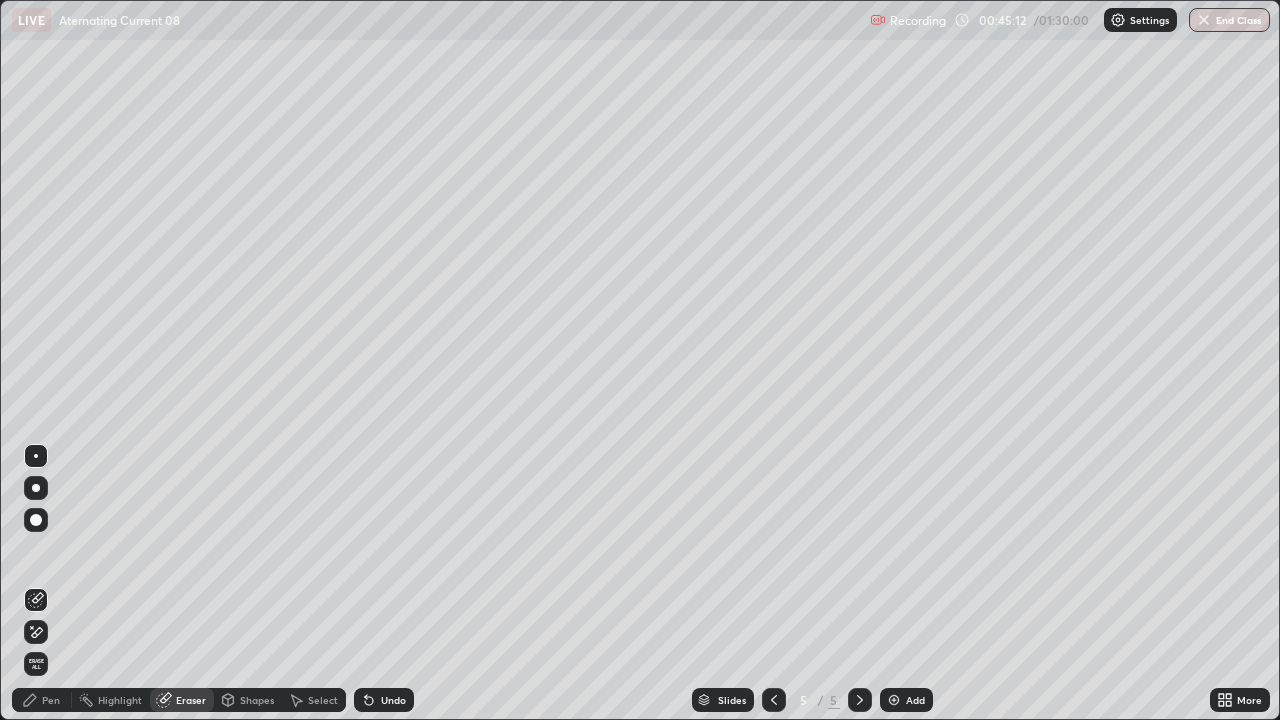 click on "Pen" at bounding box center (51, 700) 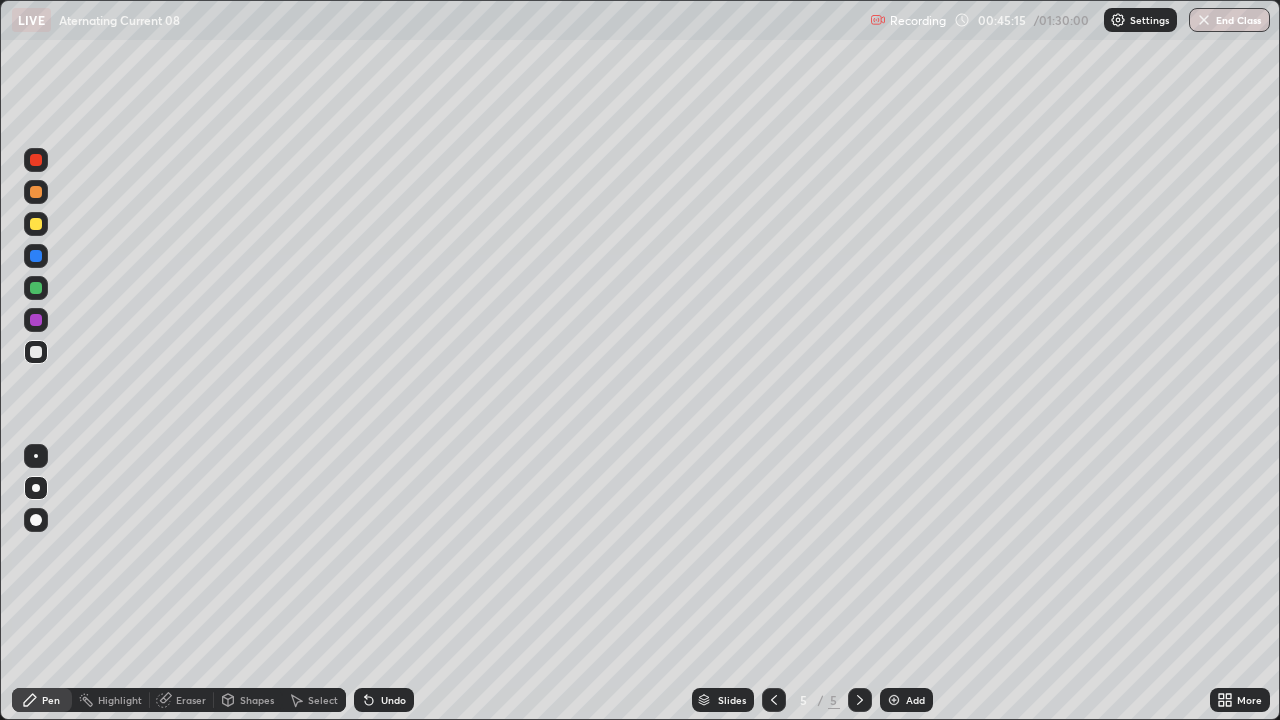 click on "Pen" at bounding box center [42, 700] 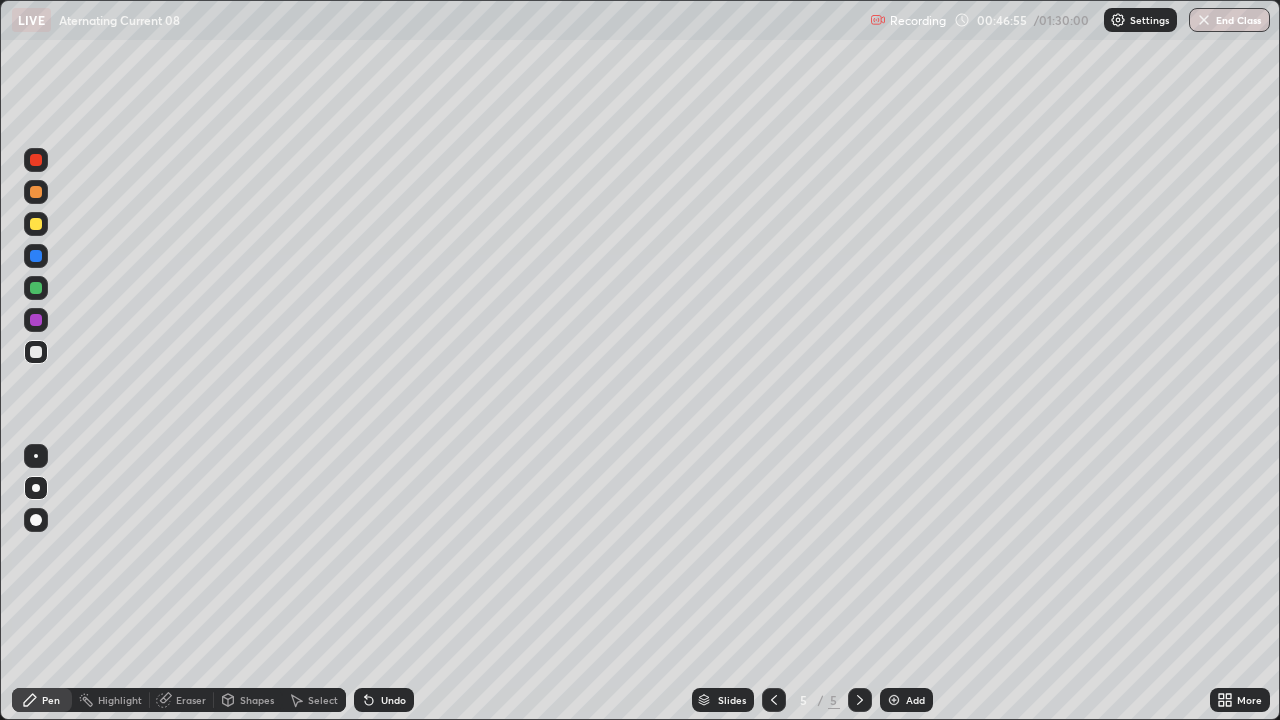 click at bounding box center (36, 224) 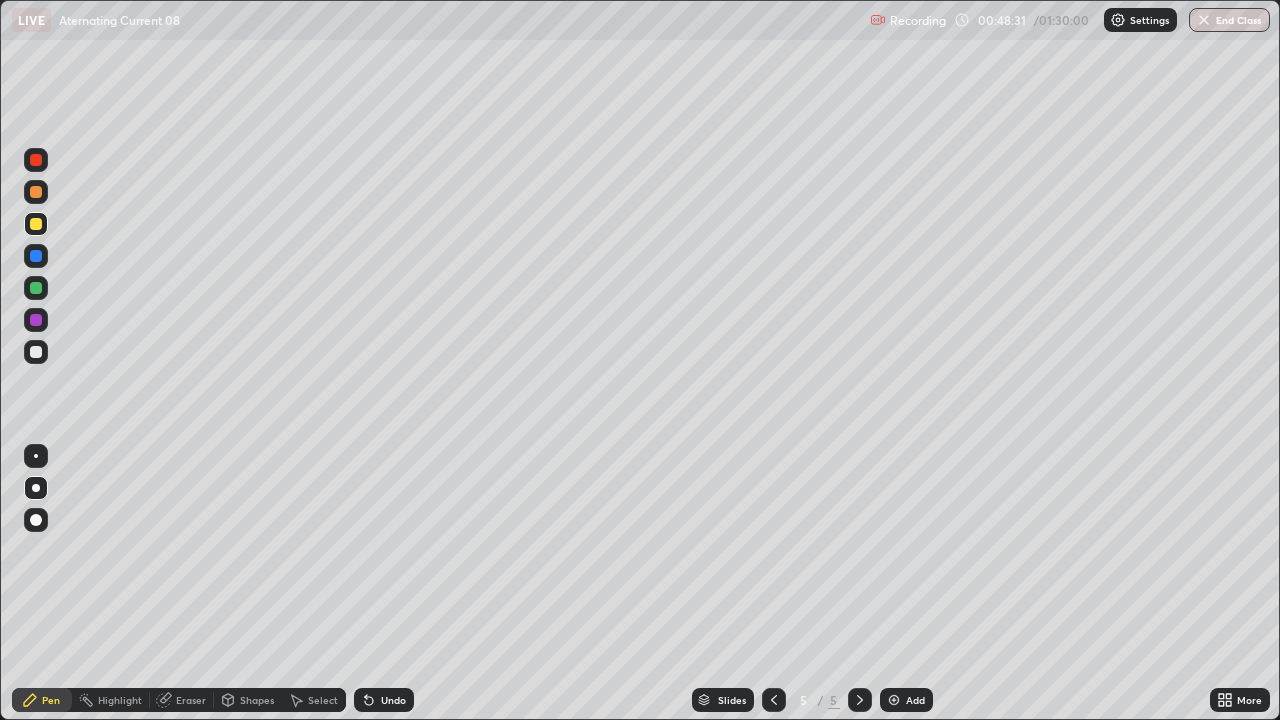 click 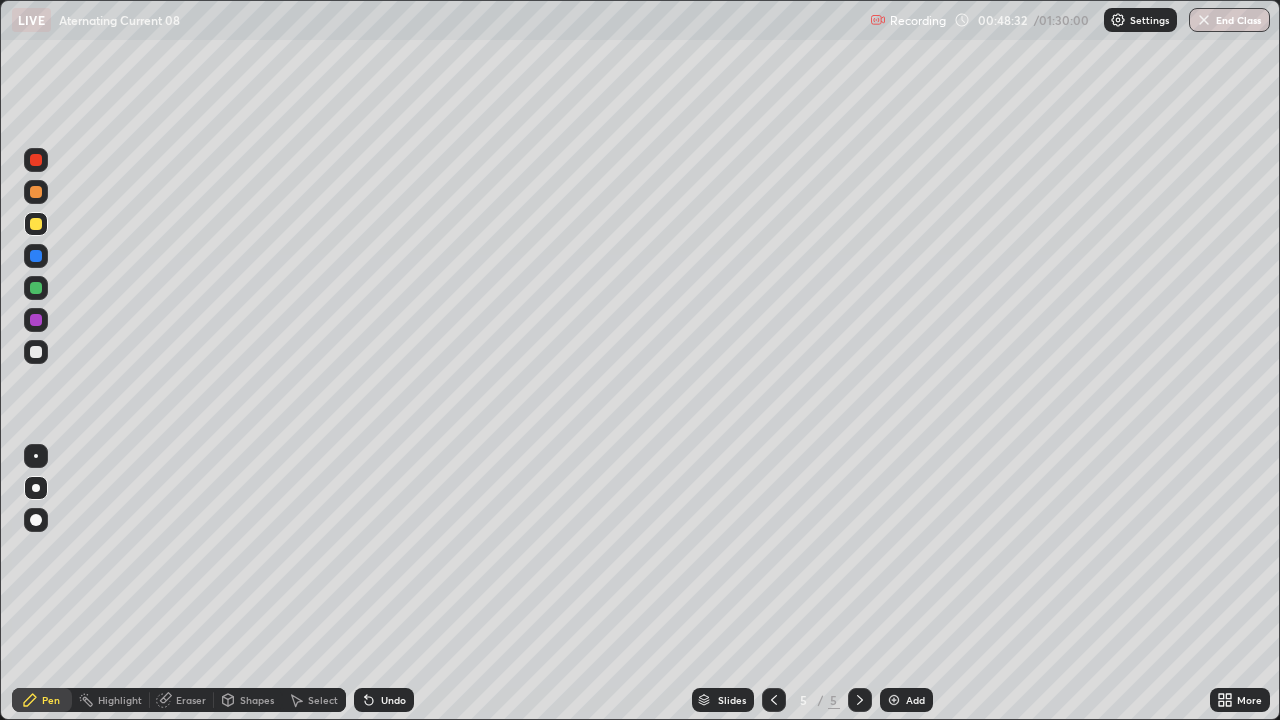 click 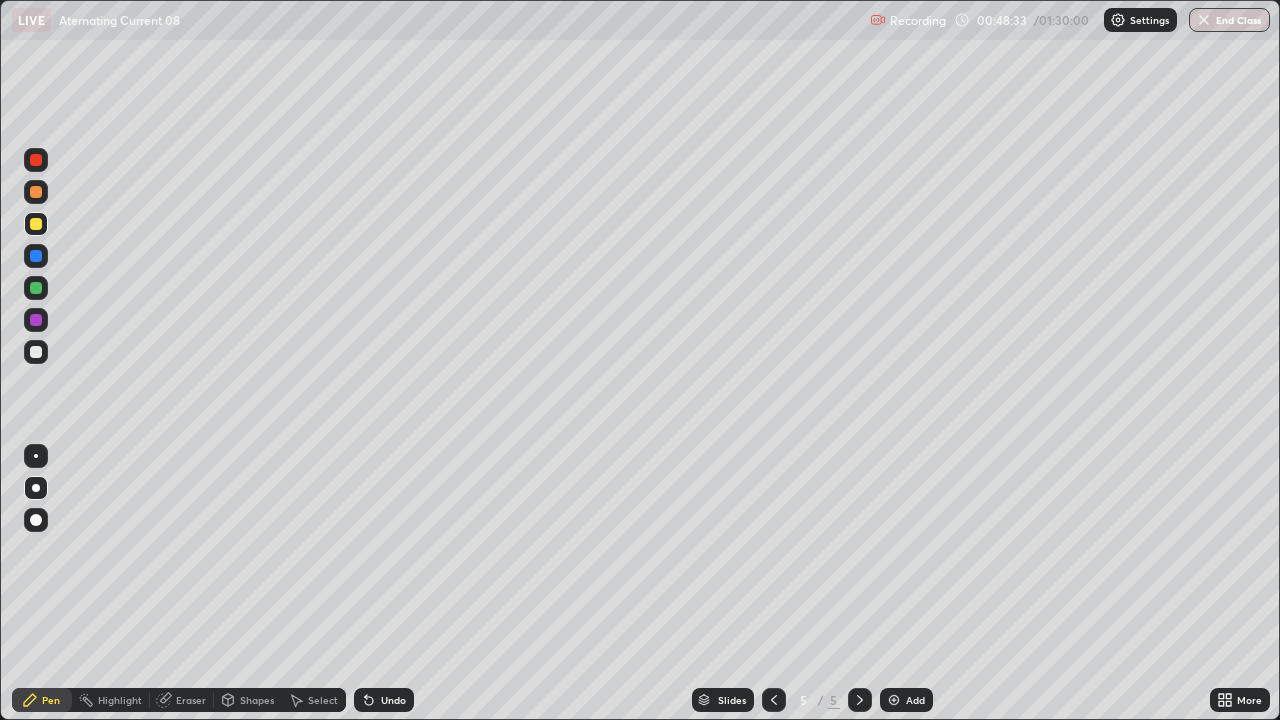 click 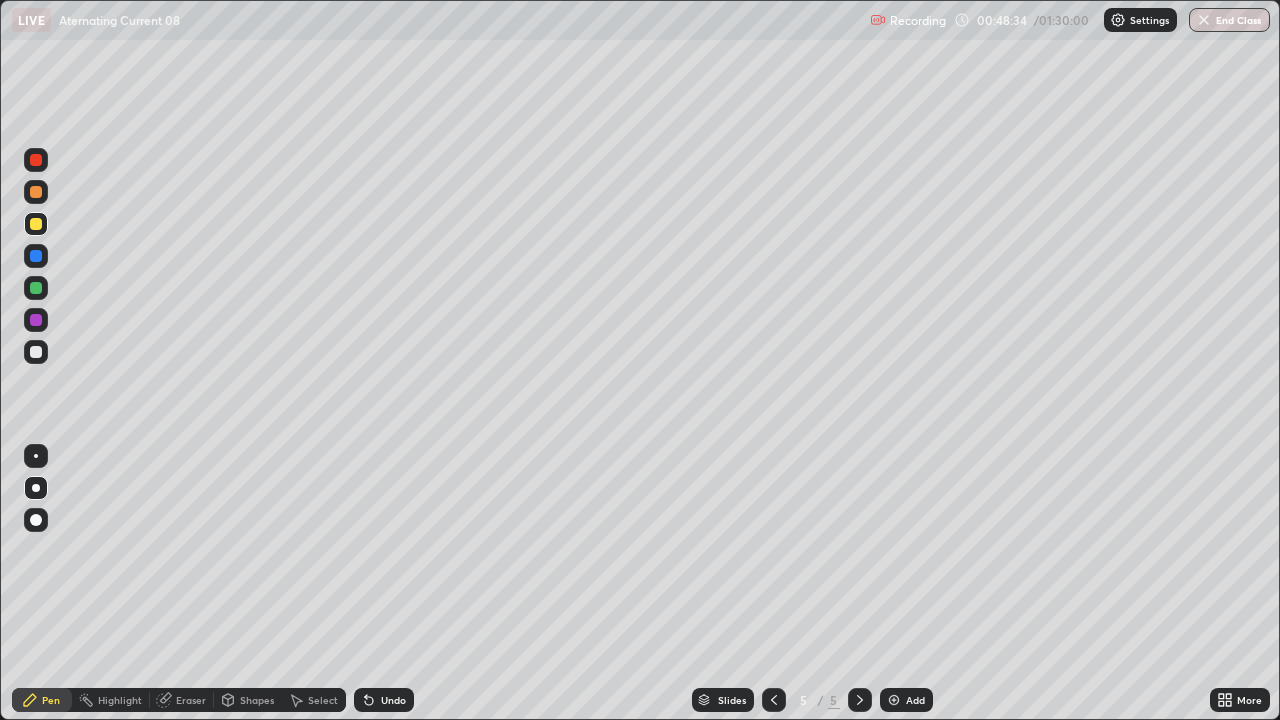 click 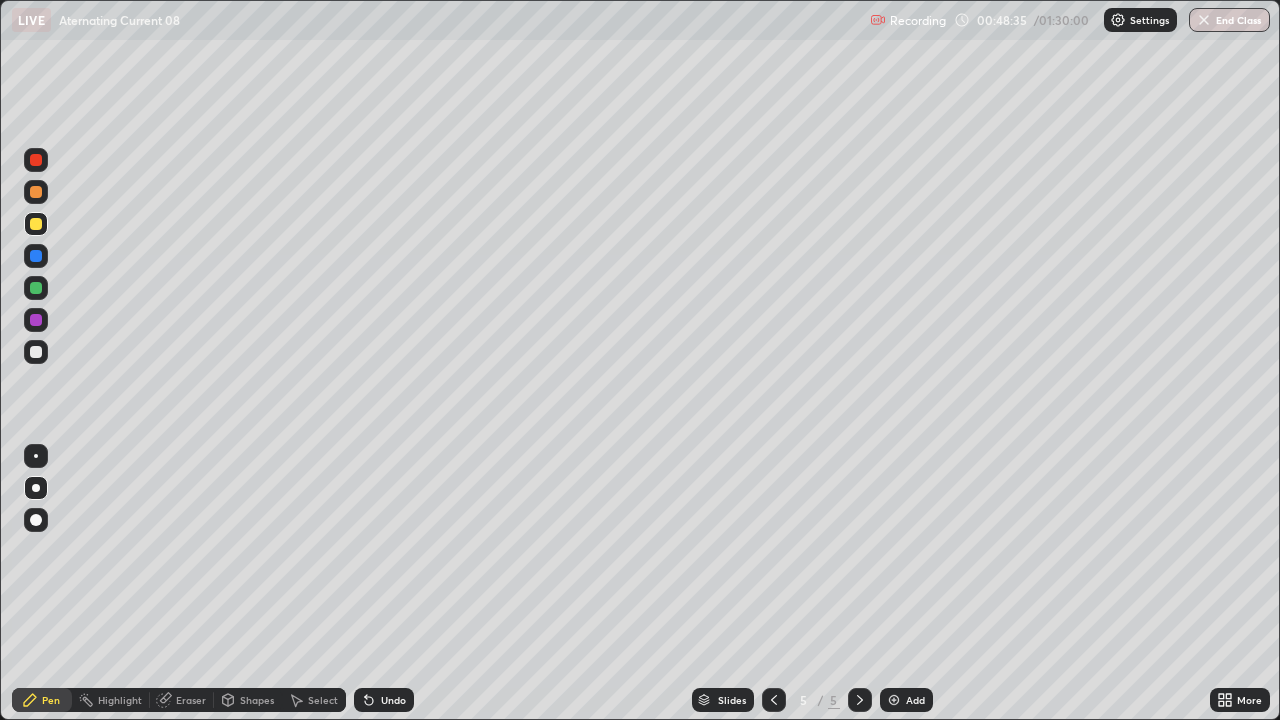 click 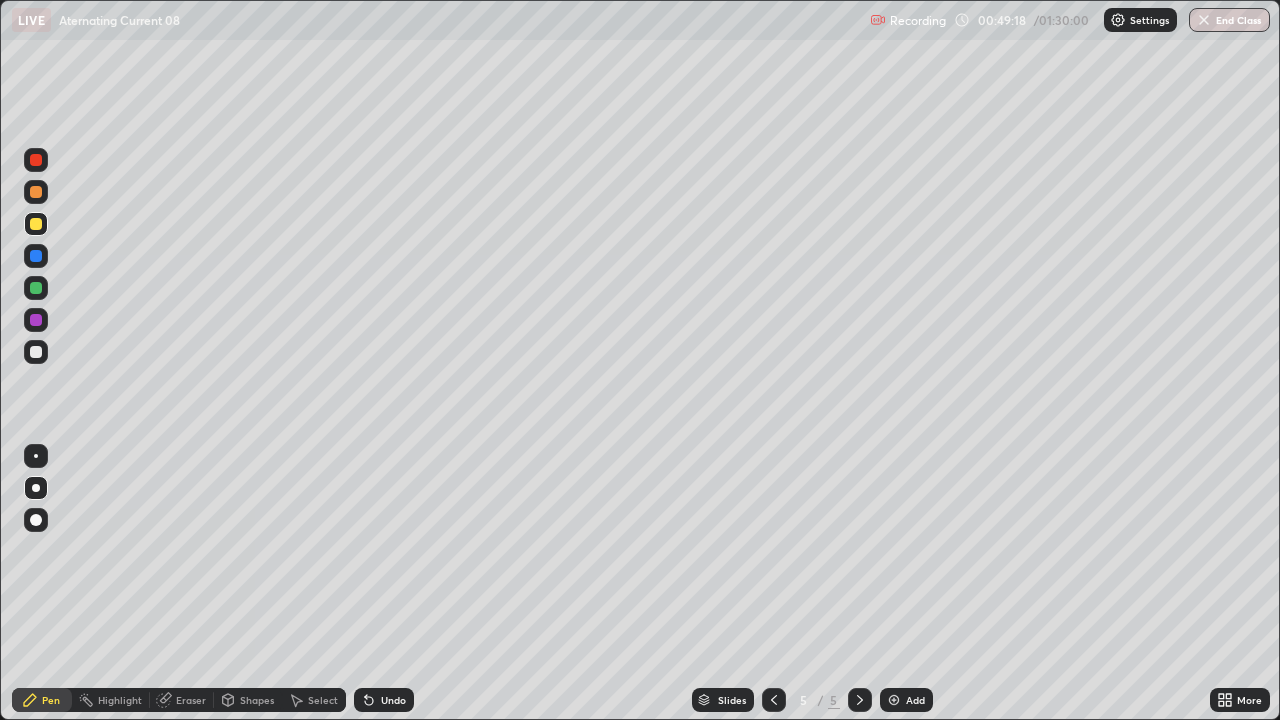click on "Eraser" at bounding box center (191, 700) 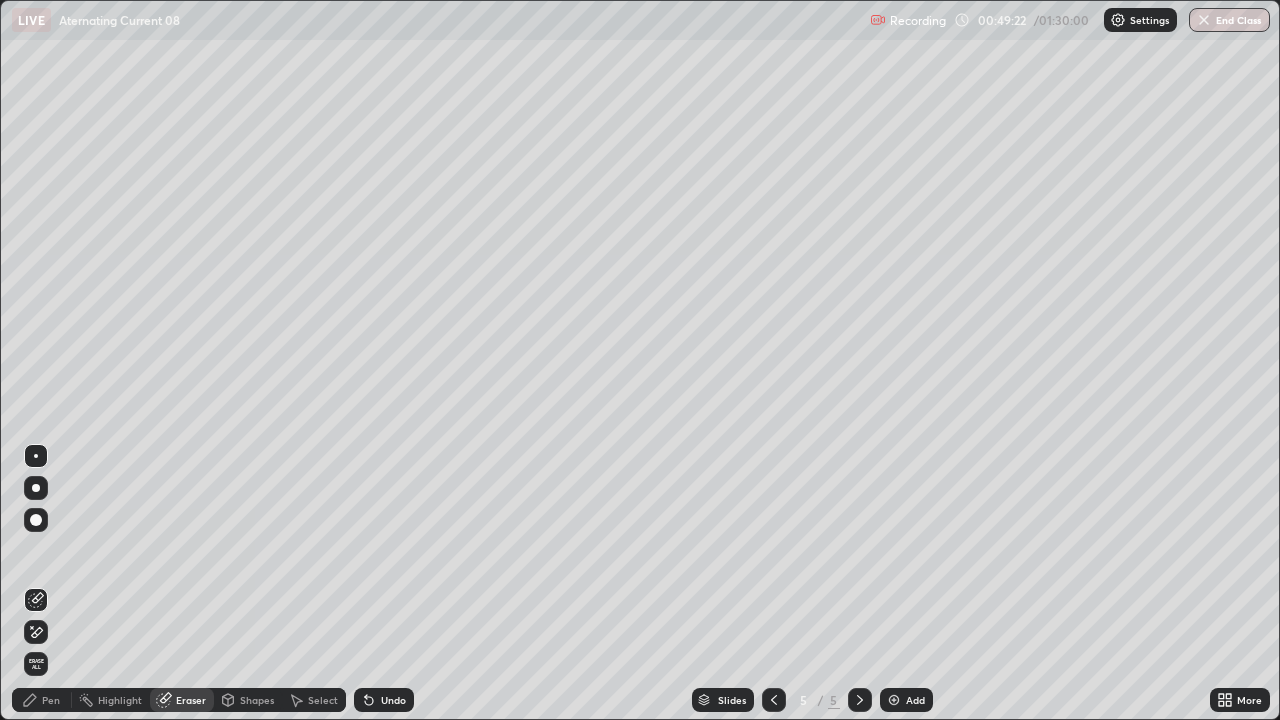 click on "Pen" at bounding box center (42, 700) 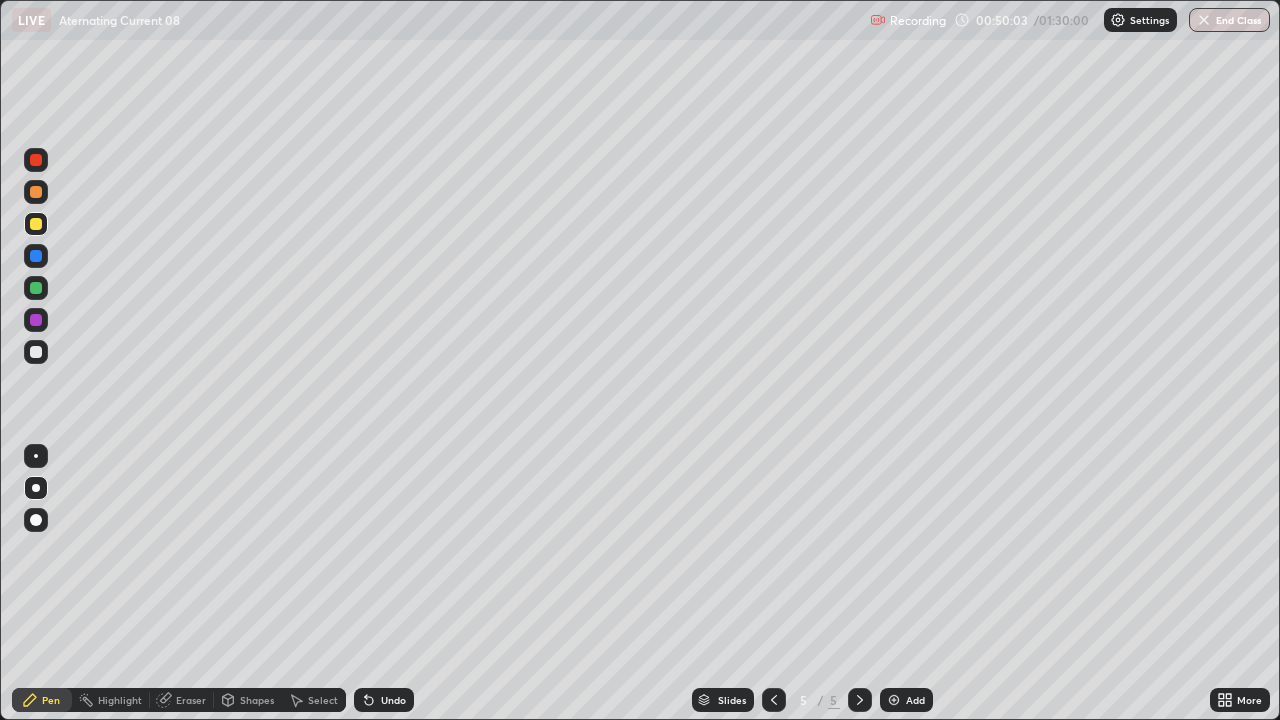 click on "Undo" at bounding box center [393, 700] 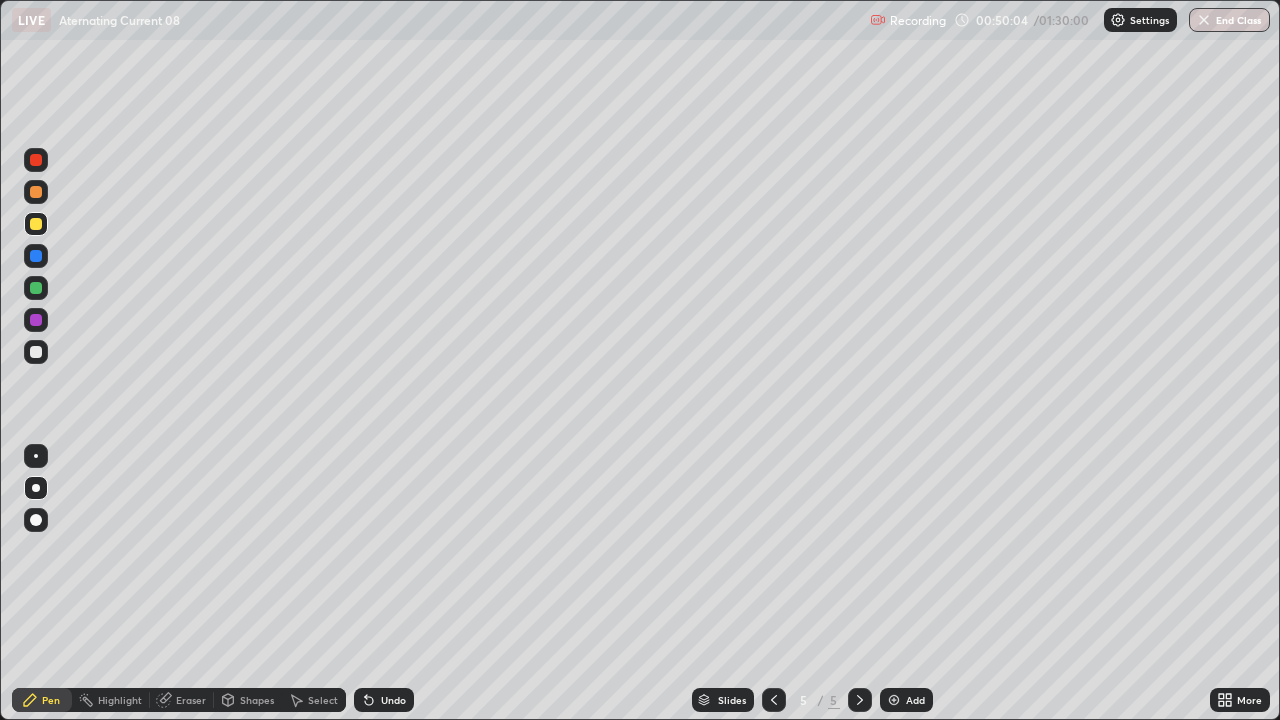 click 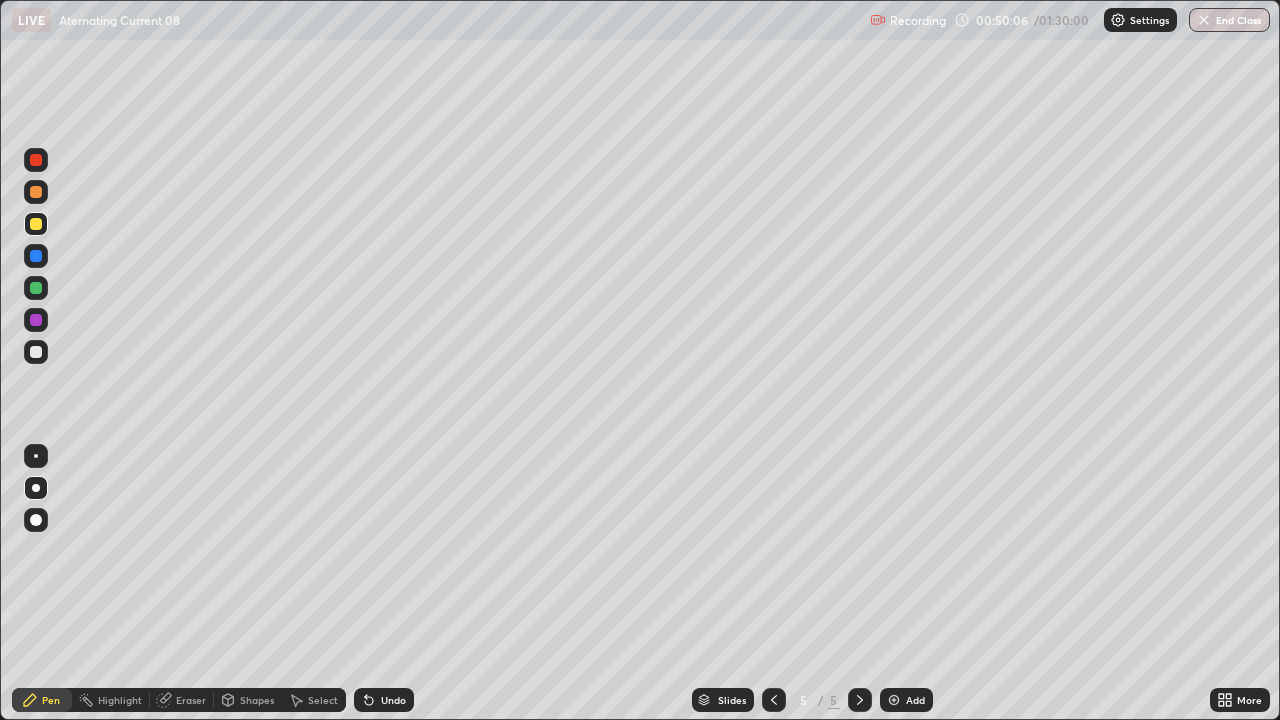 click at bounding box center [36, 256] 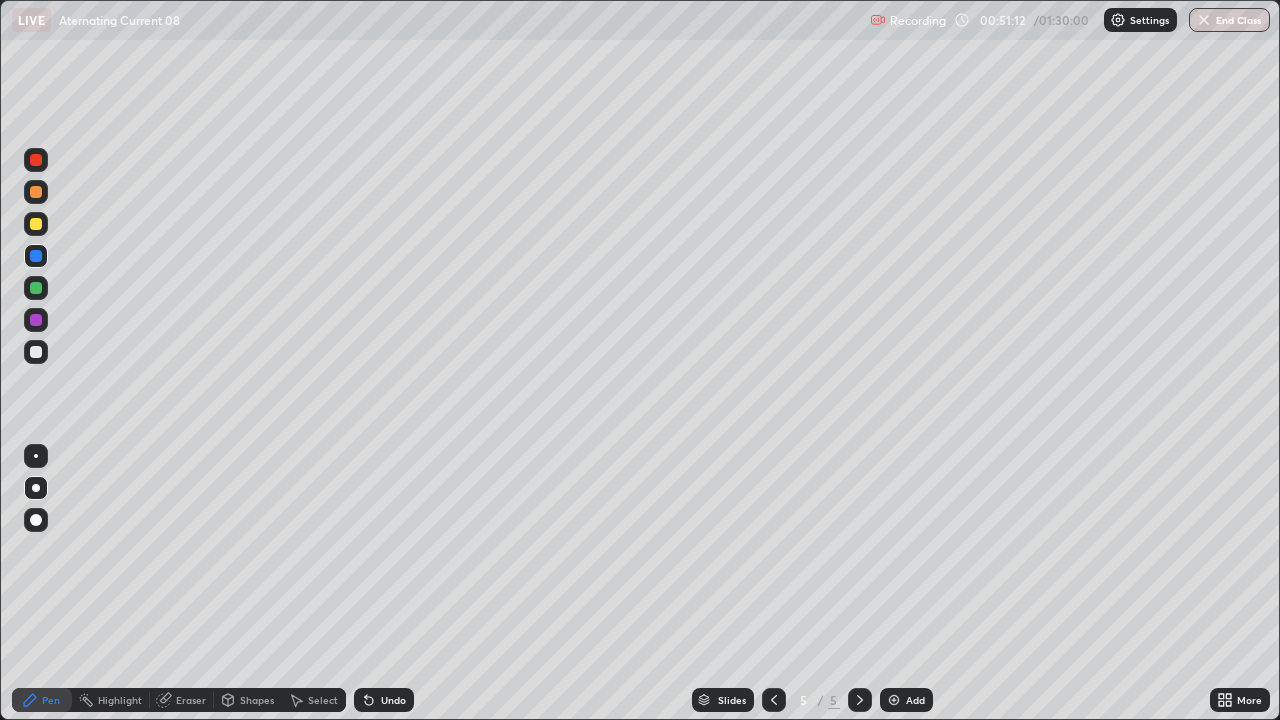 click at bounding box center [36, 224] 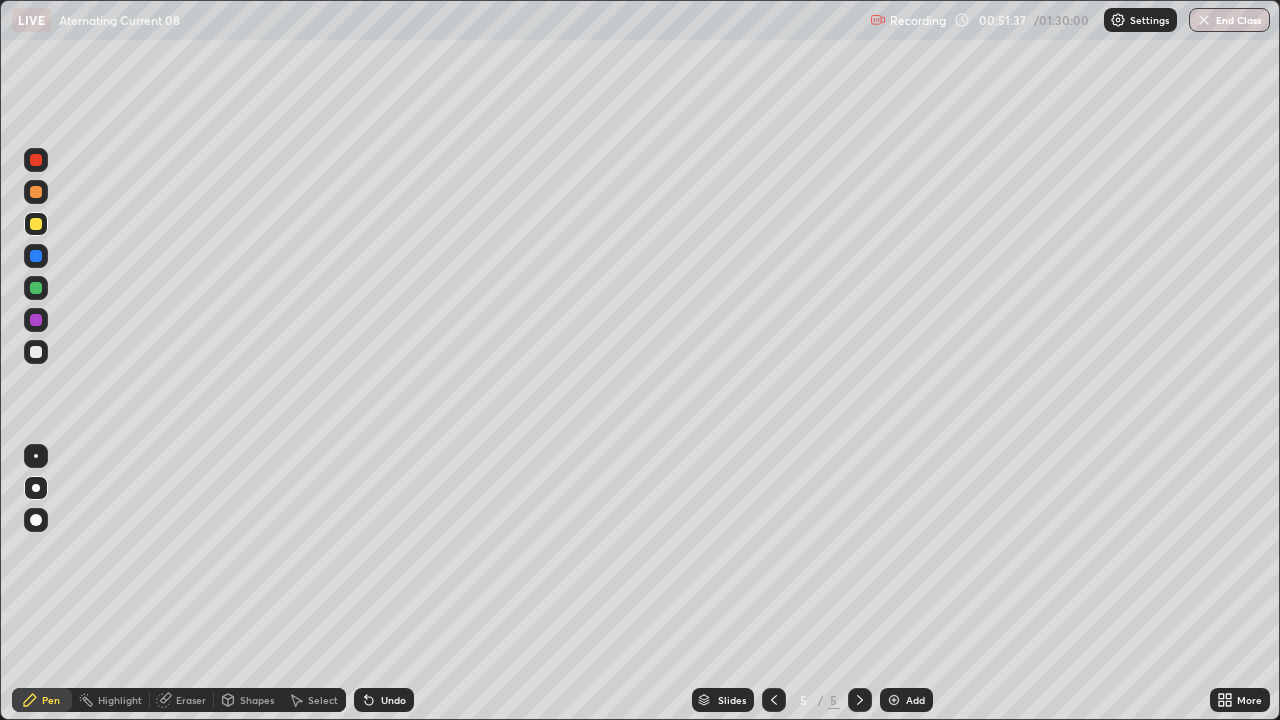 click on "Undo" at bounding box center [393, 700] 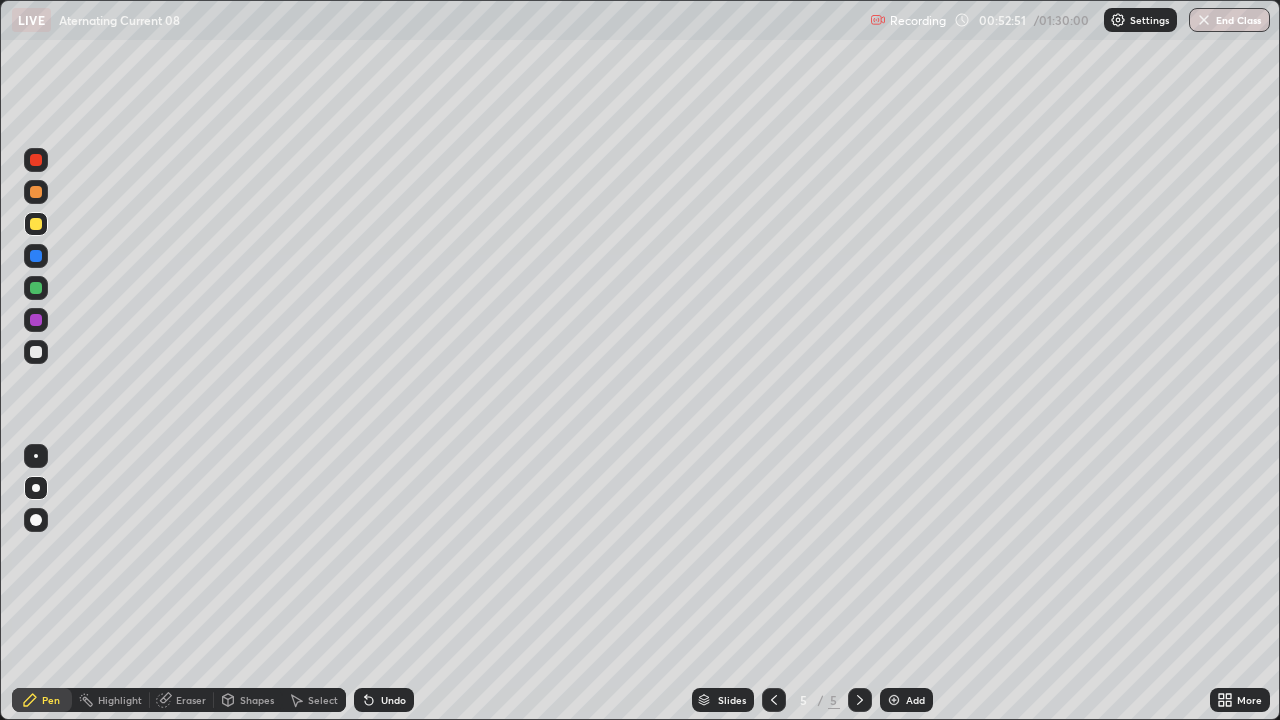 click on "Undo" at bounding box center [384, 700] 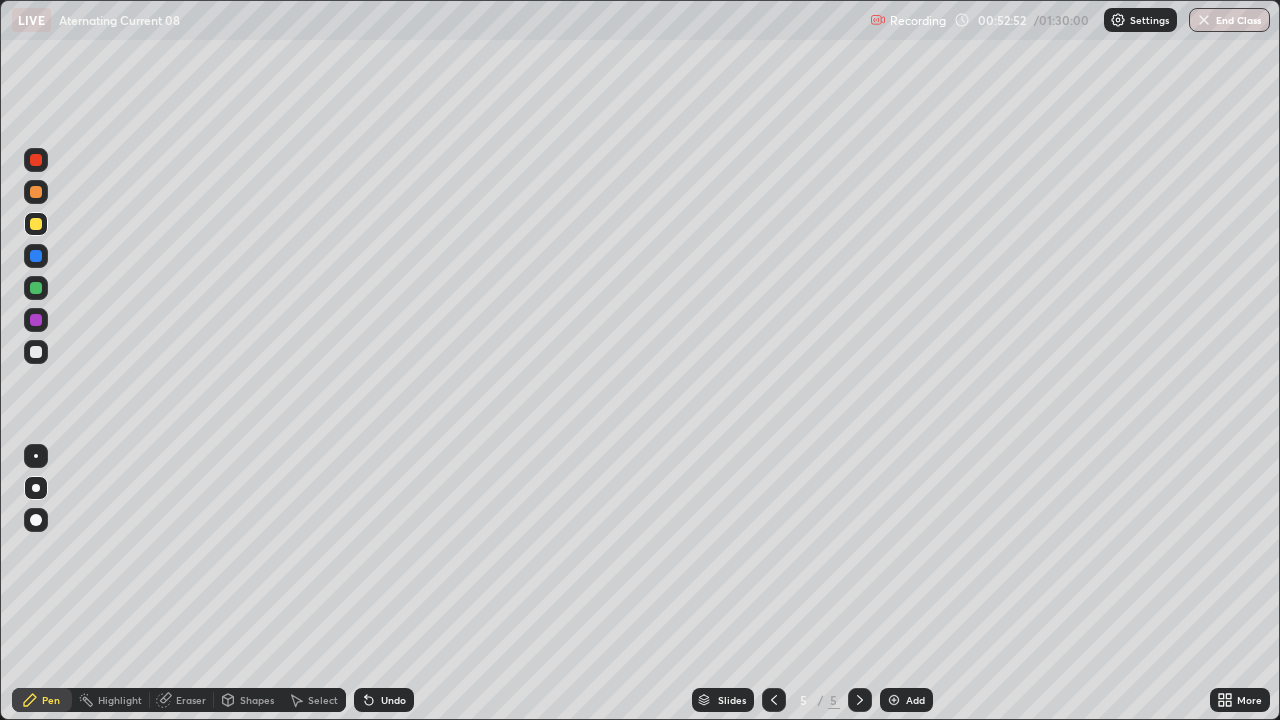 click on "Undo" at bounding box center (384, 700) 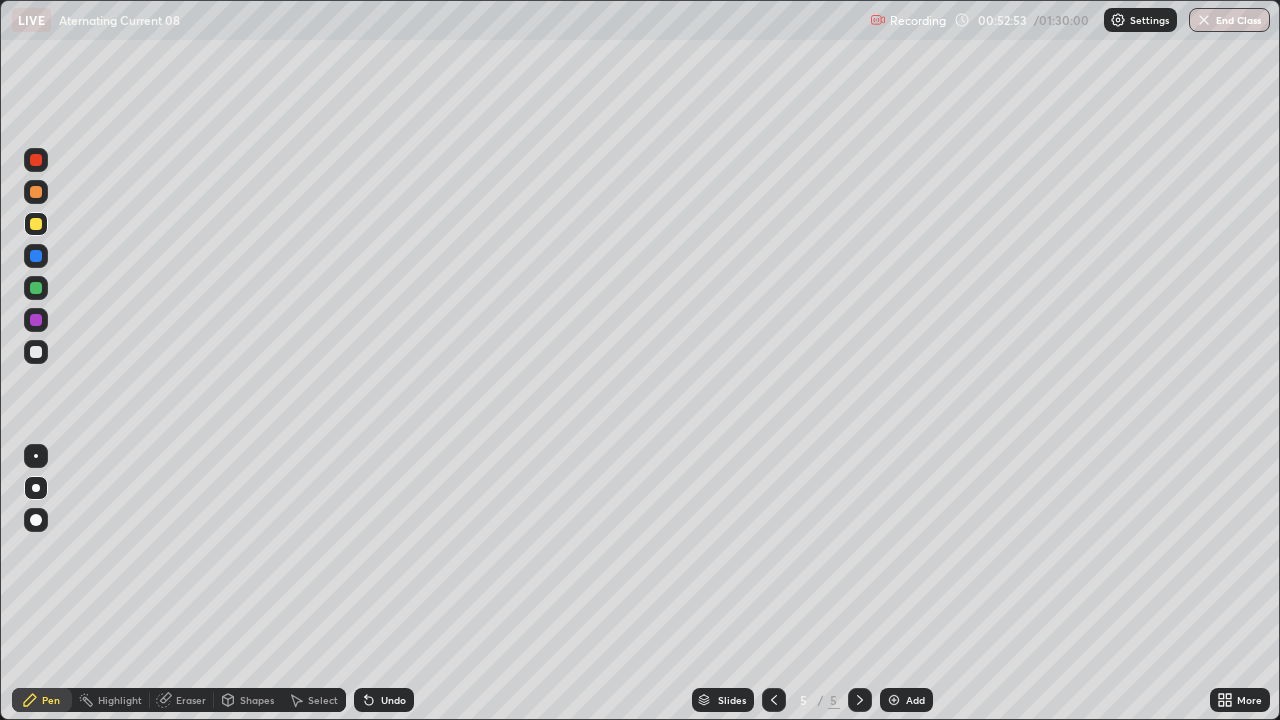 click on "Undo" at bounding box center (393, 700) 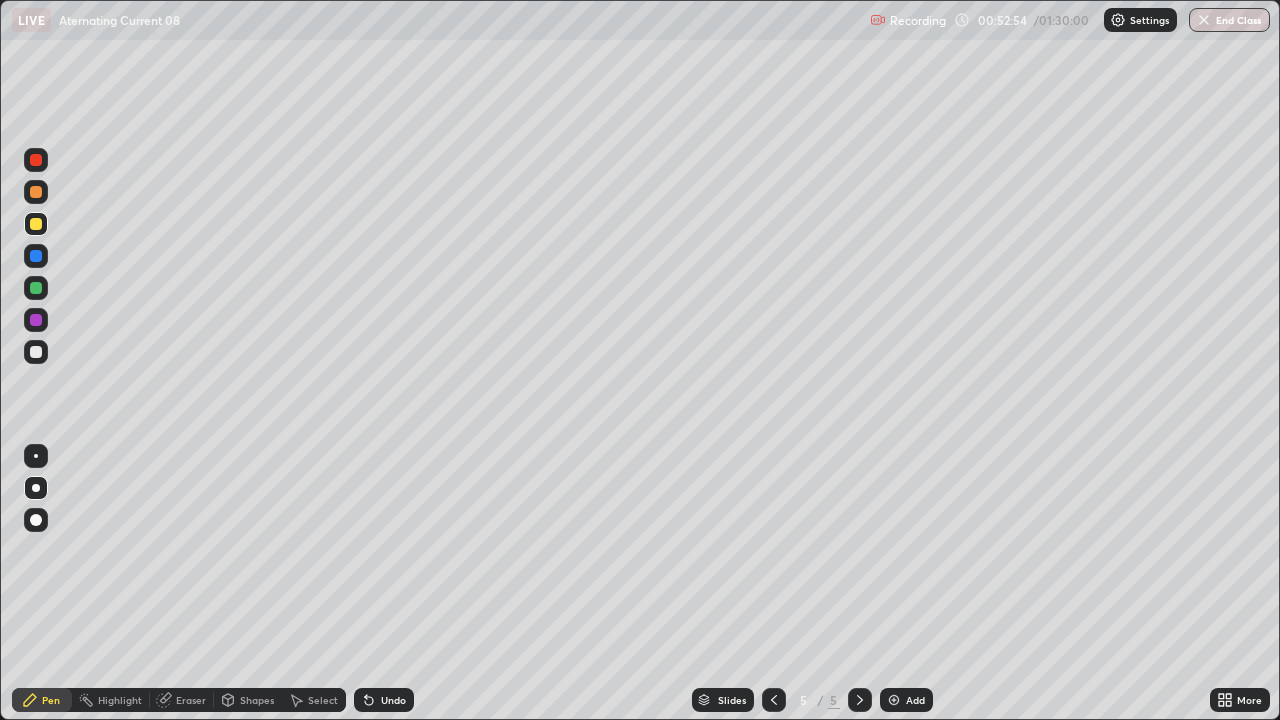 click on "Undo" at bounding box center [384, 700] 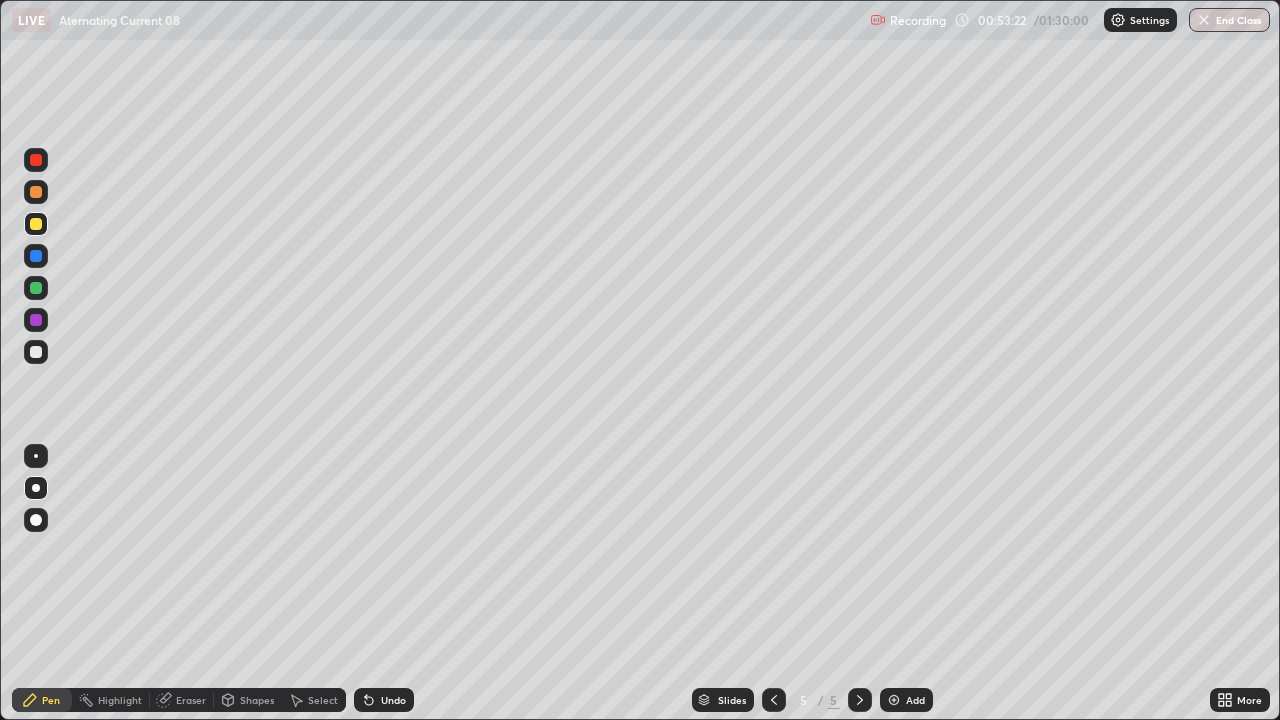 click 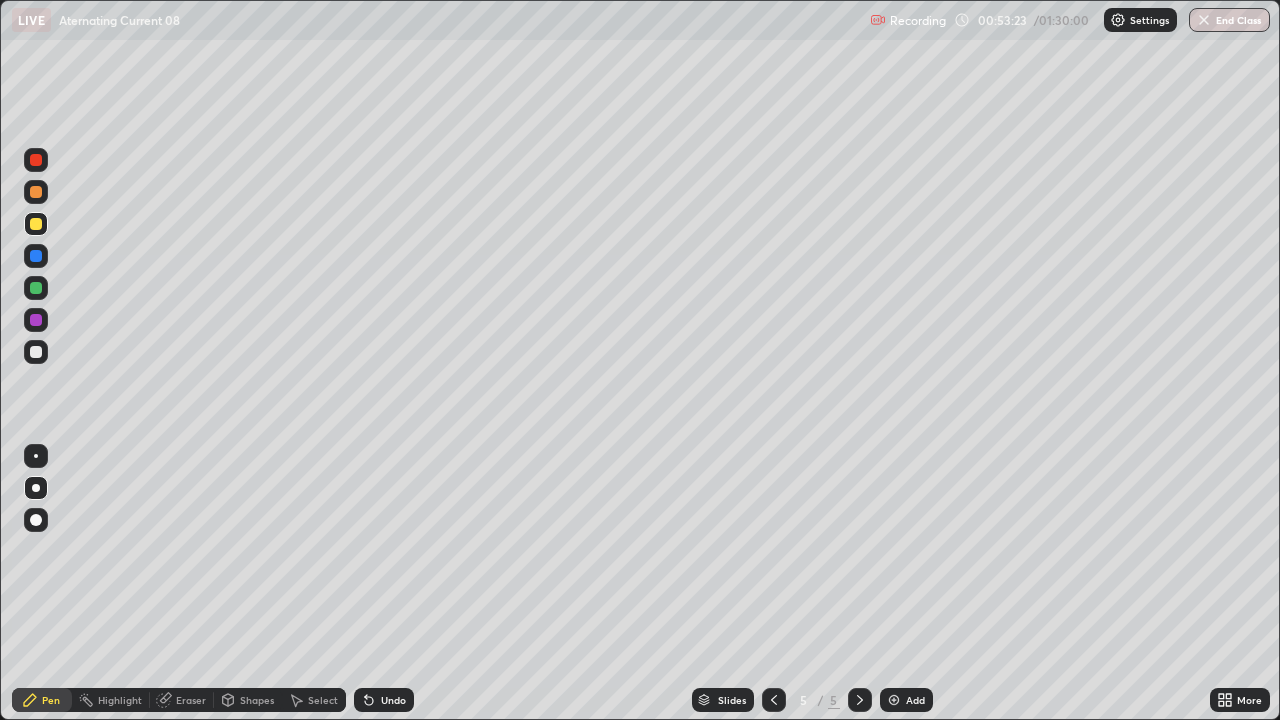 click on "Undo" at bounding box center [384, 700] 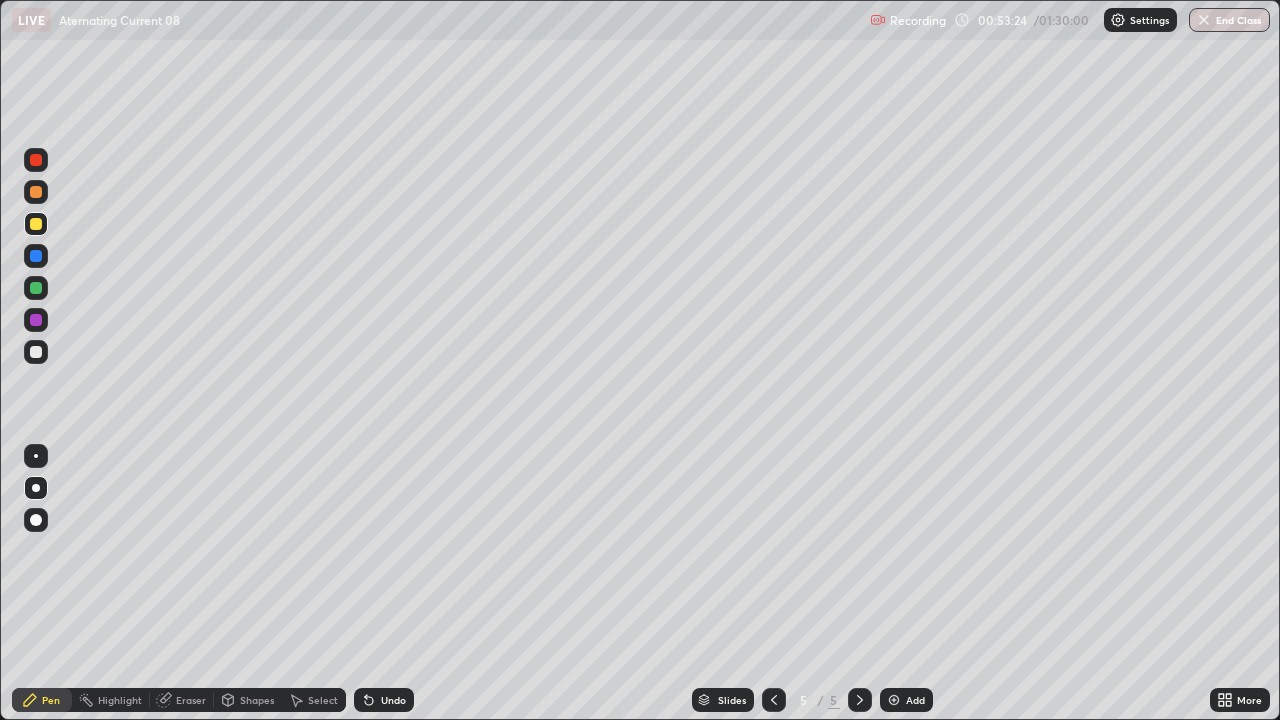 click on "Undo" at bounding box center [384, 700] 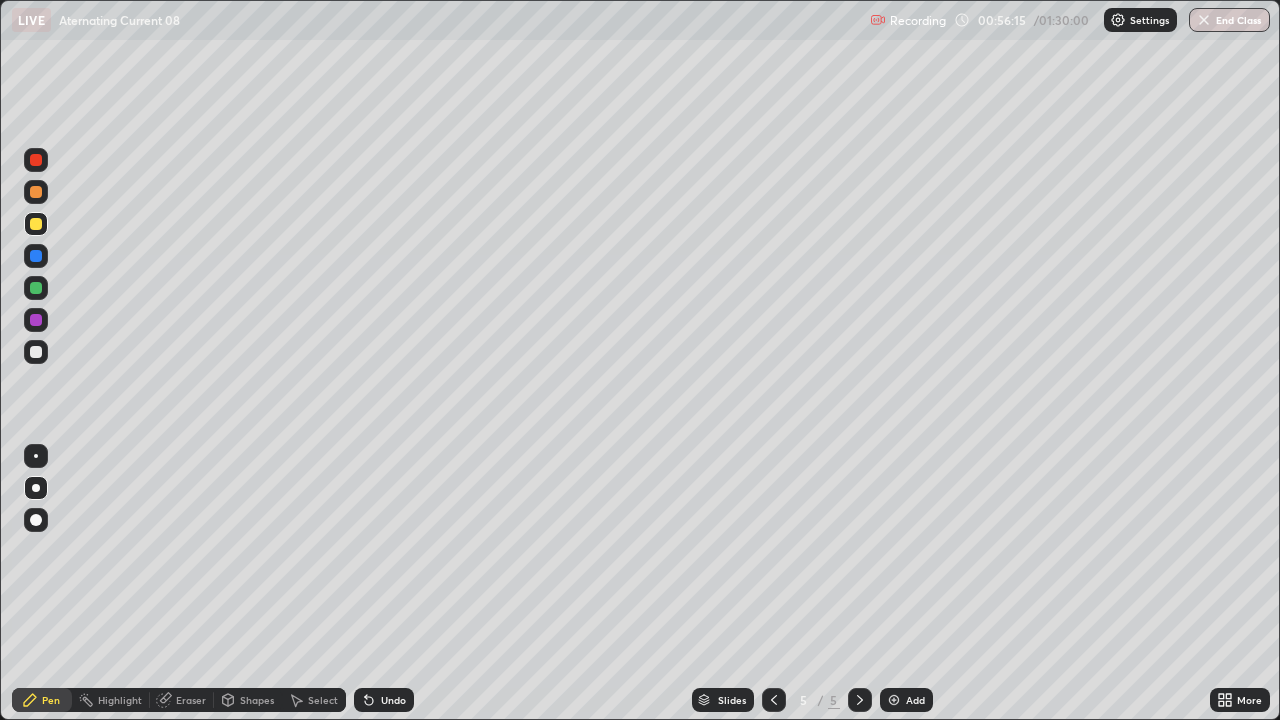 click 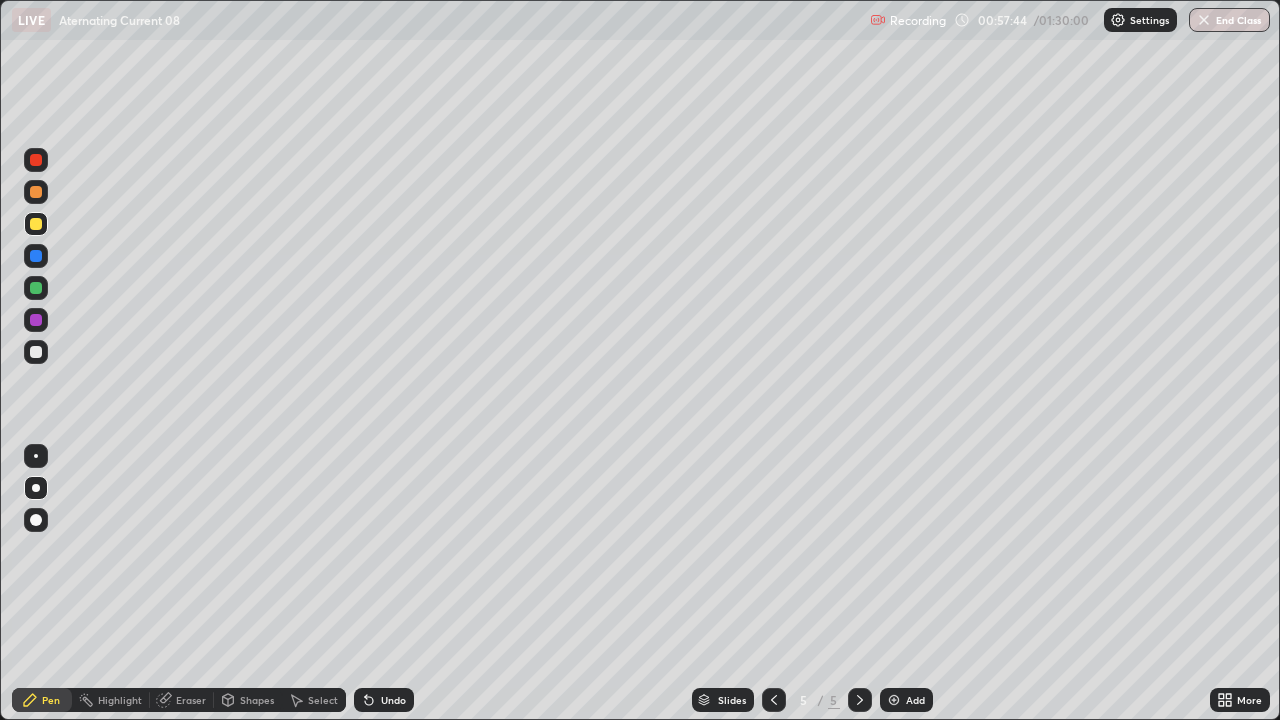 click 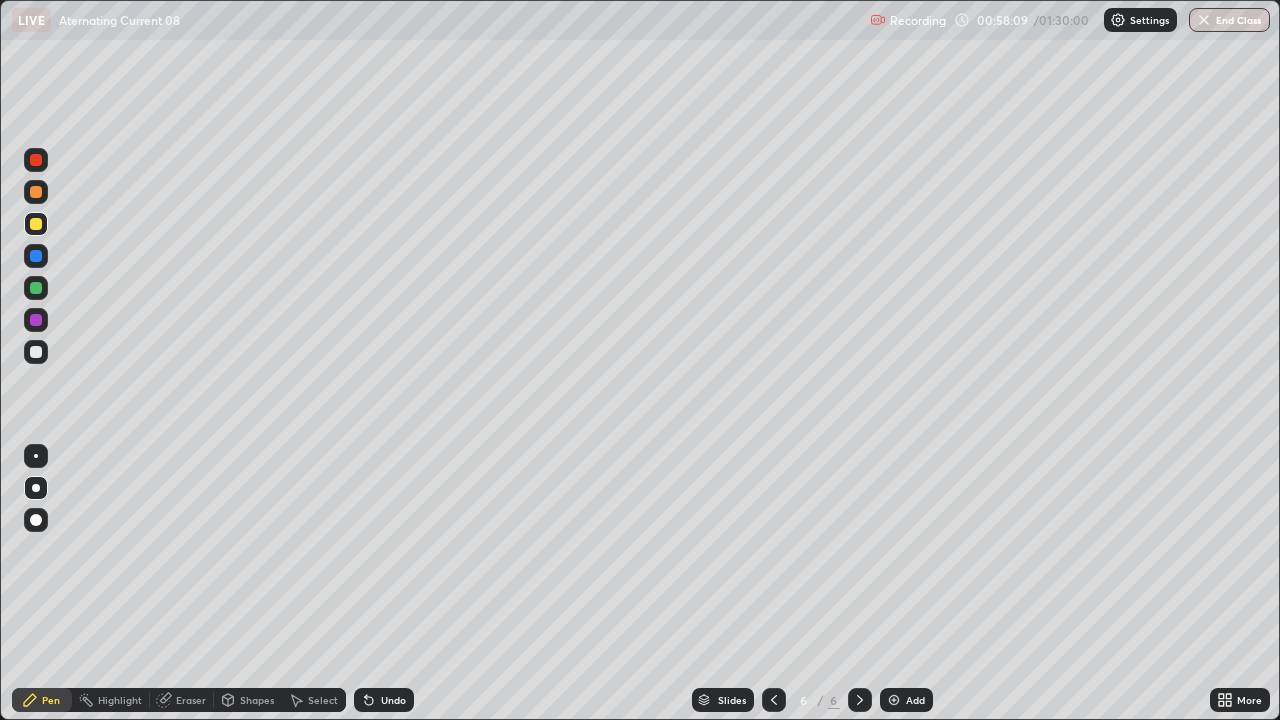 click at bounding box center (36, 456) 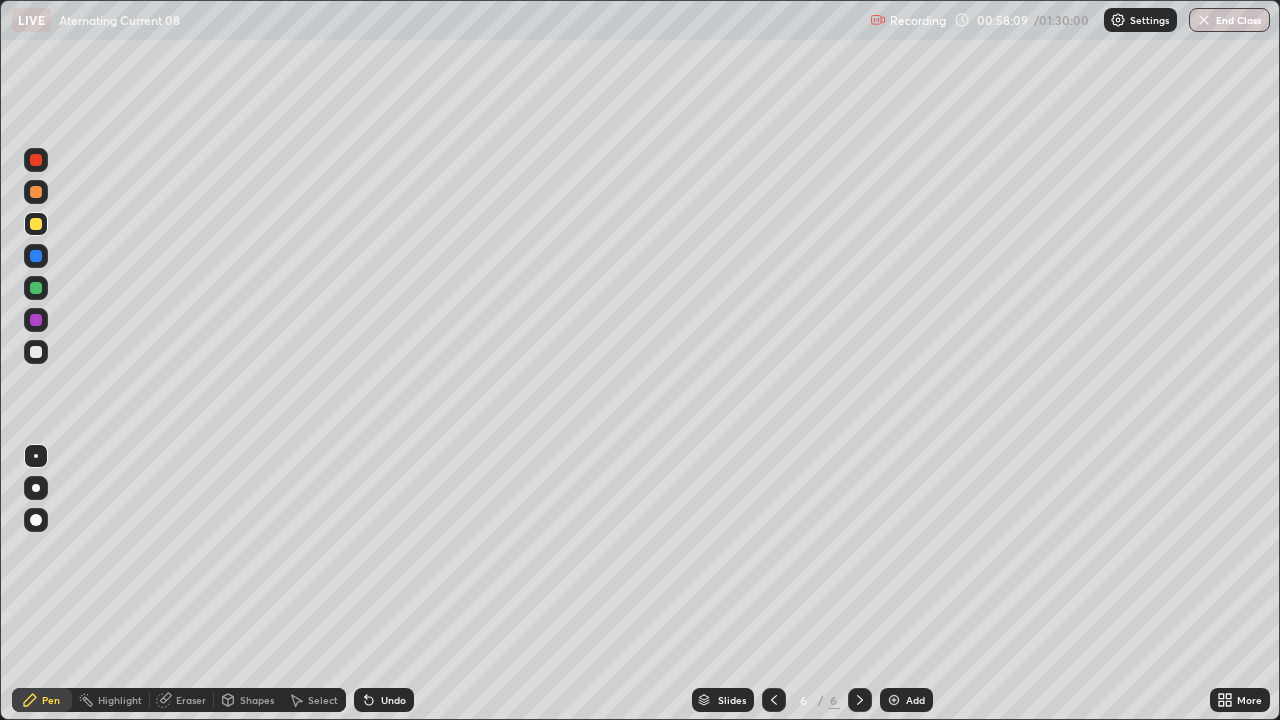 click at bounding box center [36, 488] 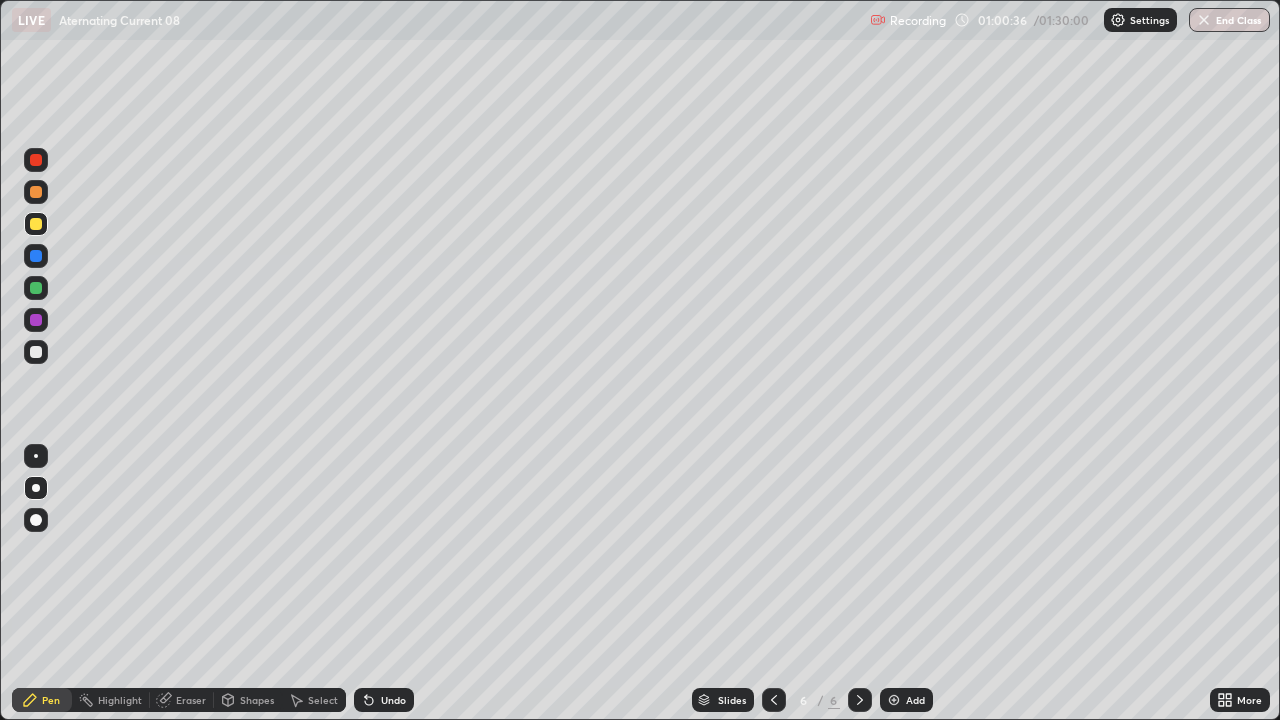 click at bounding box center [36, 488] 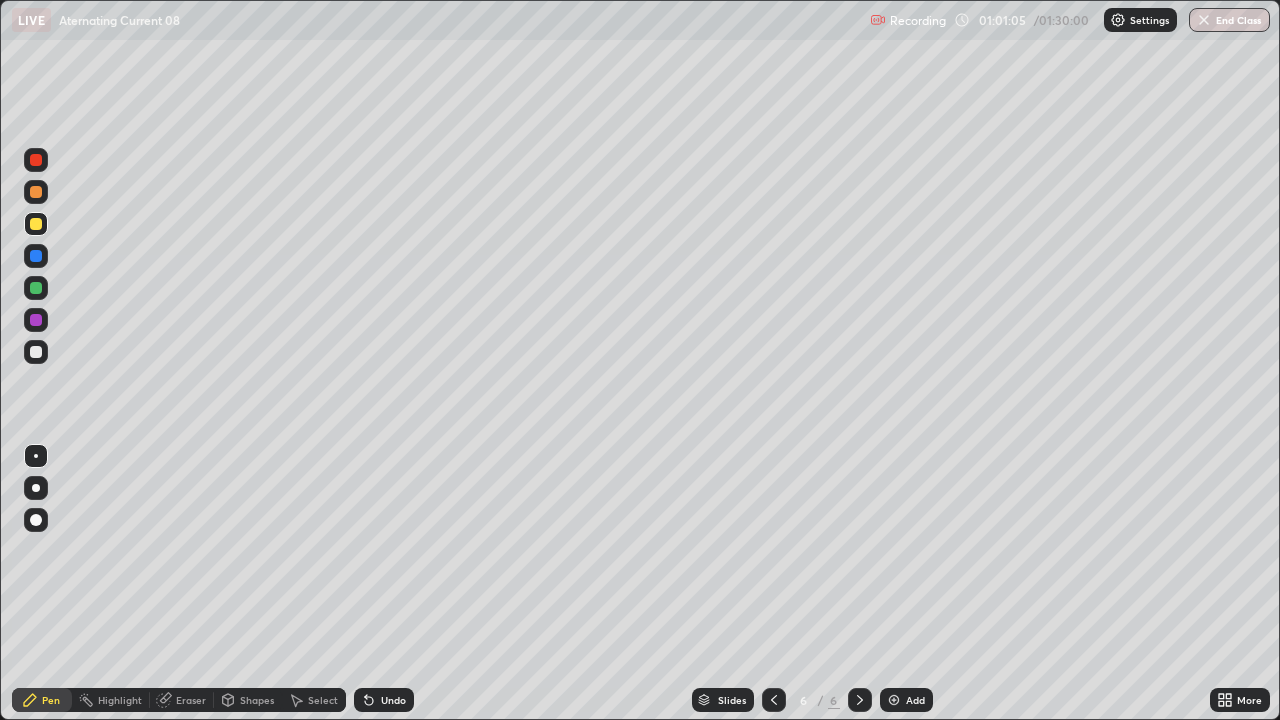 click at bounding box center (36, 352) 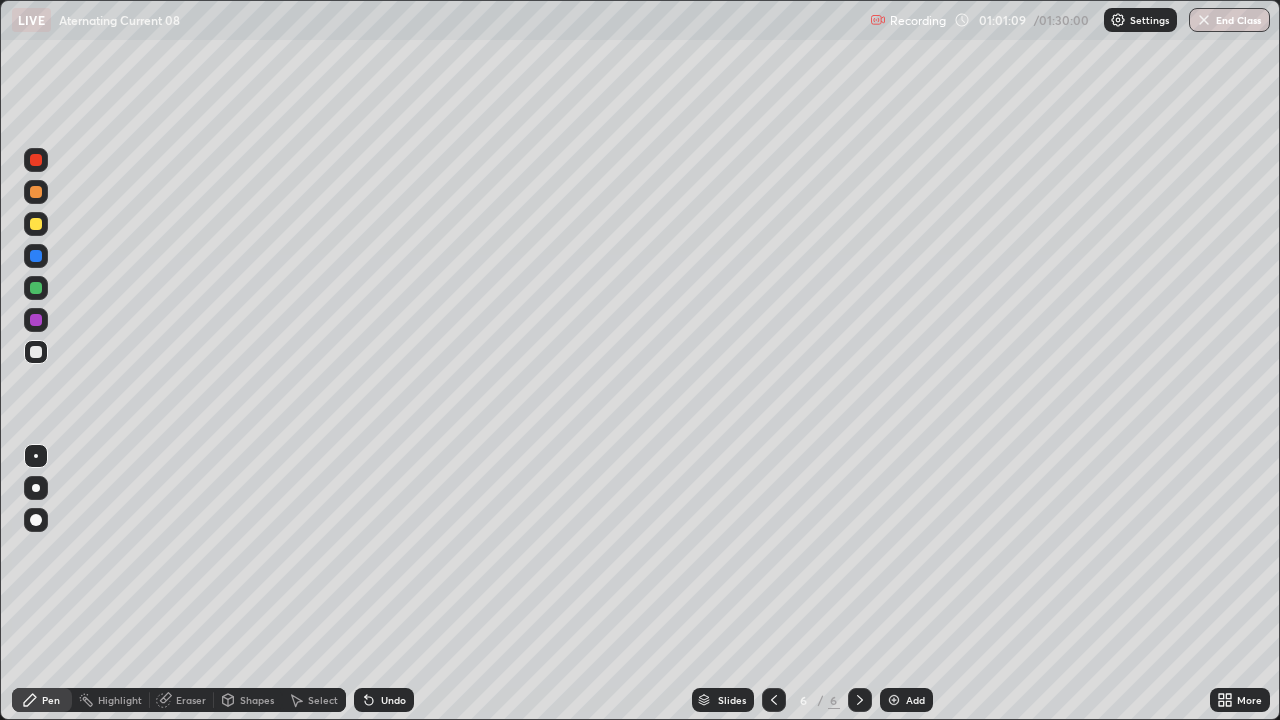 click on "Shapes" at bounding box center [257, 700] 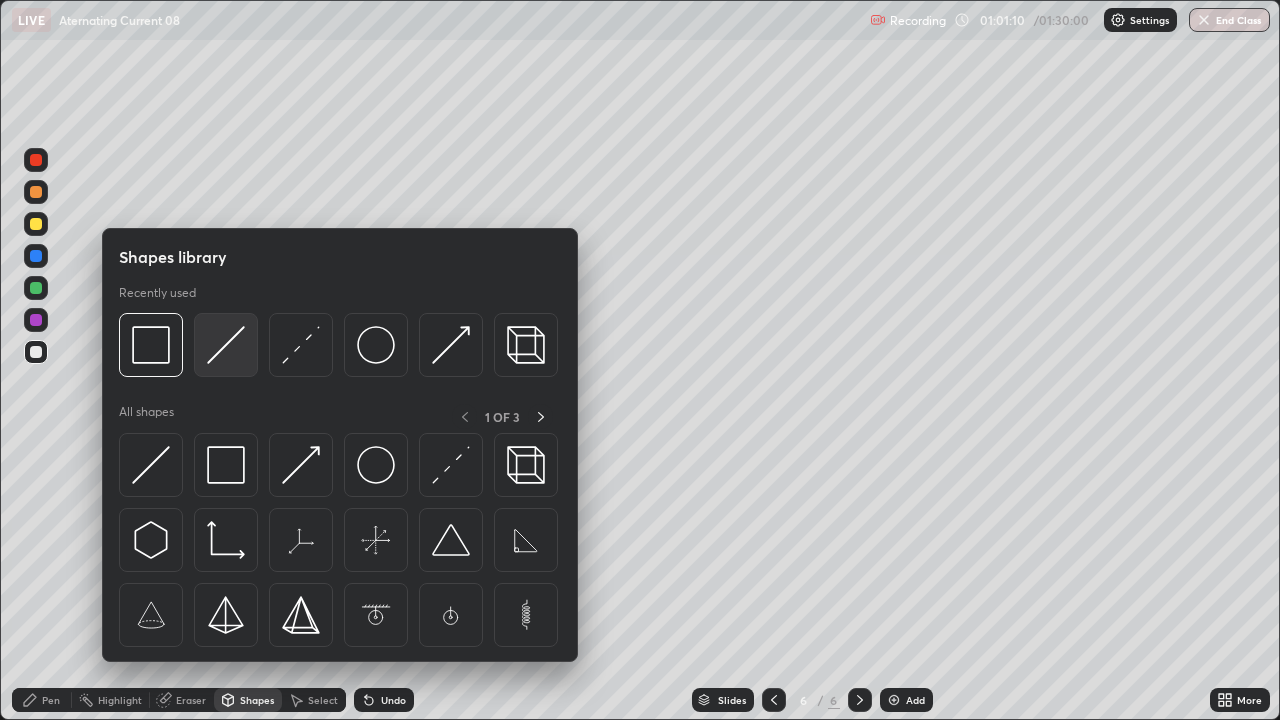 click at bounding box center (226, 345) 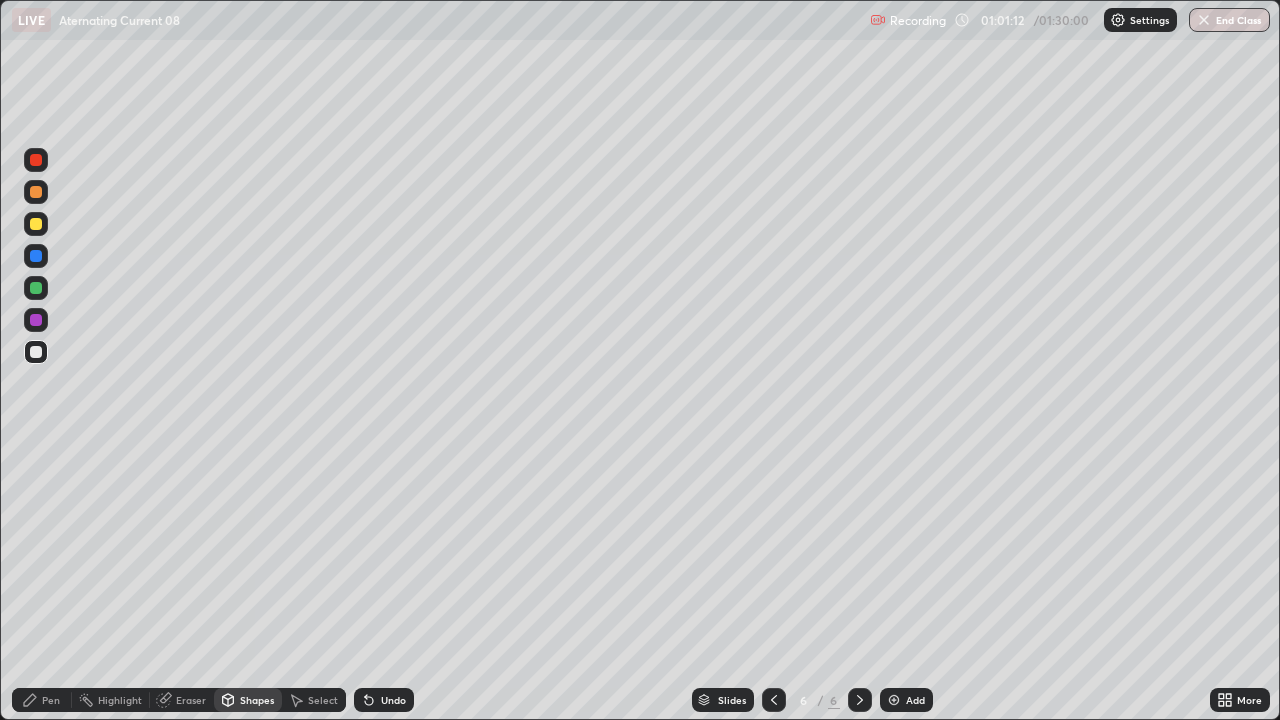 click on "Shapes" at bounding box center (257, 700) 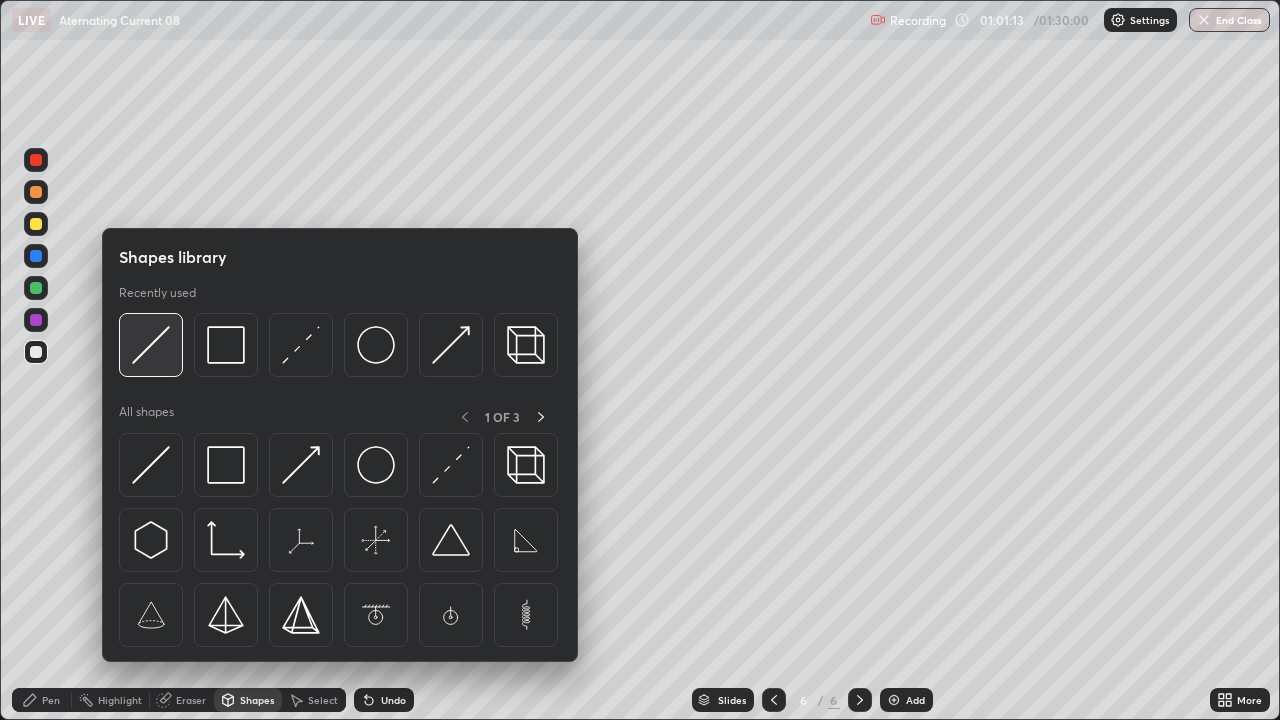 click at bounding box center [151, 345] 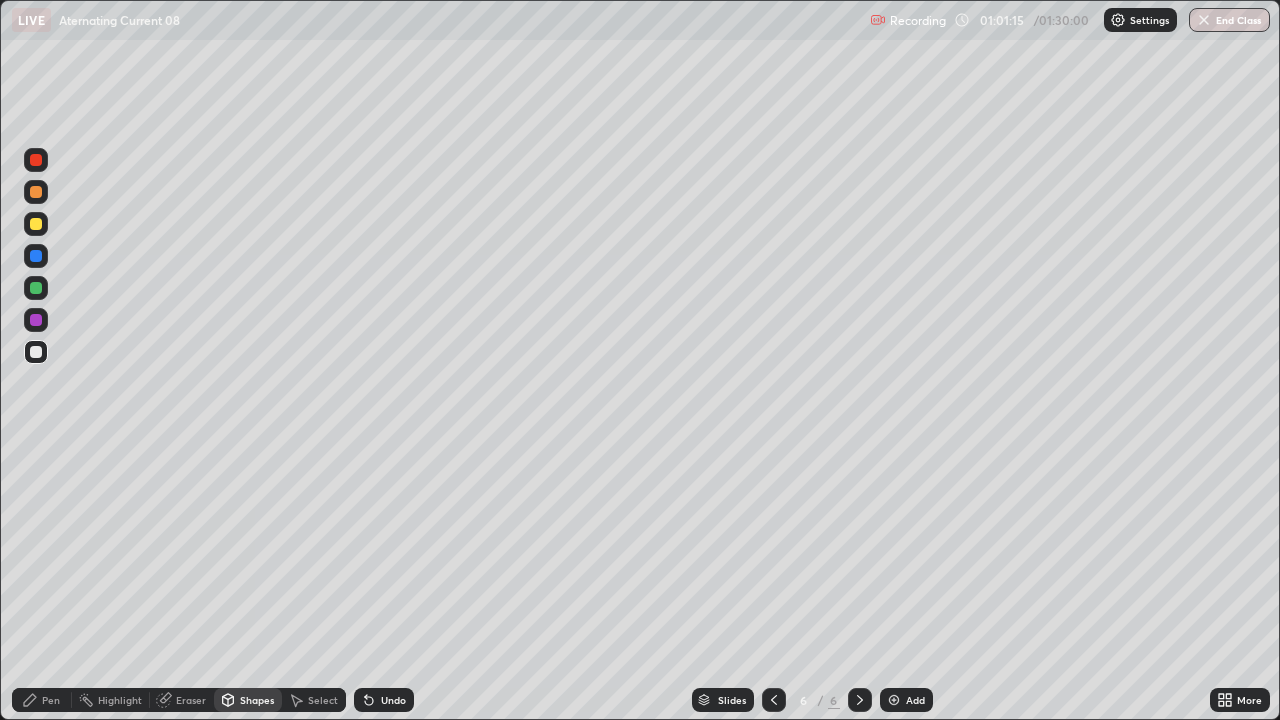click at bounding box center [36, 224] 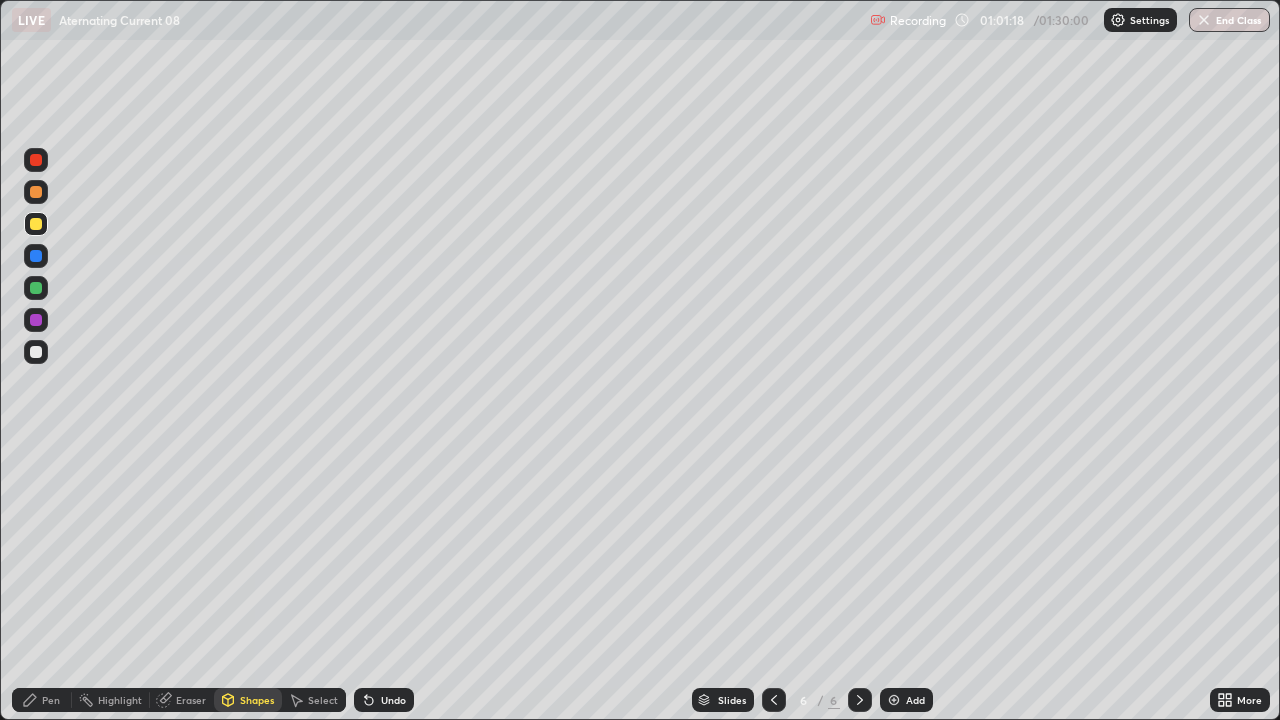 click on "Shapes" at bounding box center (257, 700) 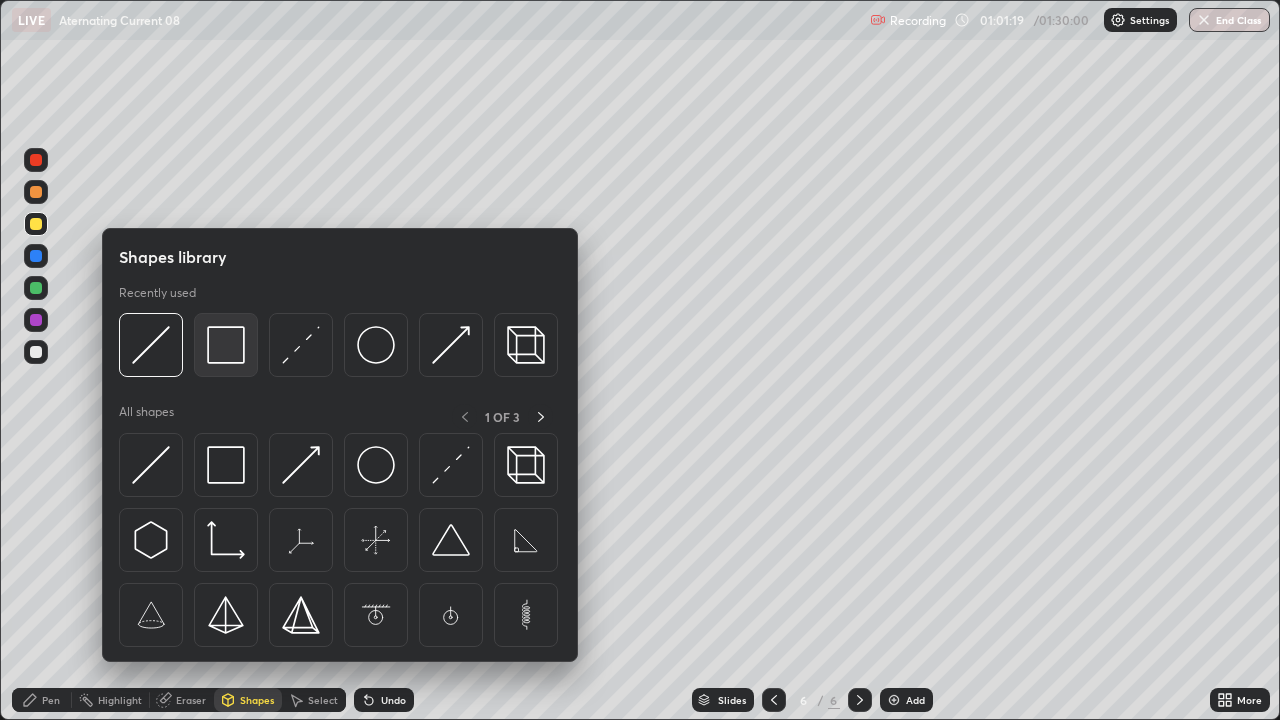 click at bounding box center [226, 345] 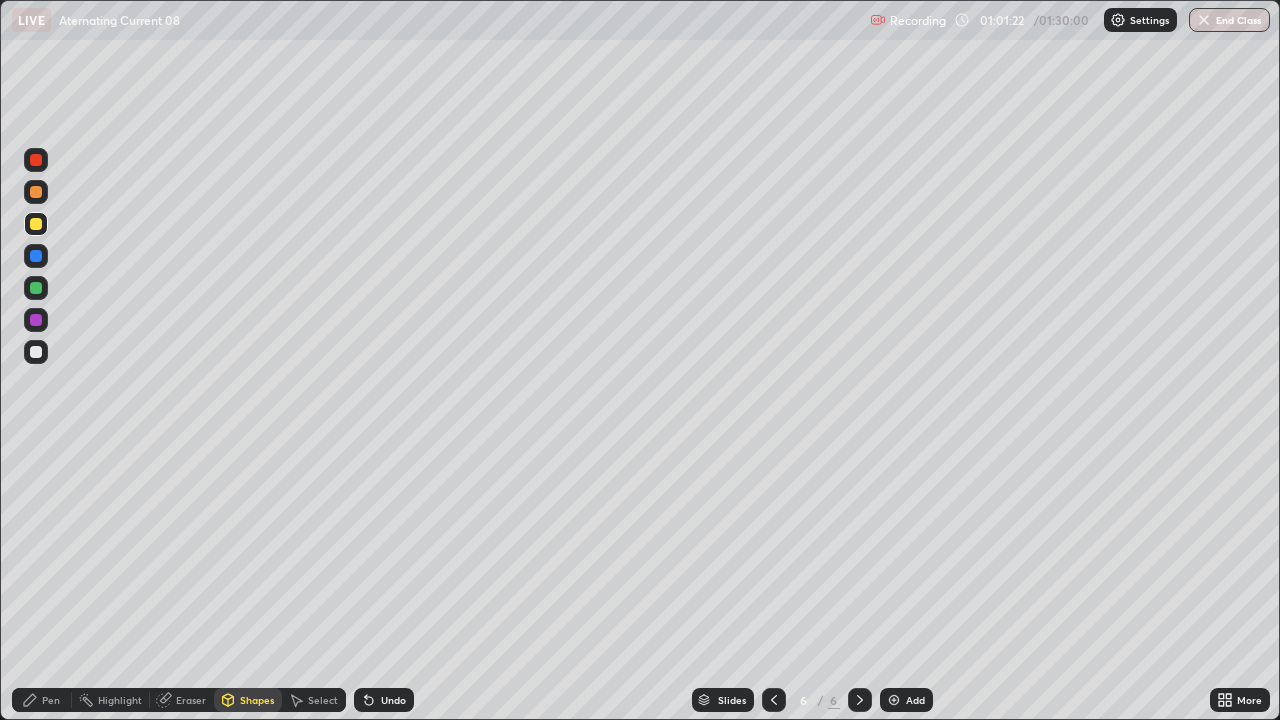 click on "Pen" at bounding box center (51, 700) 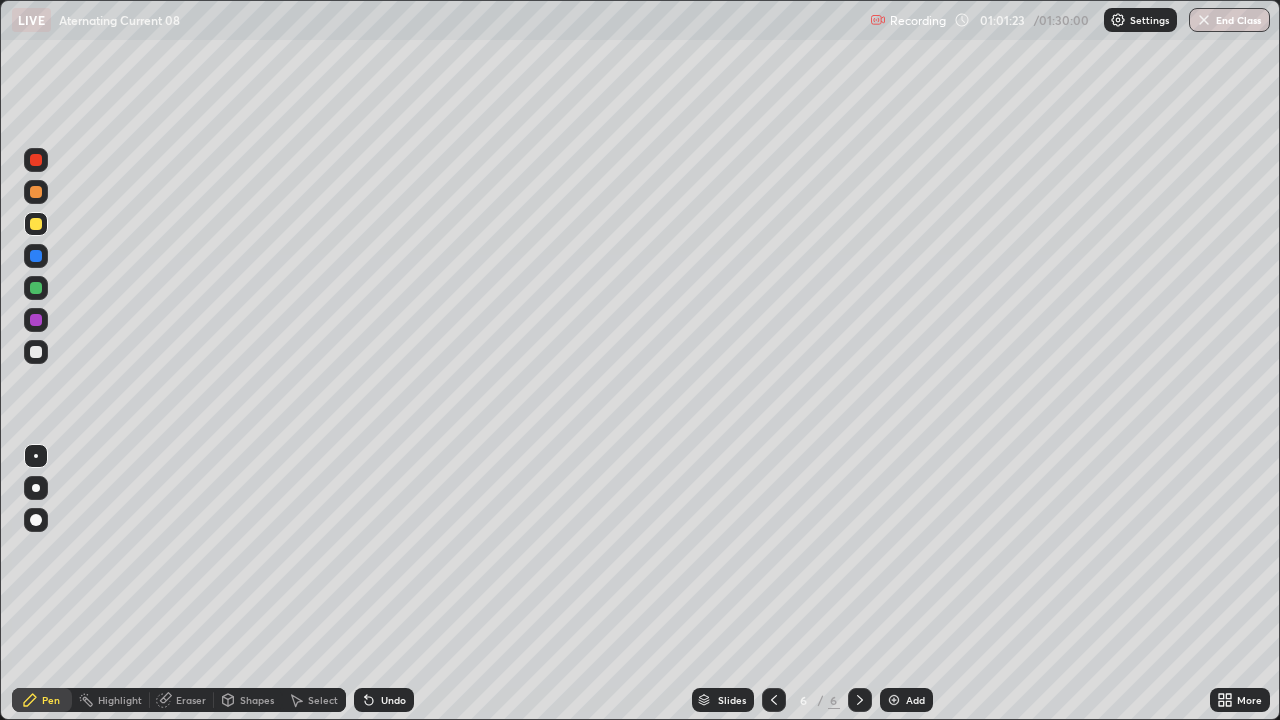 click at bounding box center [36, 352] 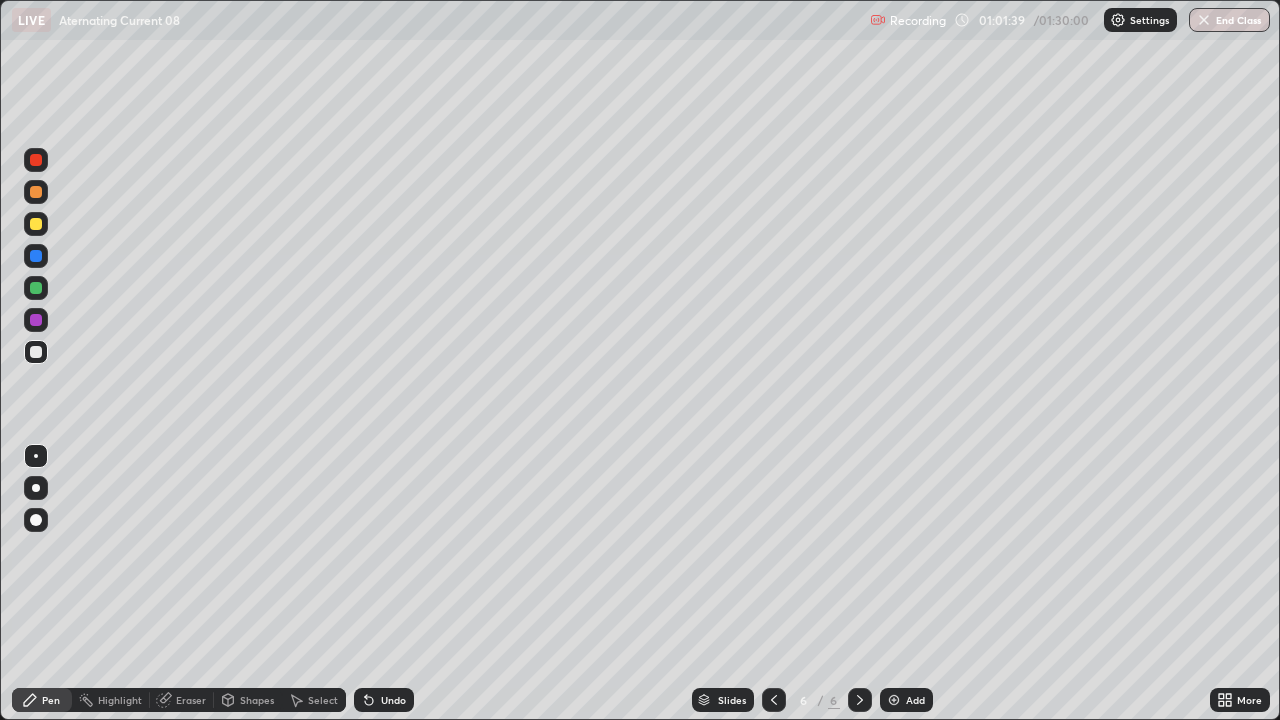click on "Shapes" at bounding box center (257, 700) 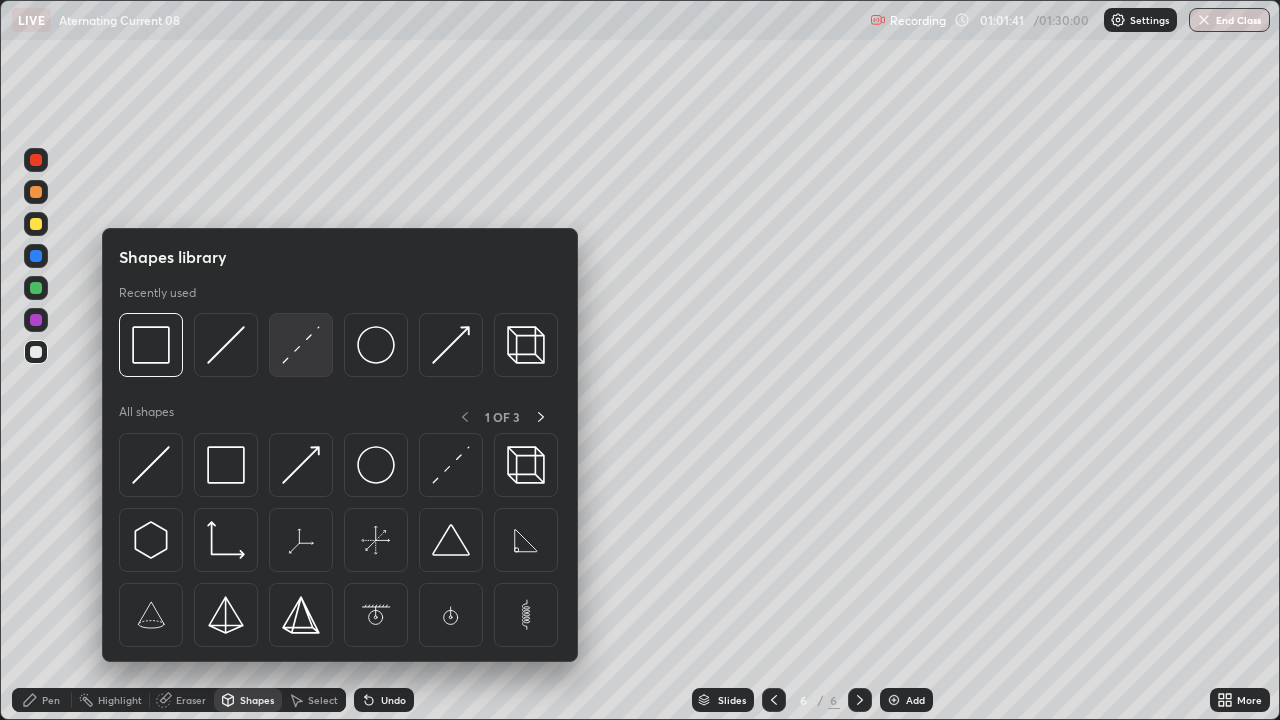 click at bounding box center [301, 345] 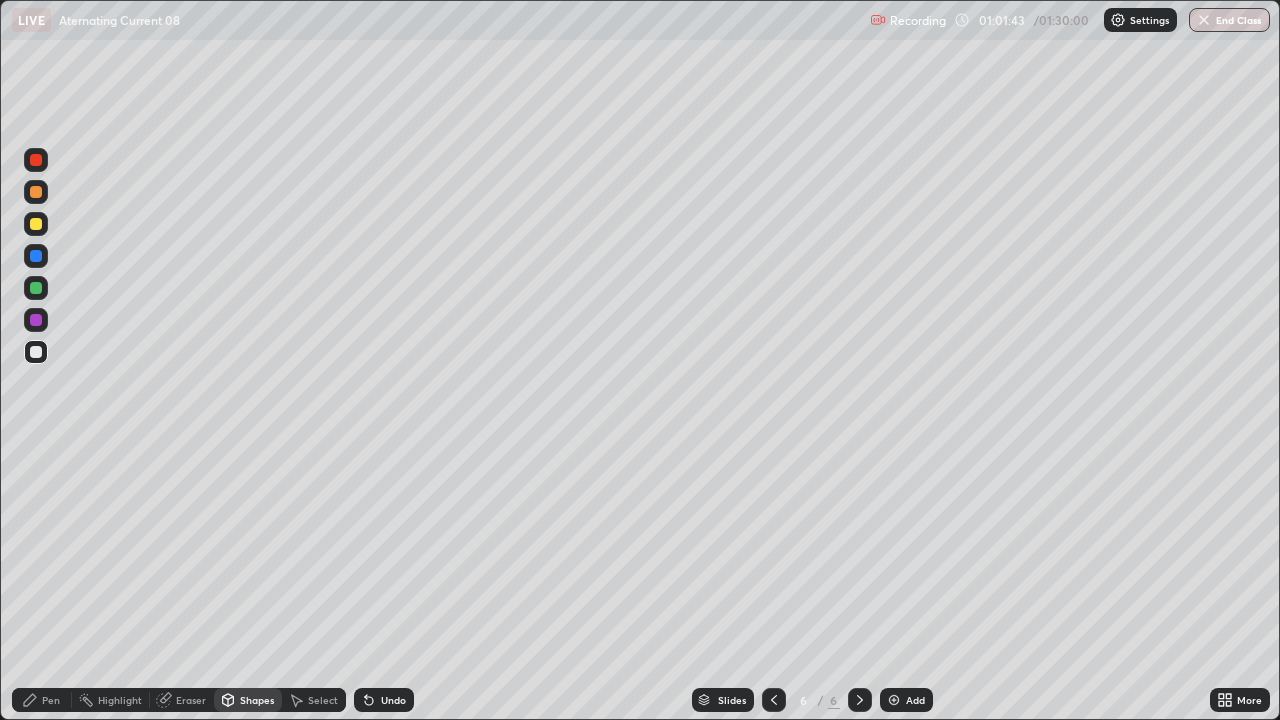 click on "Shapes" at bounding box center (257, 700) 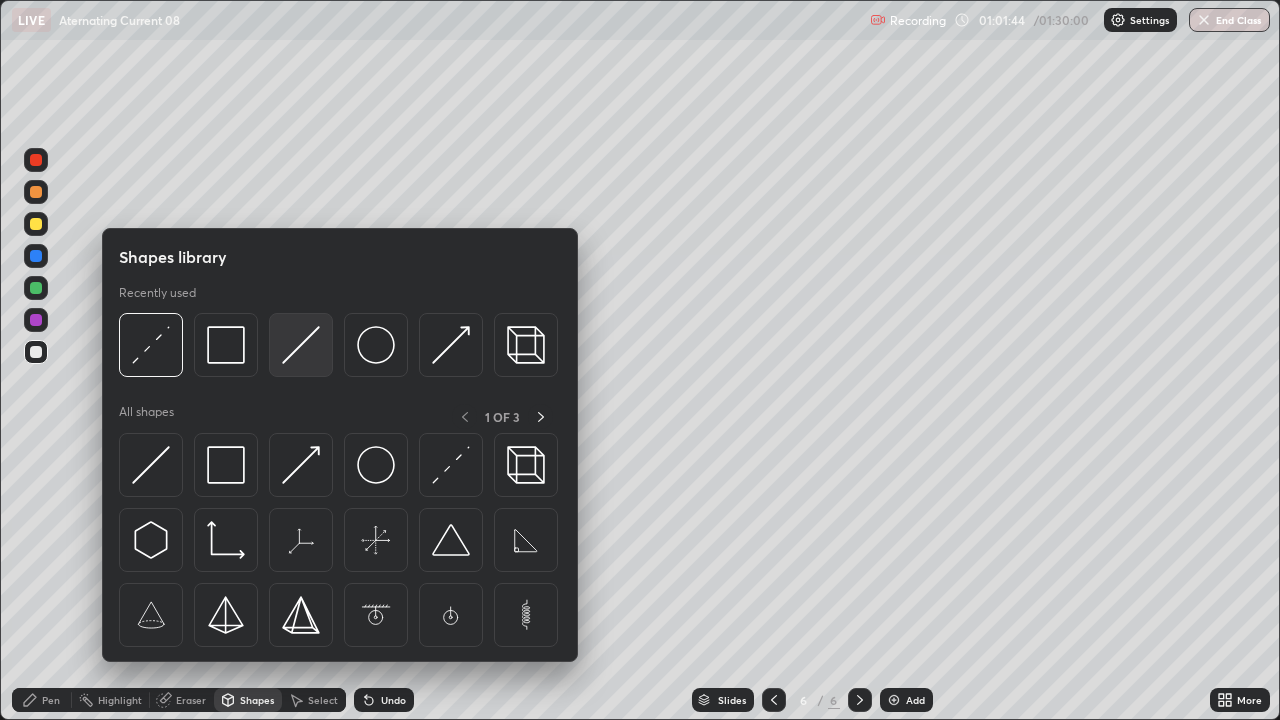 click at bounding box center (301, 345) 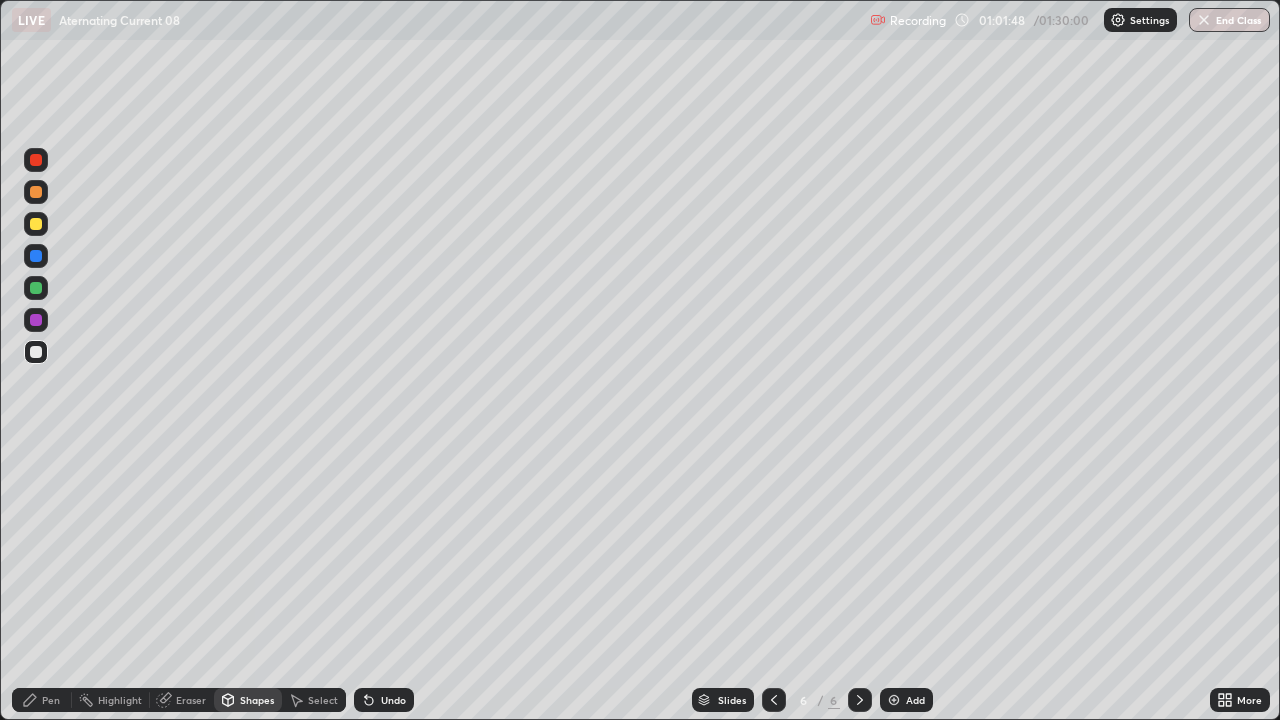click on "Shapes" at bounding box center [257, 700] 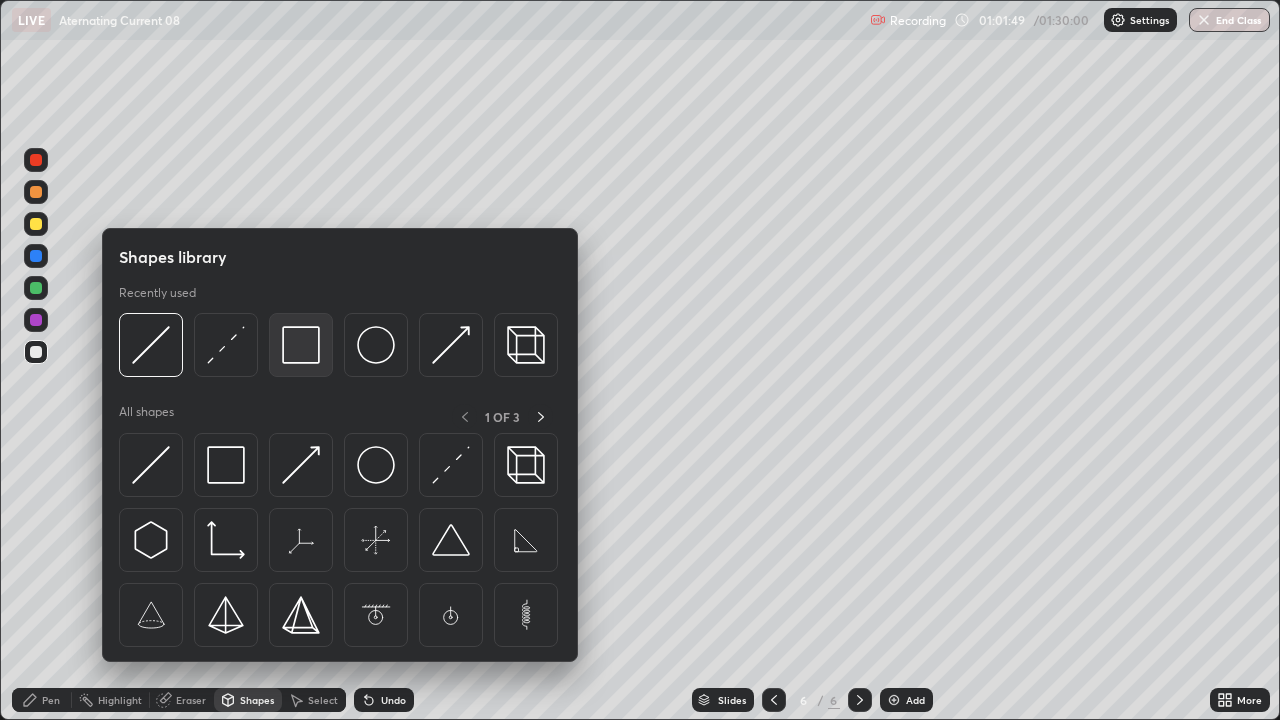 click at bounding box center (301, 345) 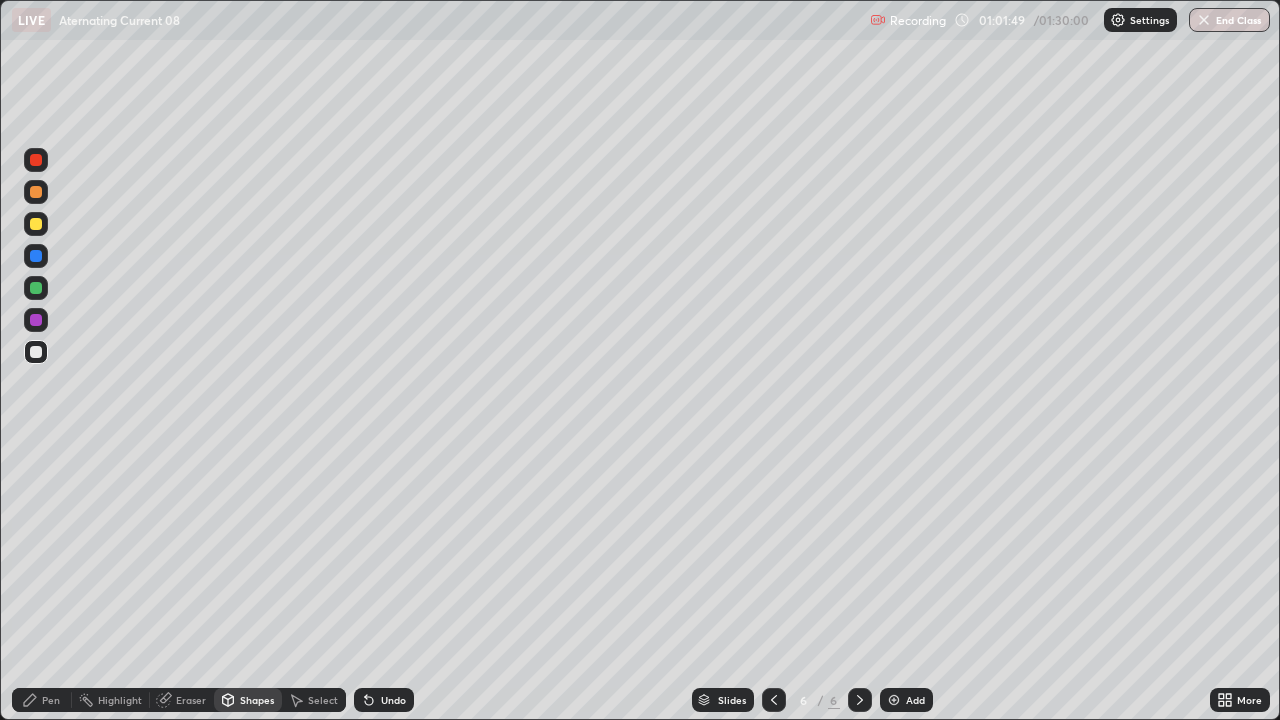 click at bounding box center (36, 224) 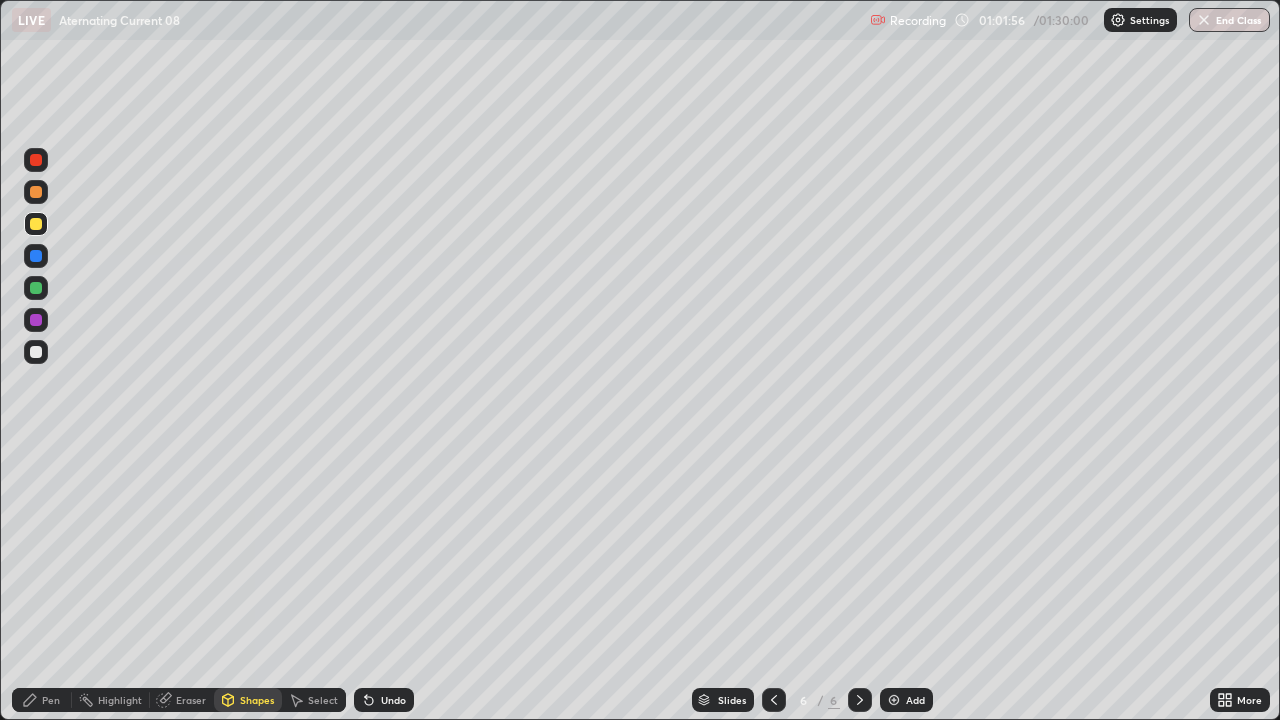click on "Pen" at bounding box center (42, 700) 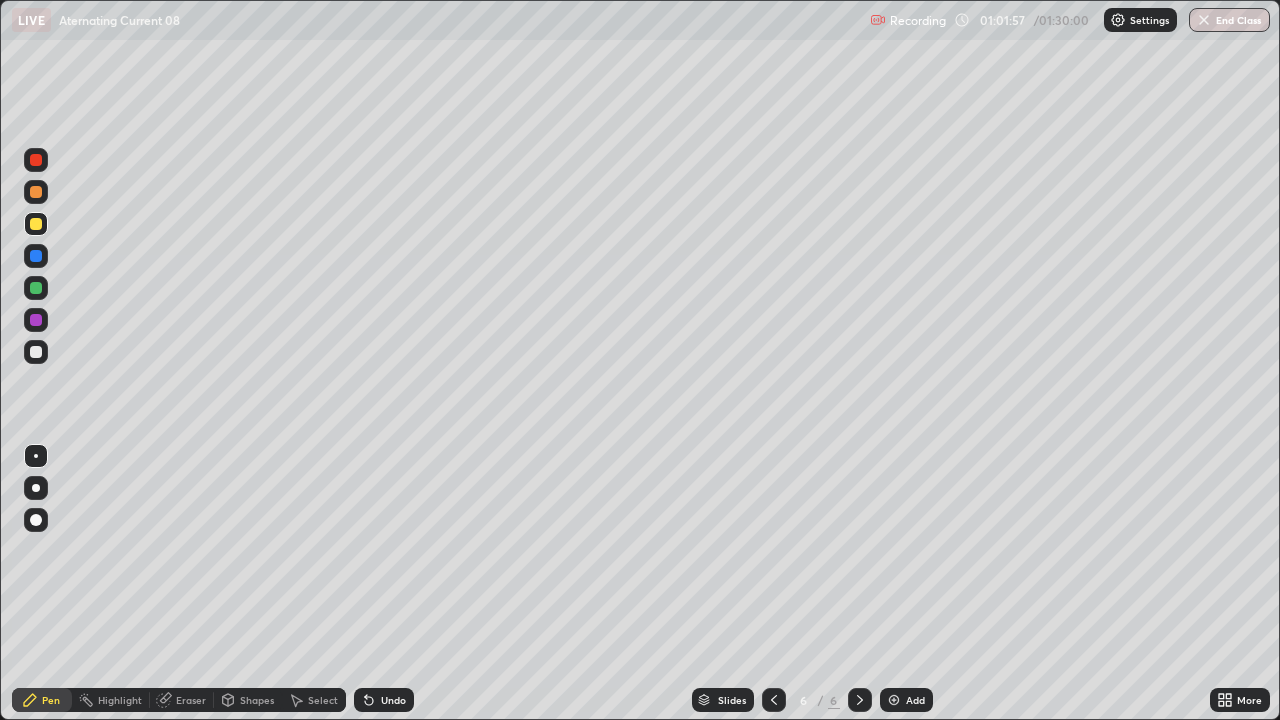 click at bounding box center (36, 352) 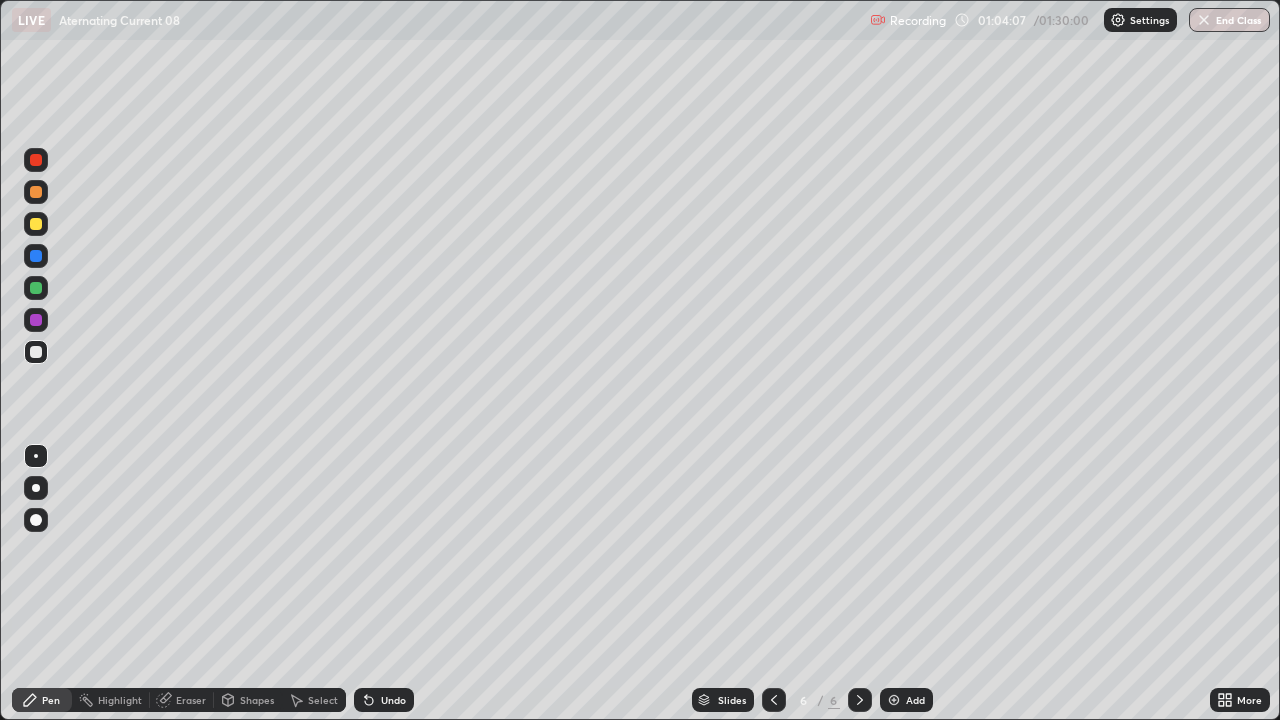 click on "Eraser" at bounding box center [182, 700] 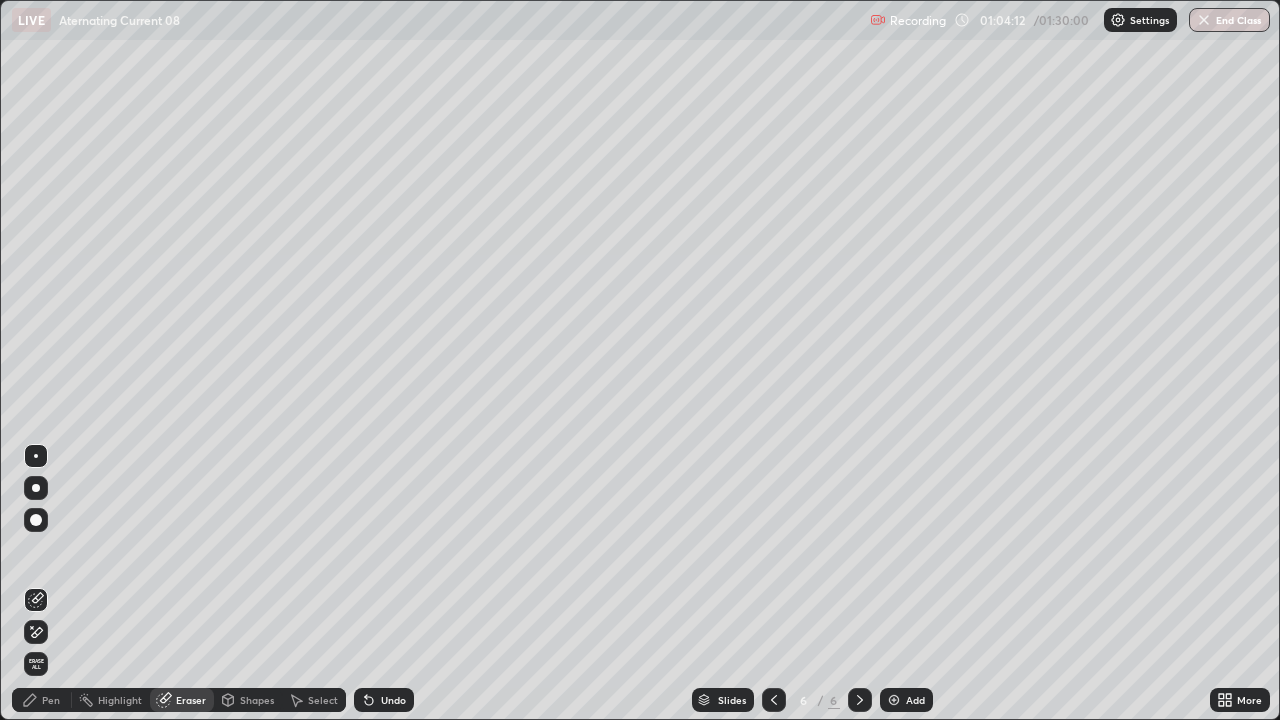 click on "Pen" at bounding box center (42, 700) 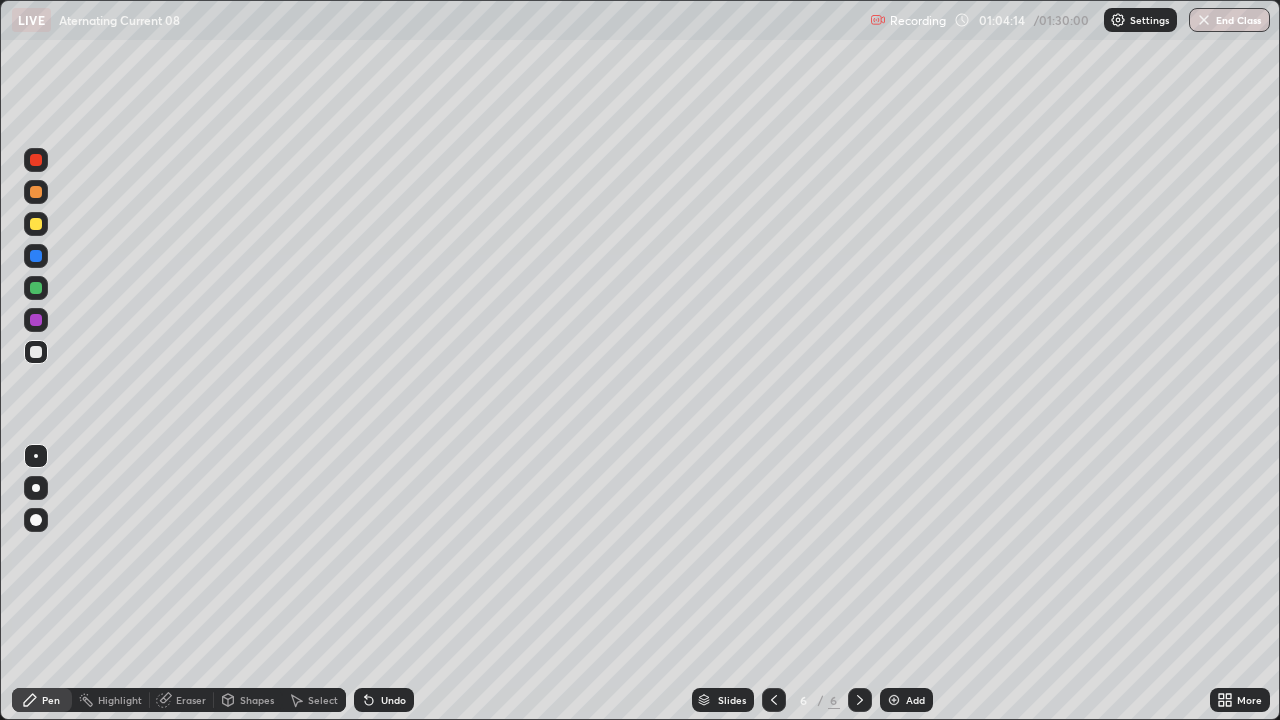 click at bounding box center (36, 352) 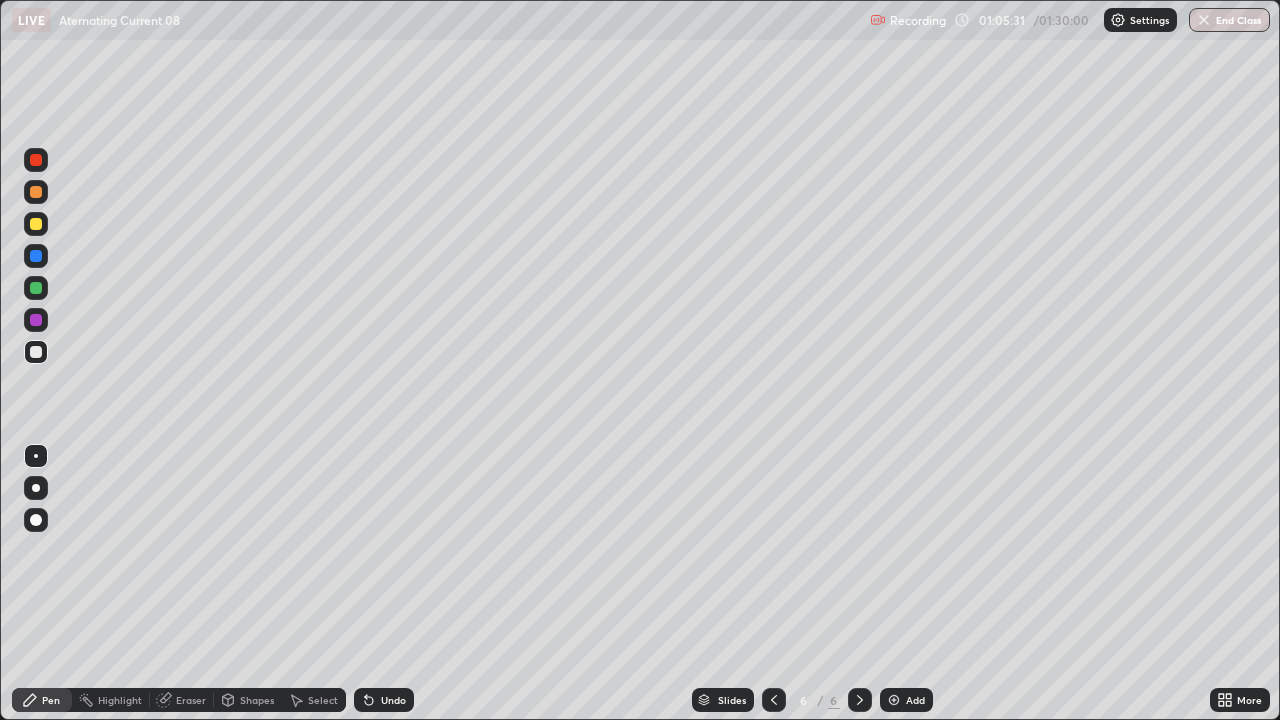 click at bounding box center (860, 700) 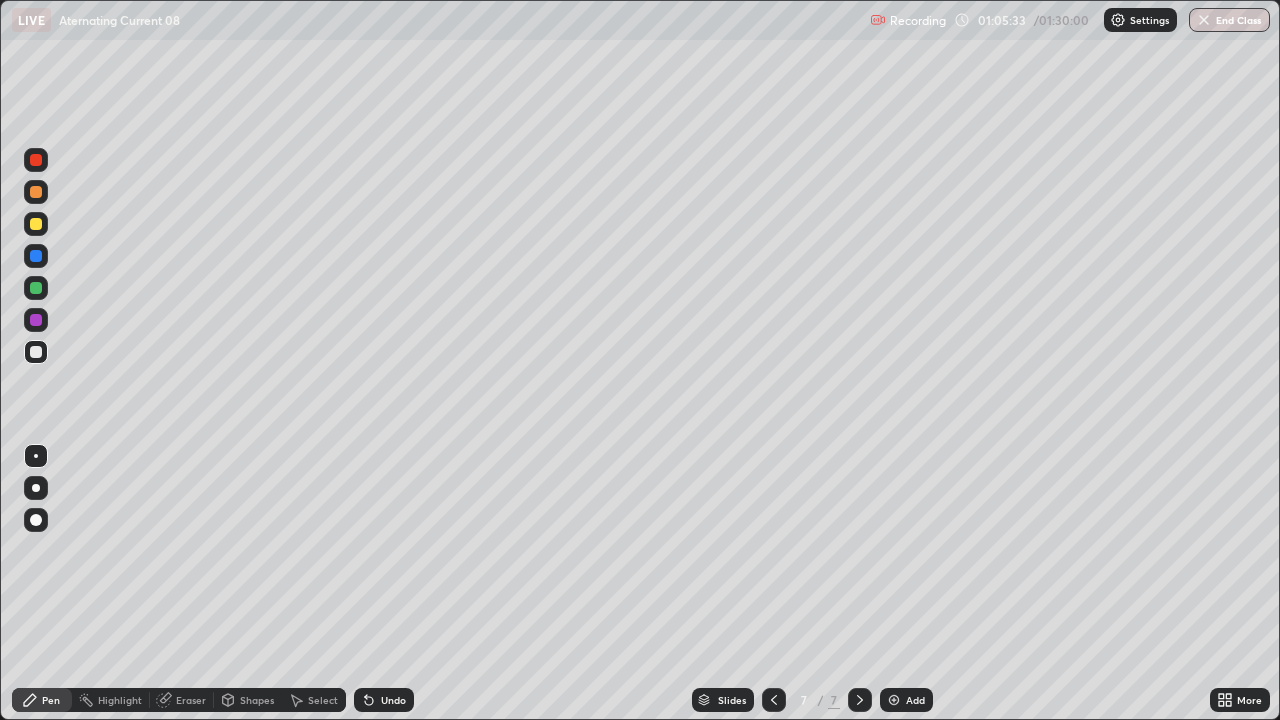 click at bounding box center [36, 352] 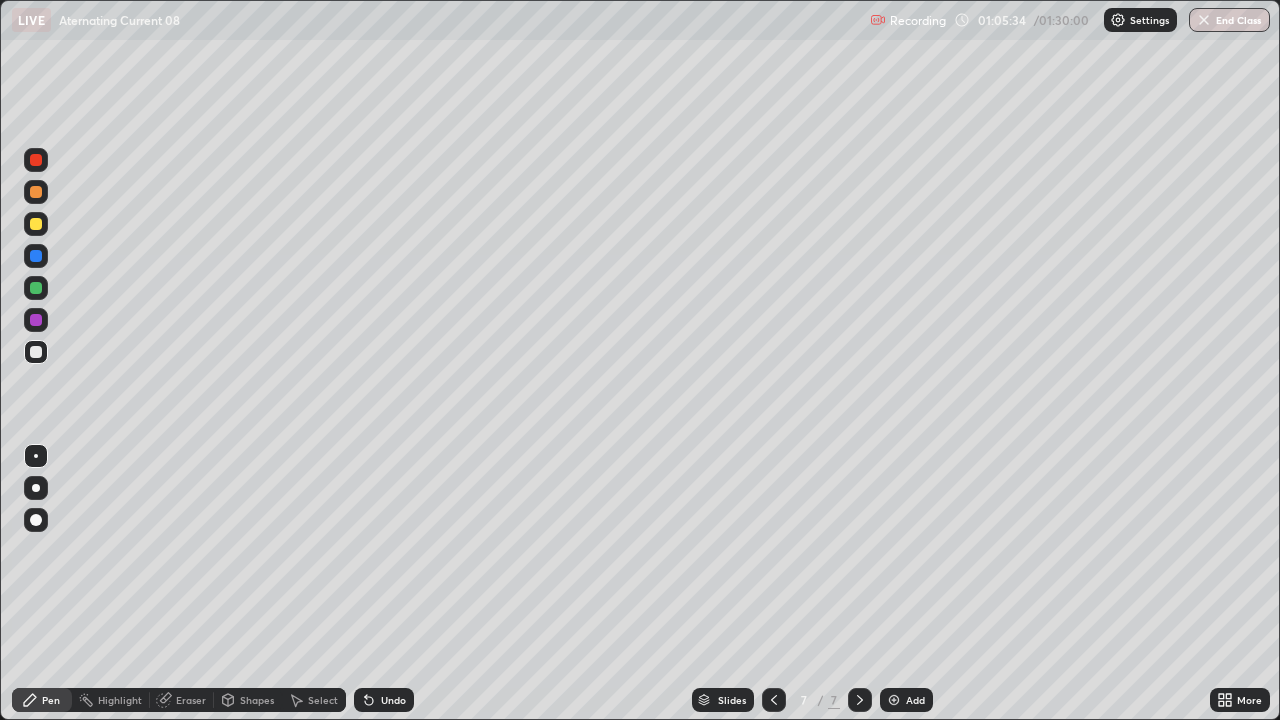 click at bounding box center (36, 352) 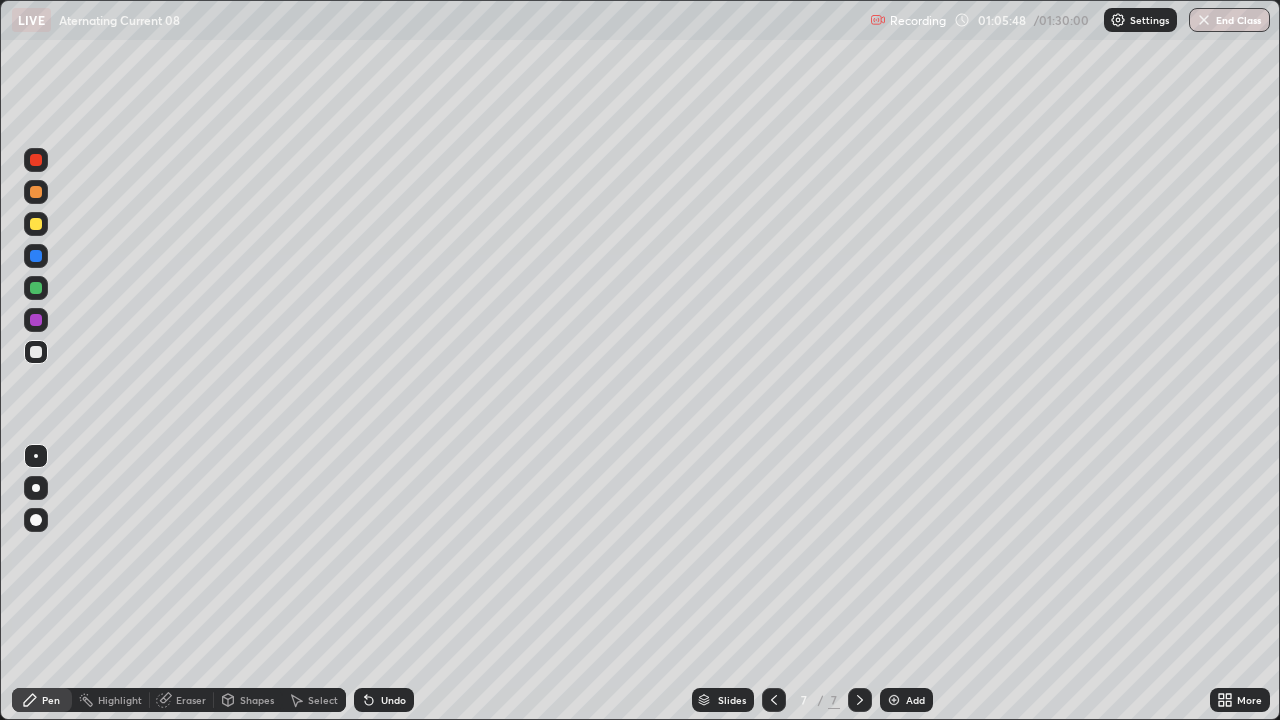 click on "Shapes" at bounding box center (257, 700) 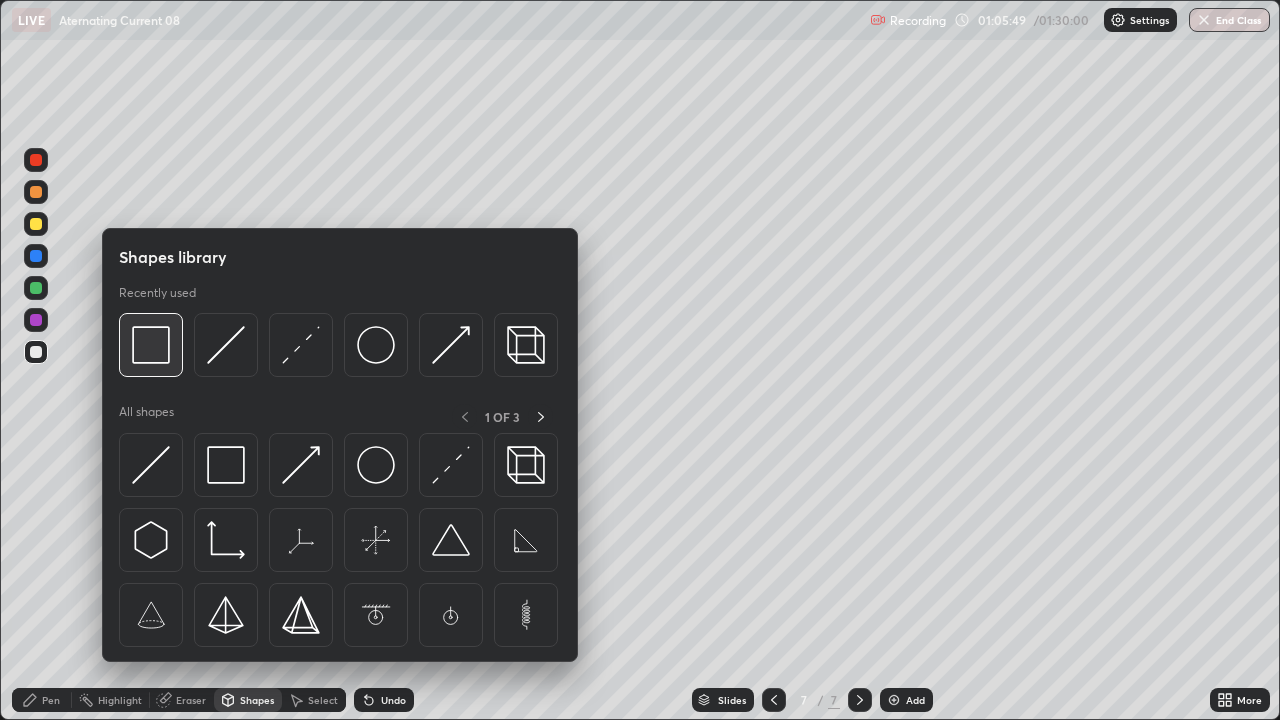 click at bounding box center (151, 345) 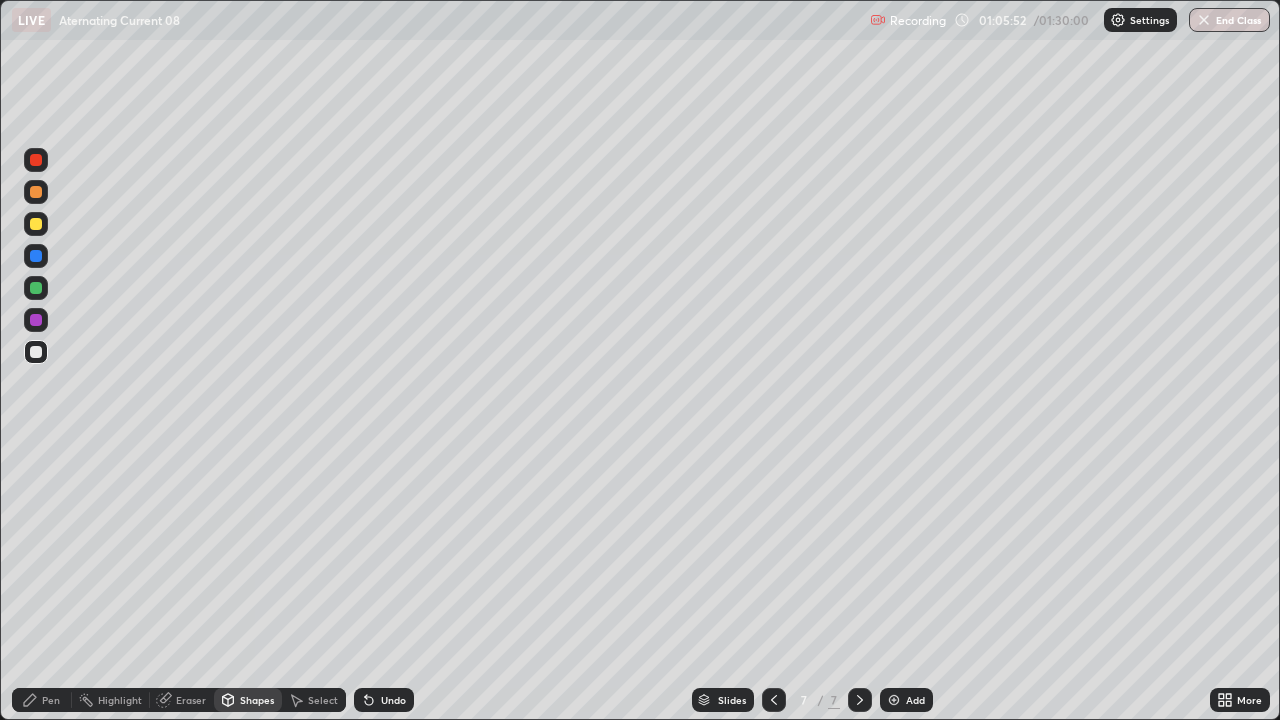 click 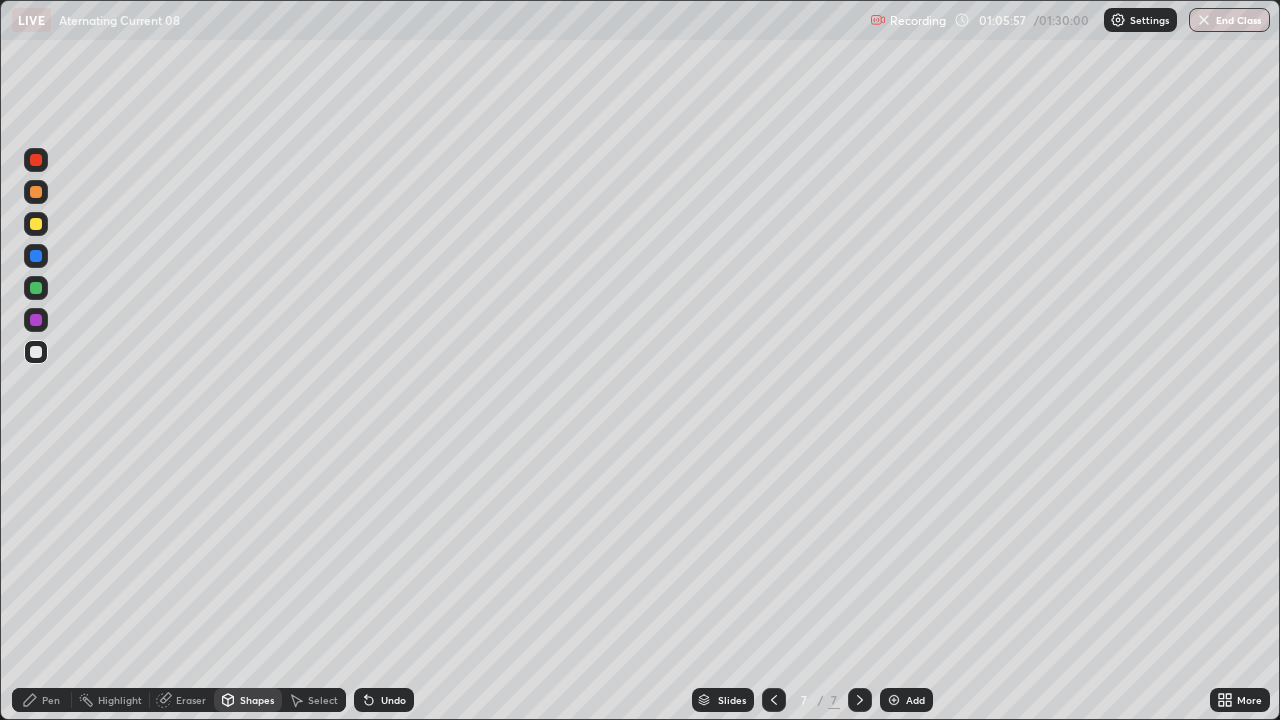 click on "Pen" at bounding box center [51, 700] 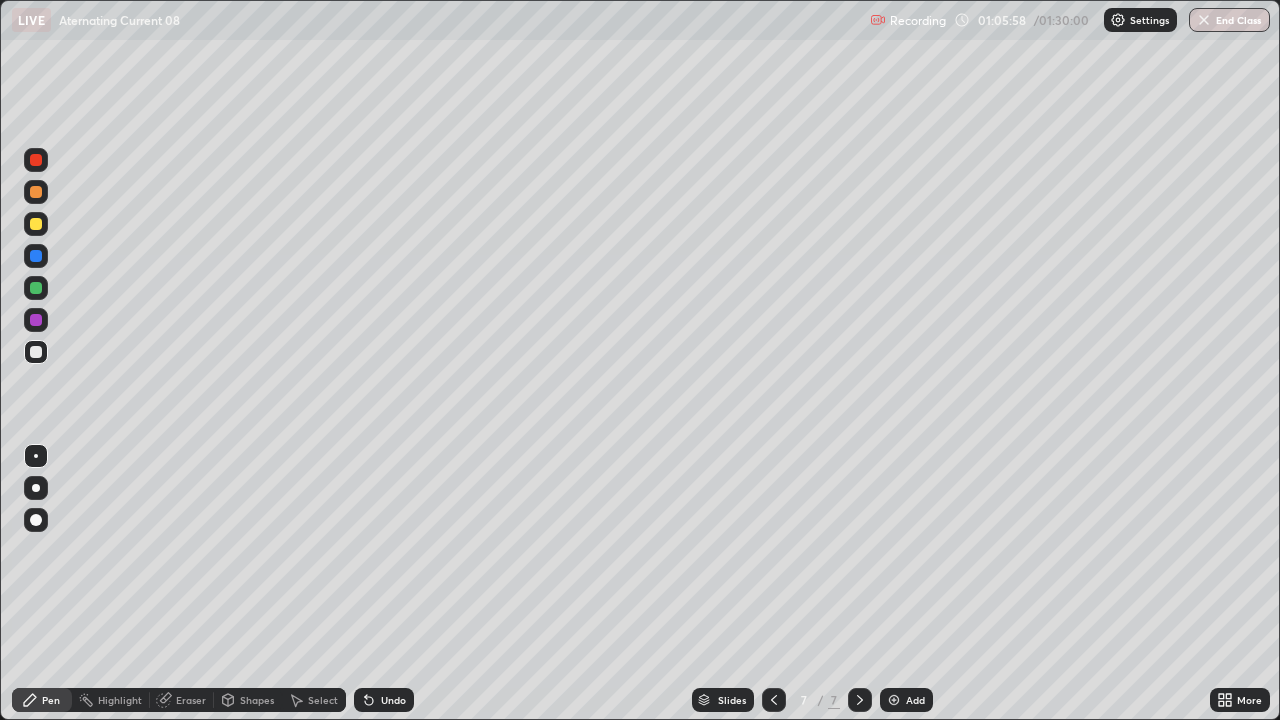 click at bounding box center (36, 352) 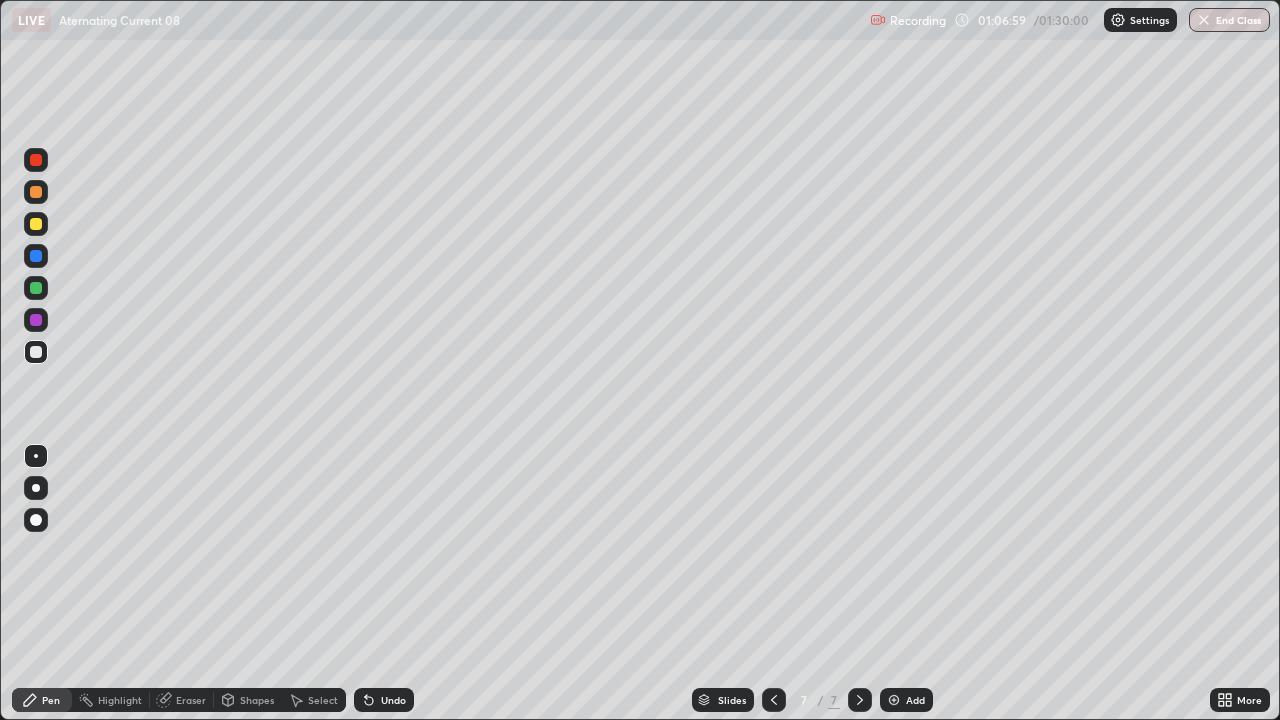 click on "Eraser" at bounding box center (191, 700) 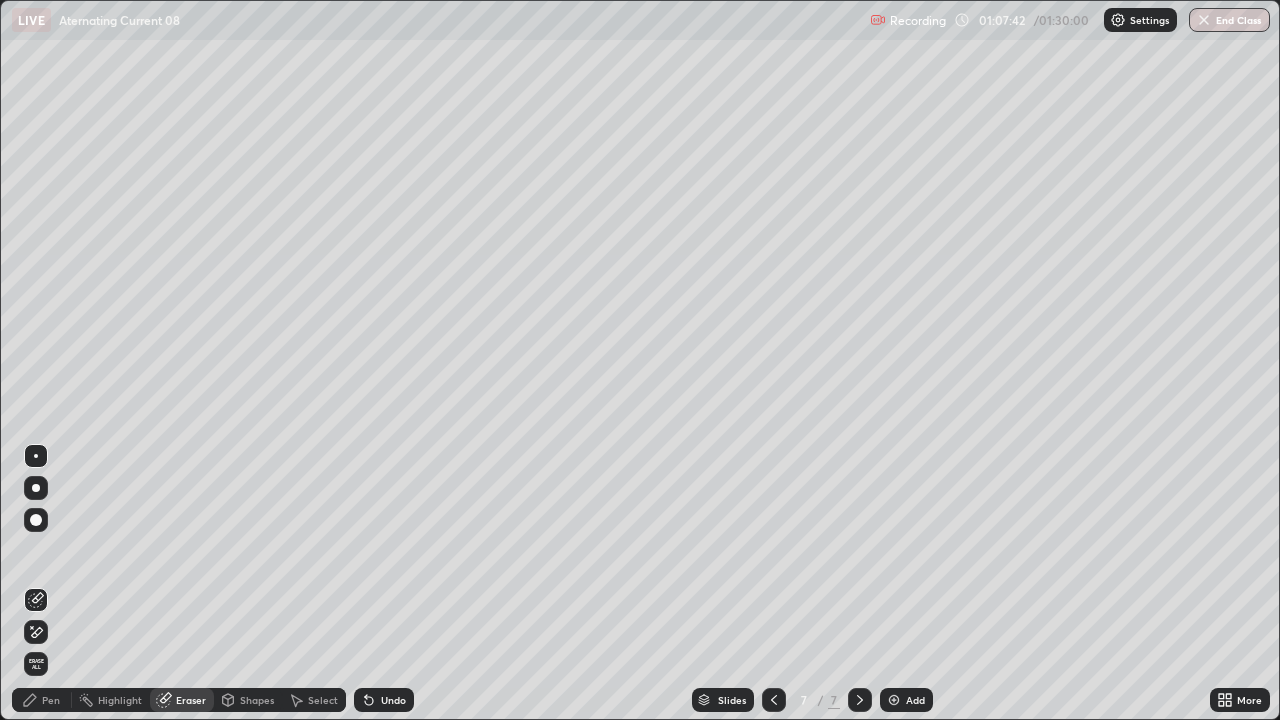 click on "Pen" at bounding box center (42, 700) 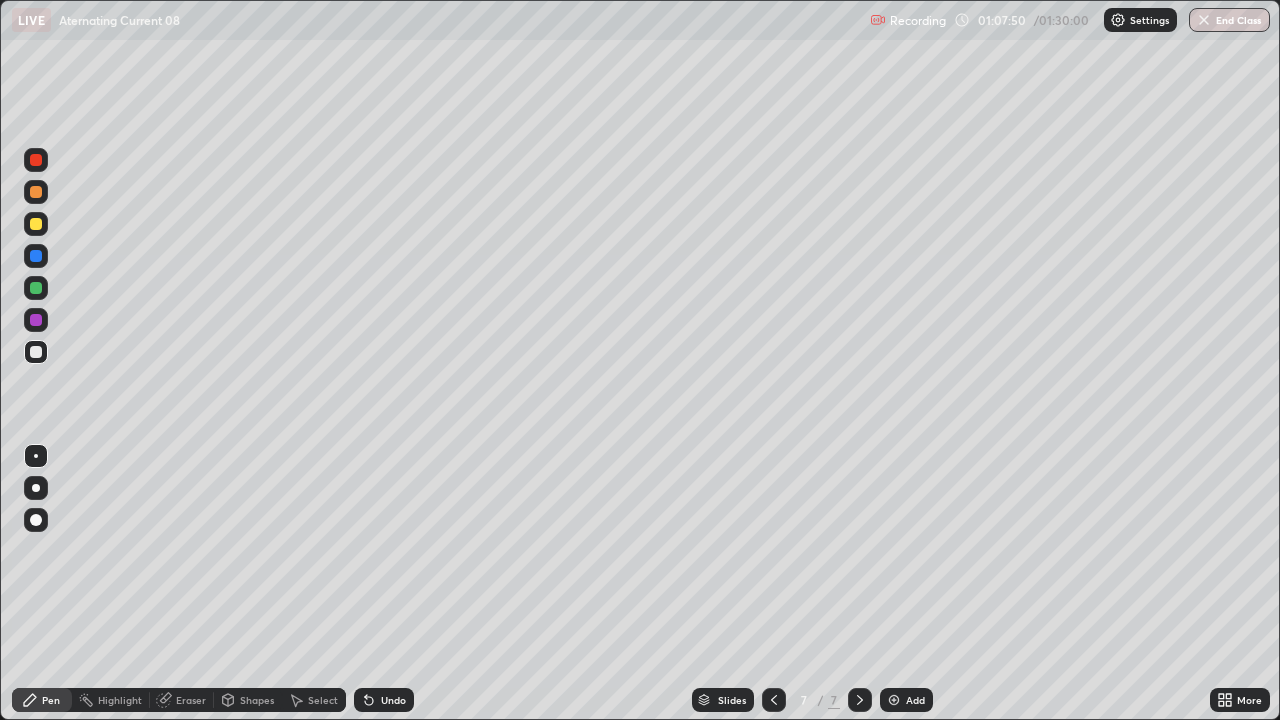 click on "Shapes" at bounding box center (248, 700) 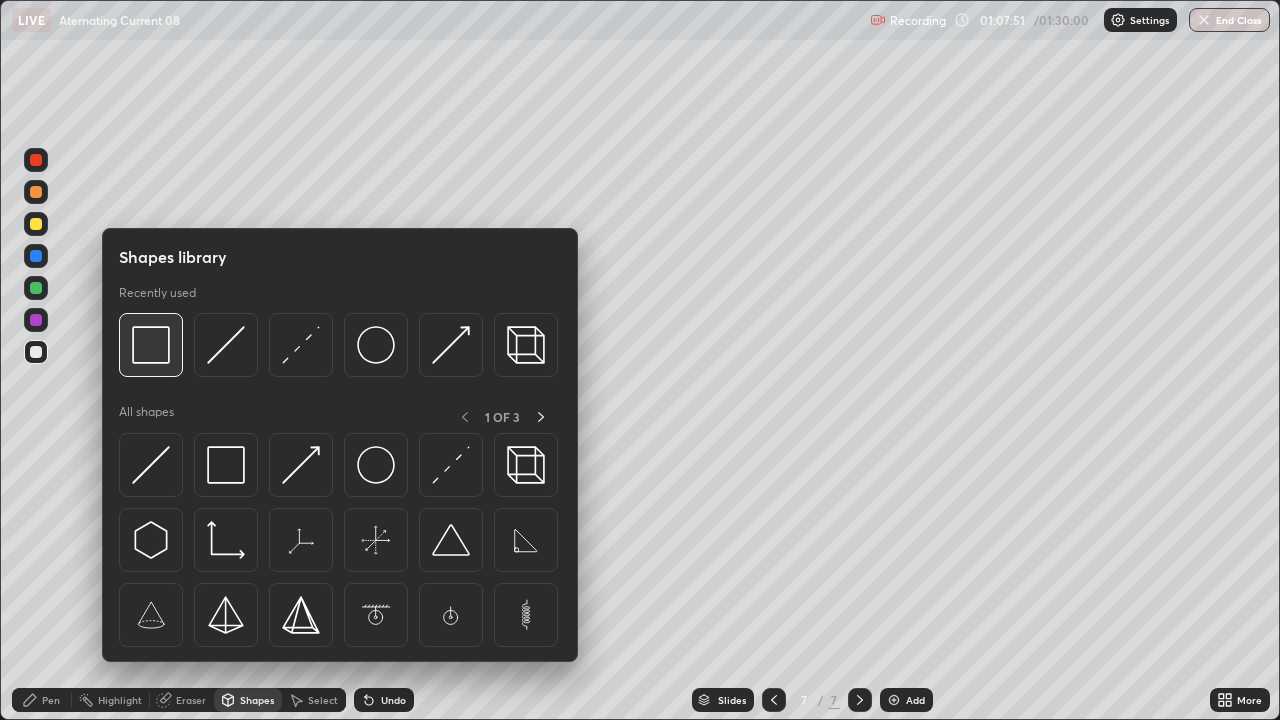 click at bounding box center [151, 345] 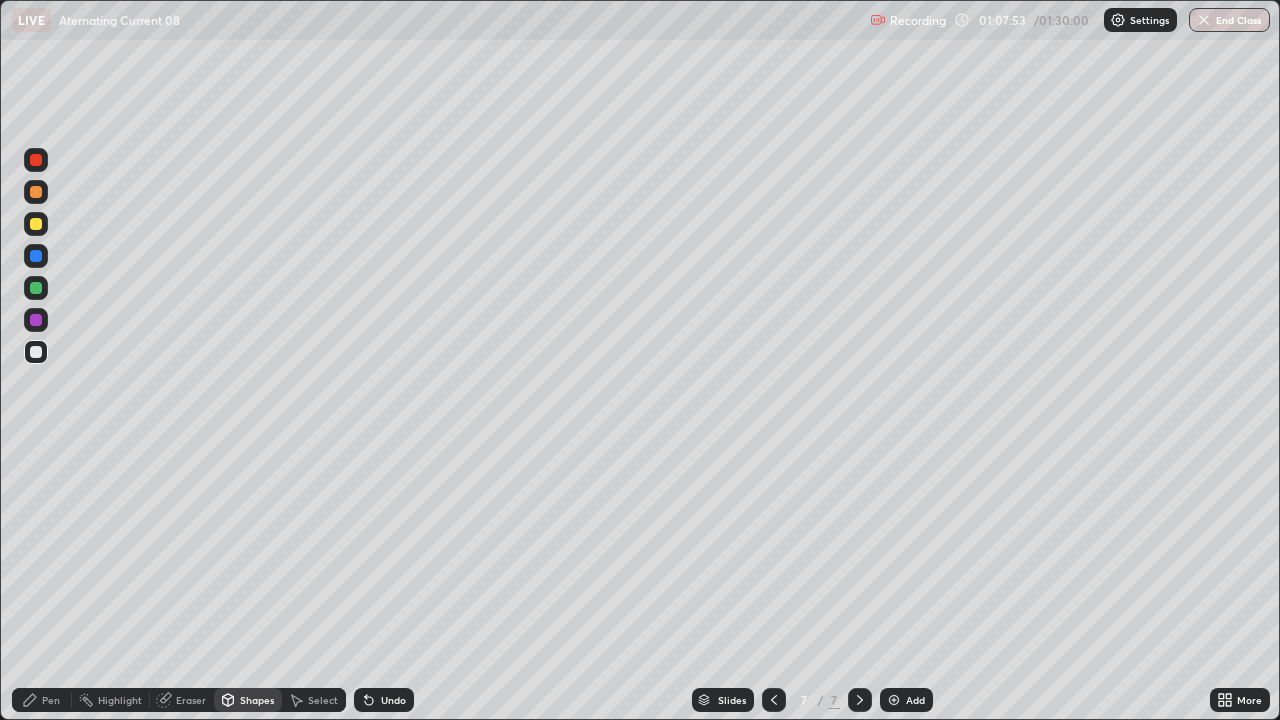 click on "Shapes" at bounding box center [257, 700] 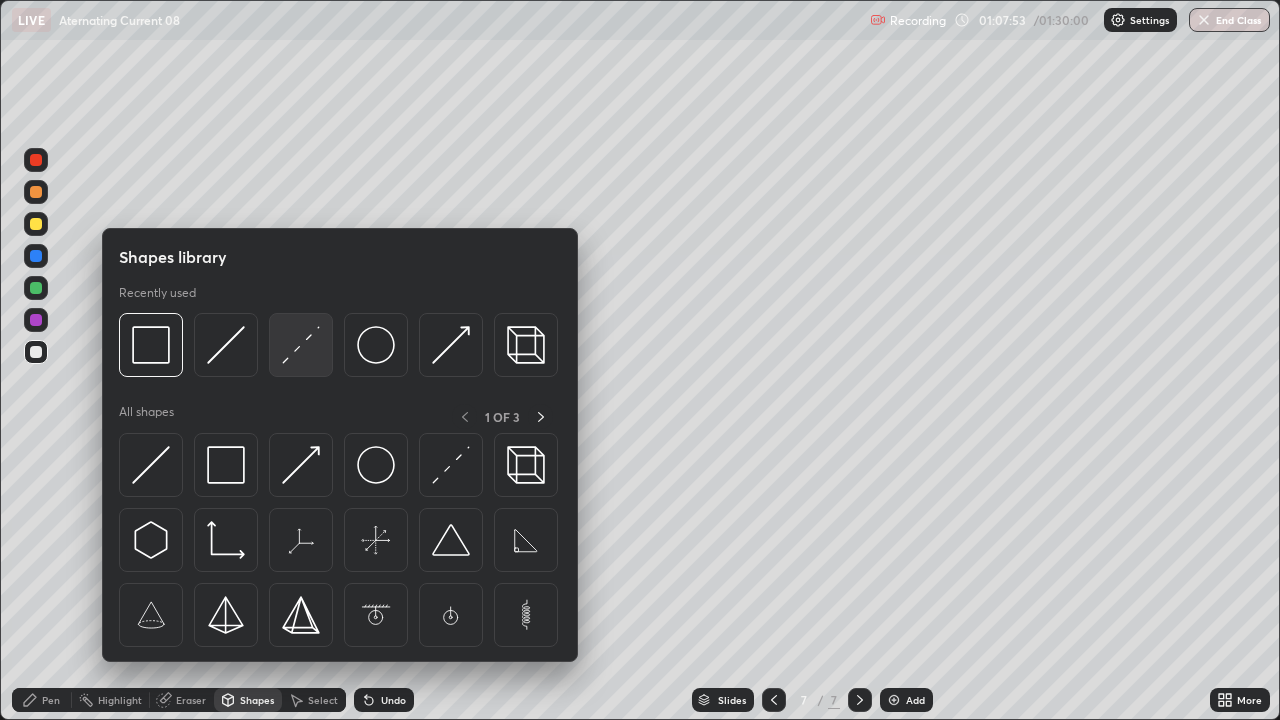 click at bounding box center (301, 345) 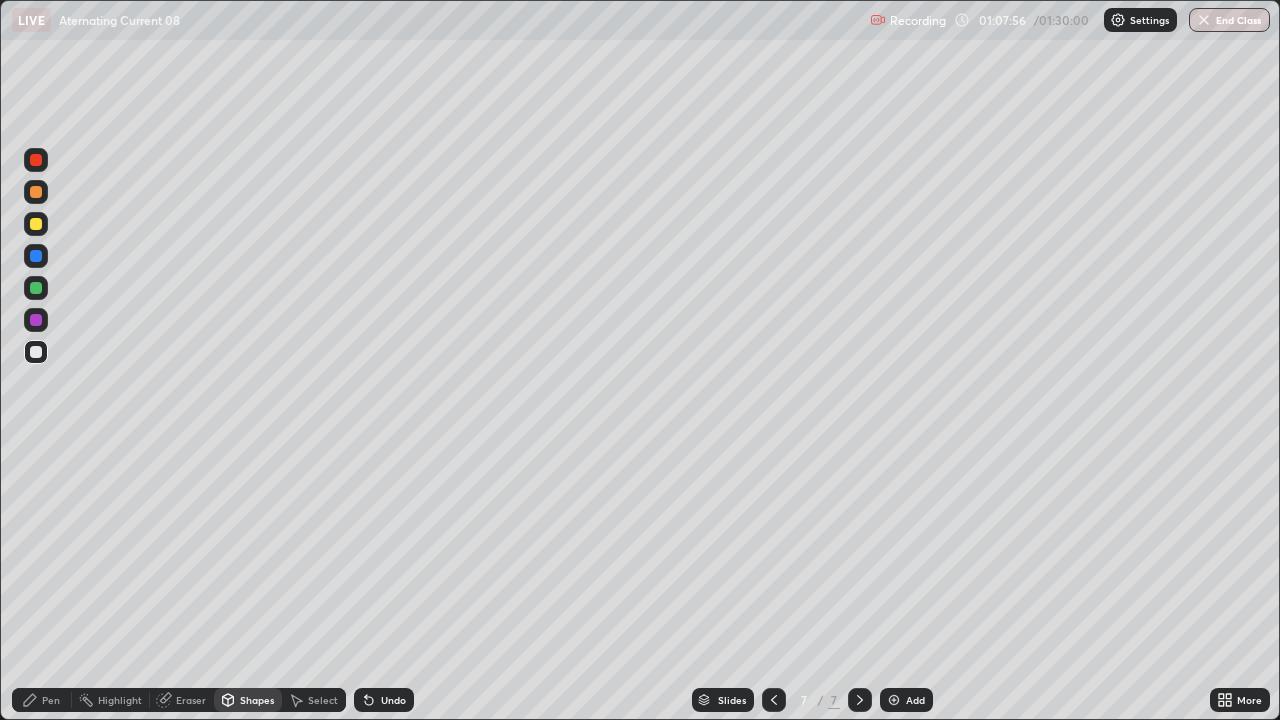 click on "Shapes" at bounding box center [257, 700] 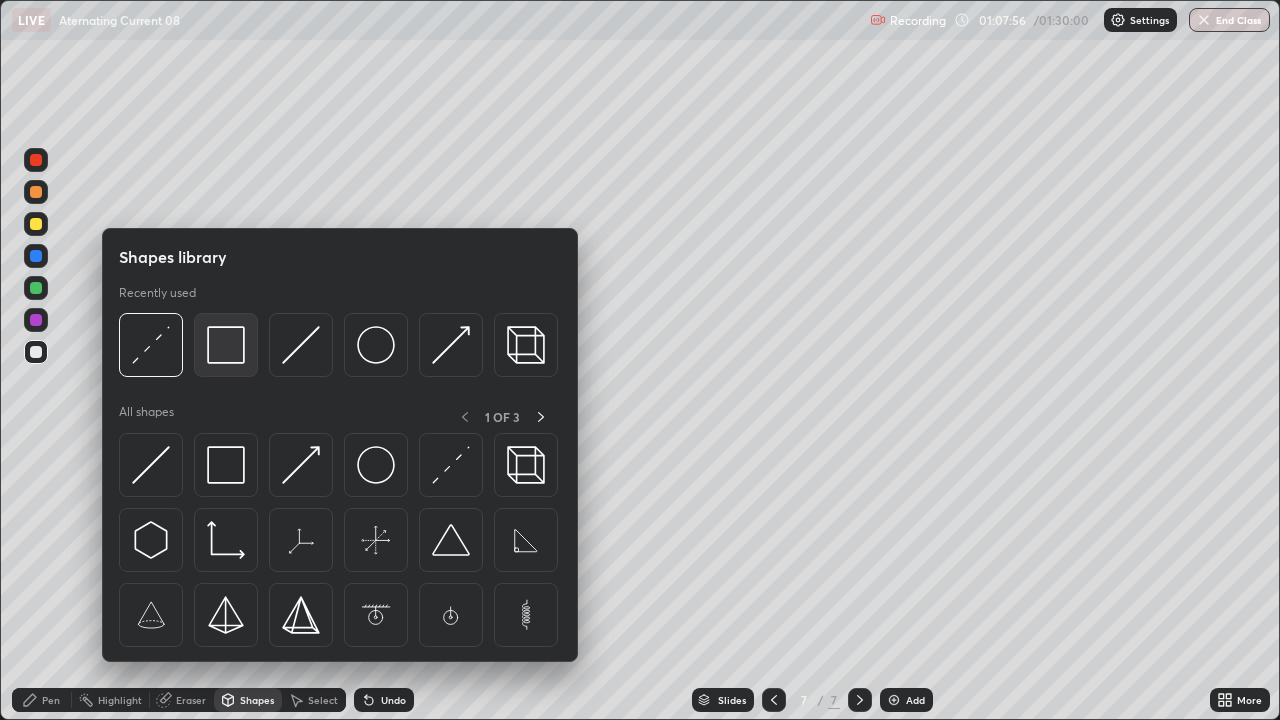 click at bounding box center (226, 345) 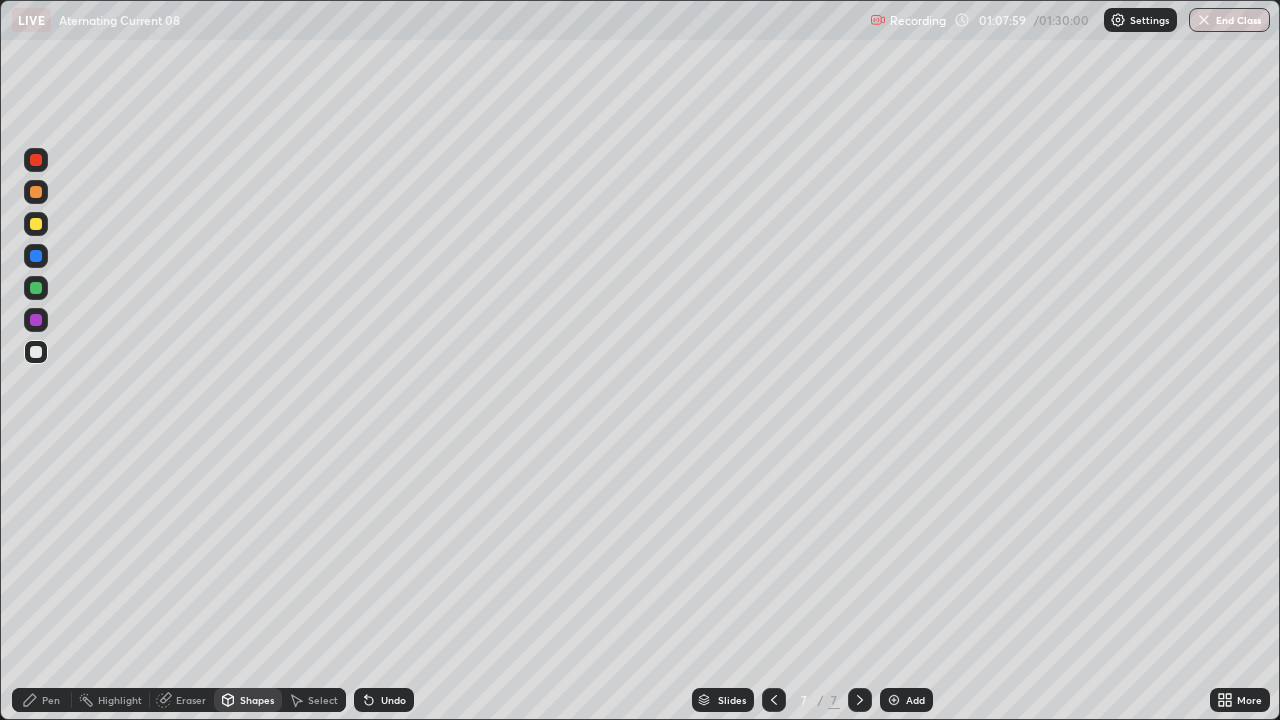 click on "Pen" at bounding box center (51, 700) 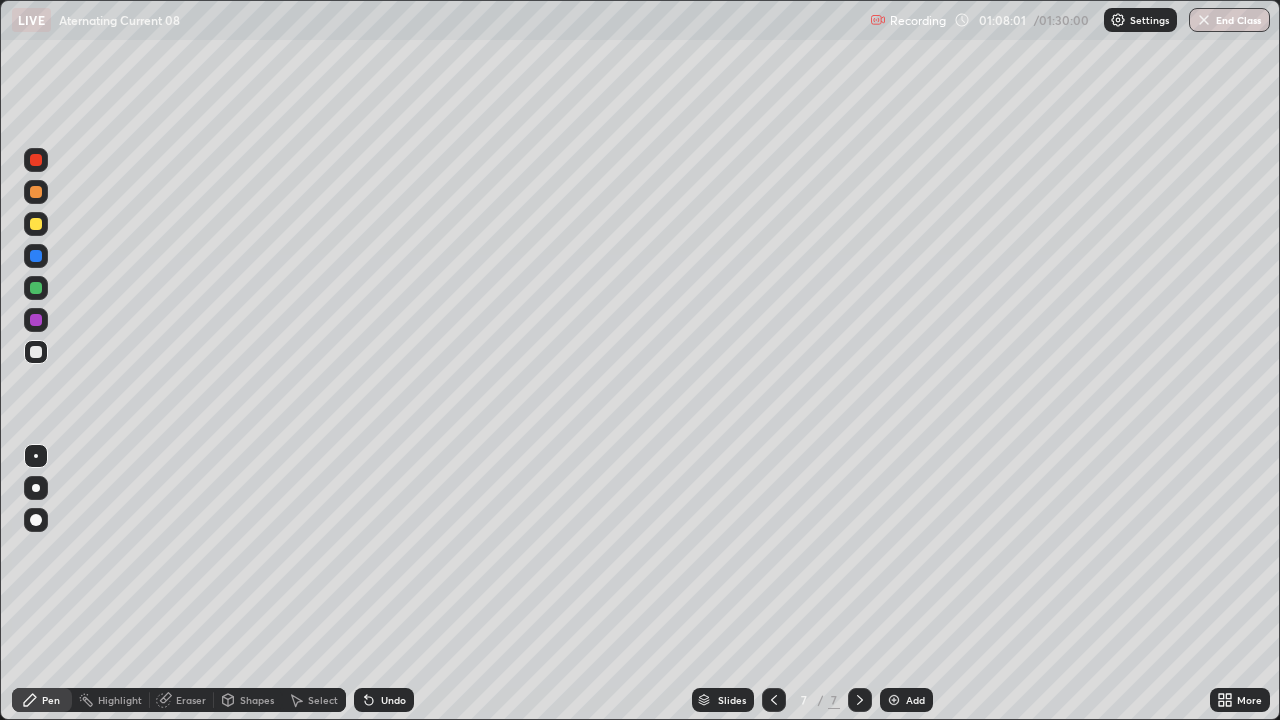 click at bounding box center [36, 352] 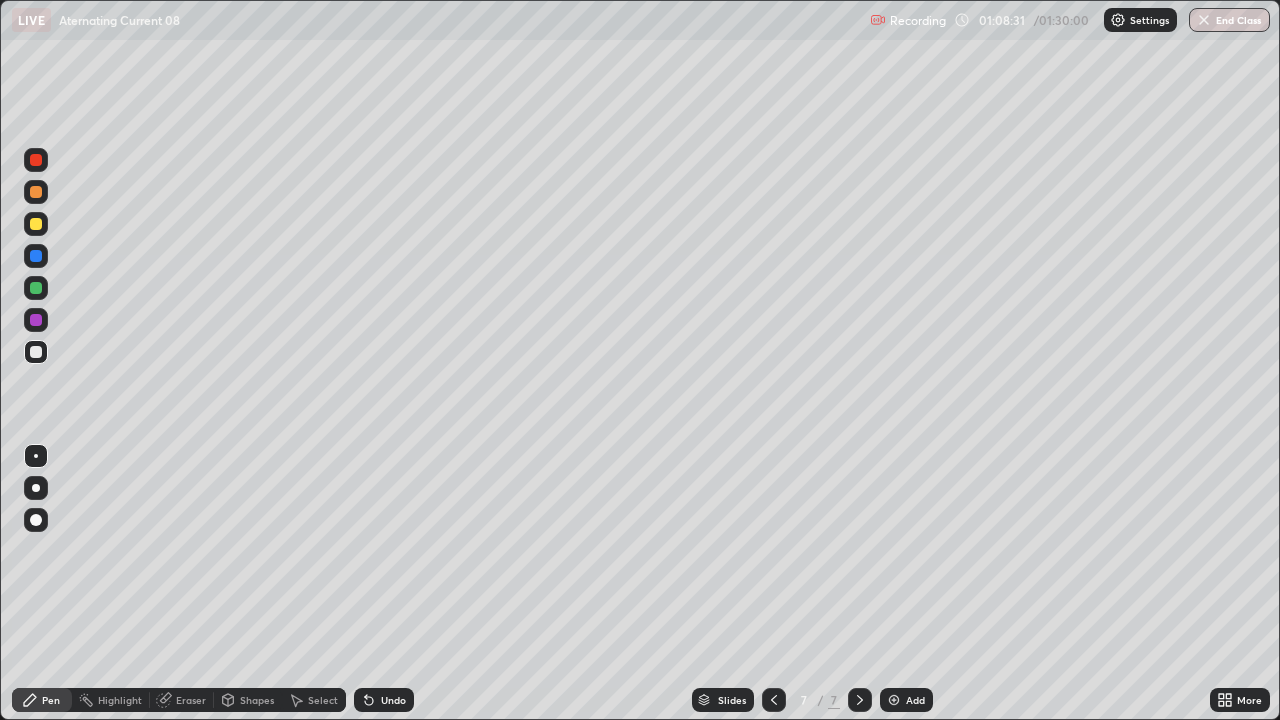 click at bounding box center (36, 224) 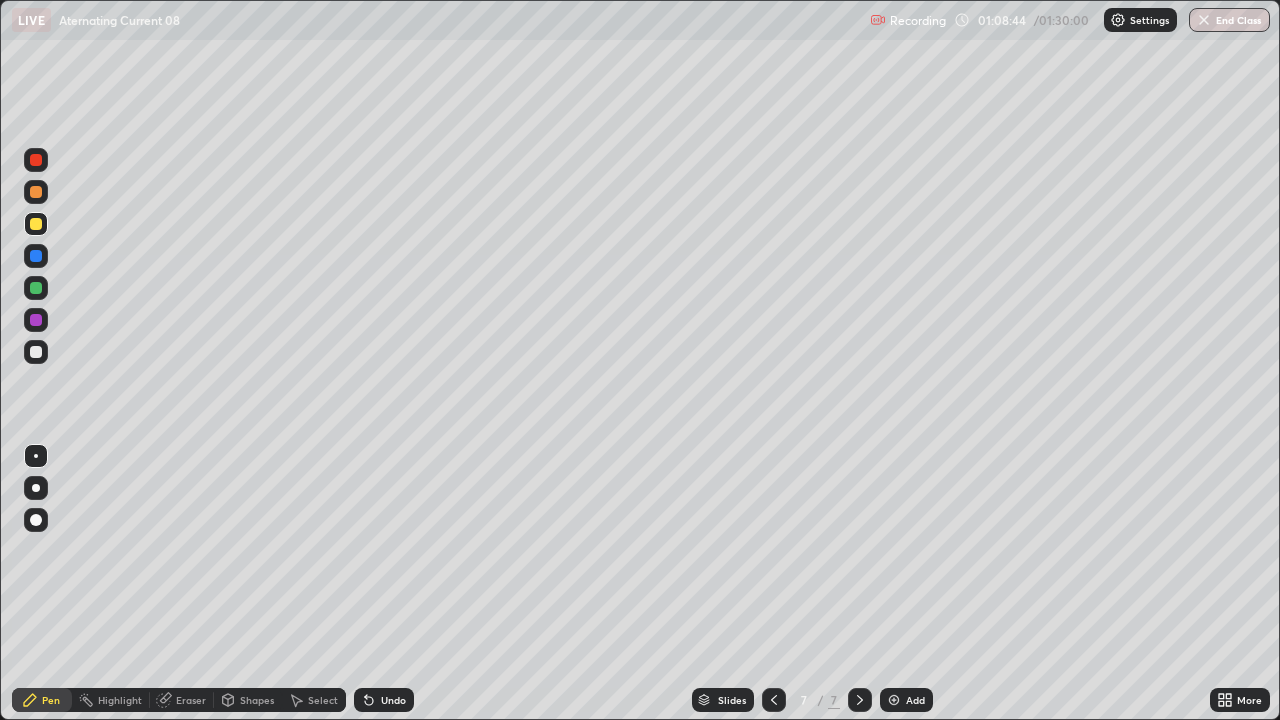 click on "Shapes" at bounding box center (248, 700) 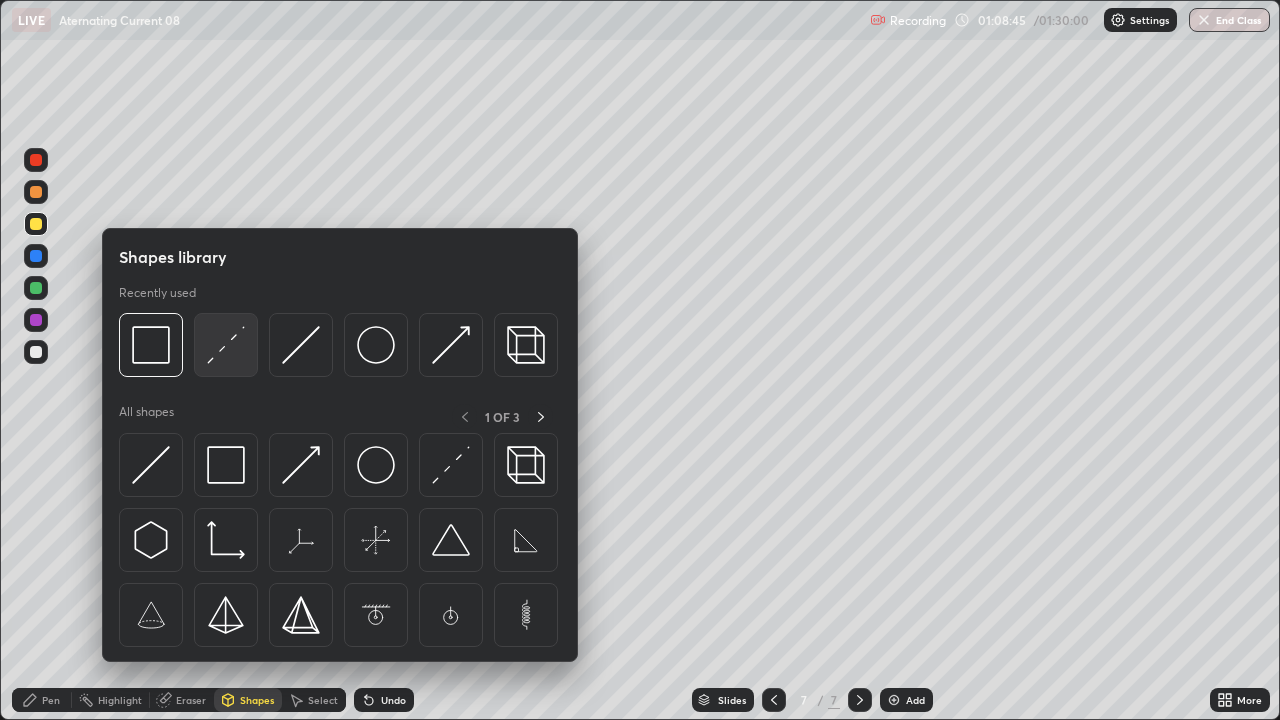 click at bounding box center (226, 345) 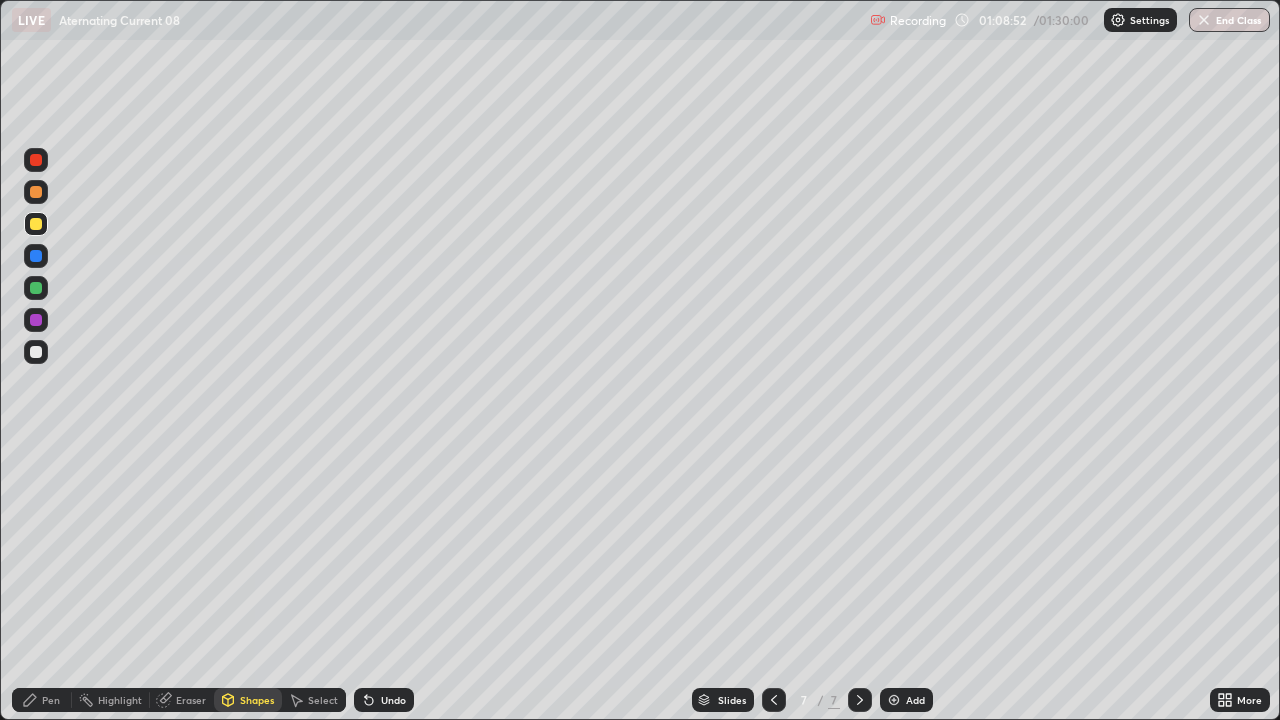 click on "Pen" at bounding box center (51, 700) 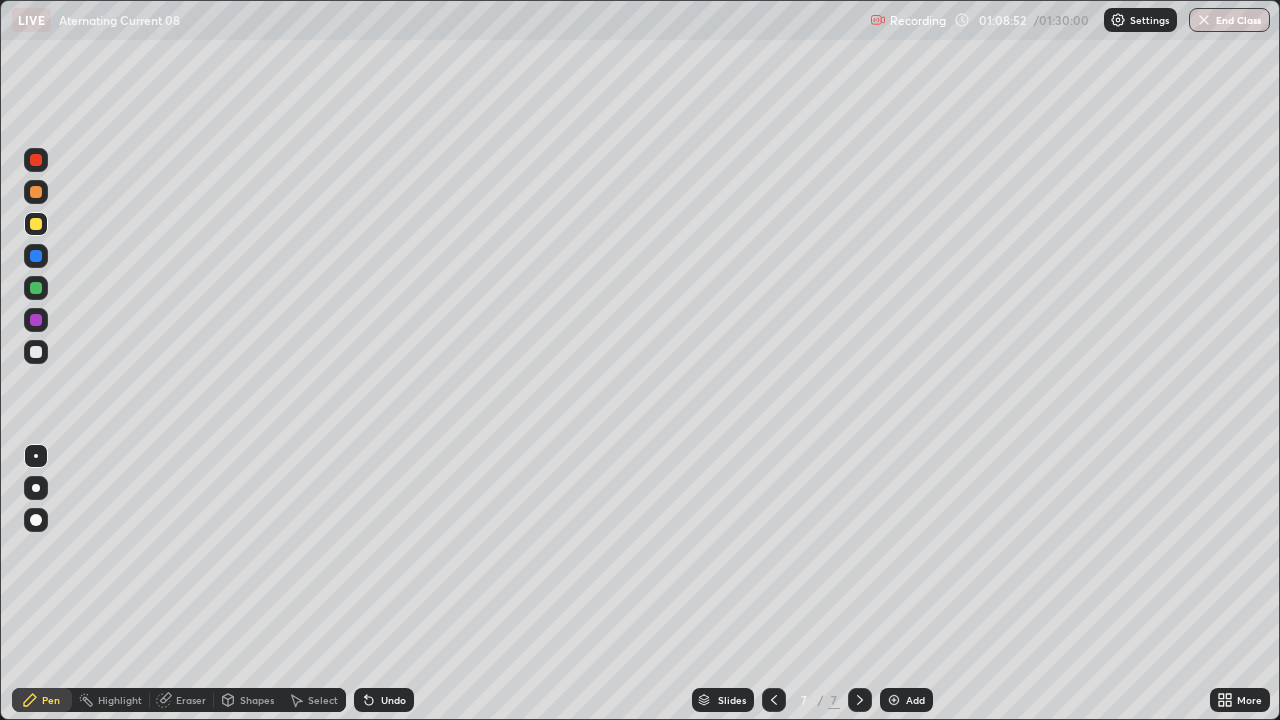 click at bounding box center (36, 352) 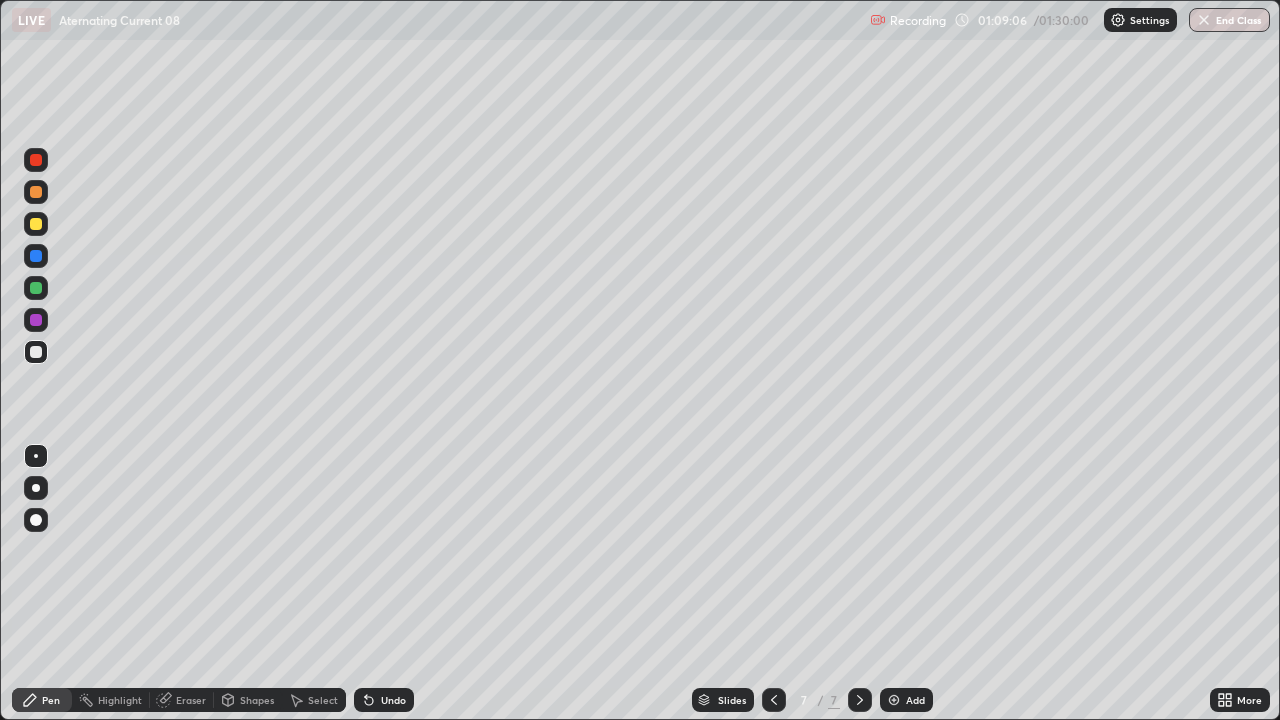 click 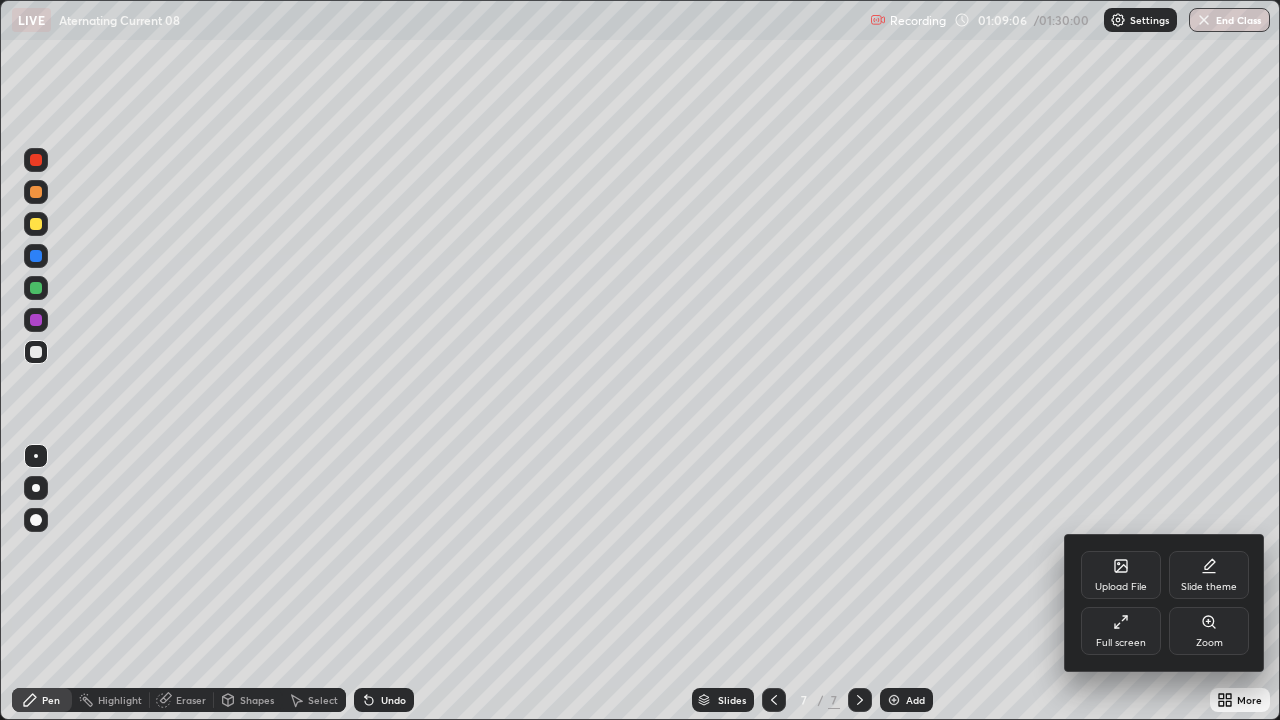 click on "Full screen" at bounding box center (1121, 631) 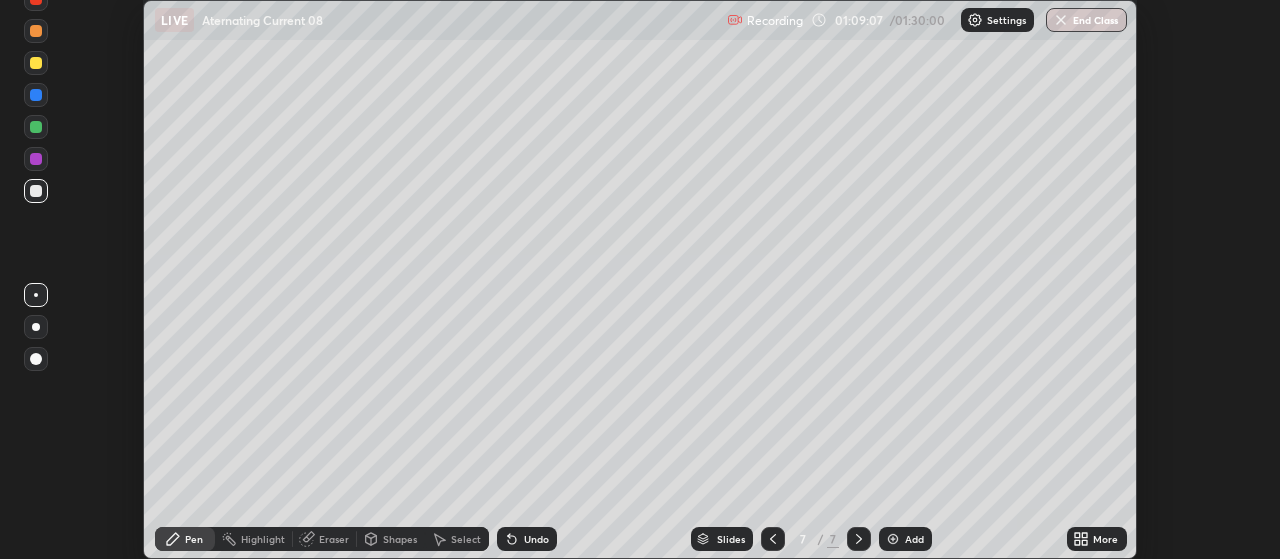 scroll, scrollTop: 559, scrollLeft: 1280, axis: both 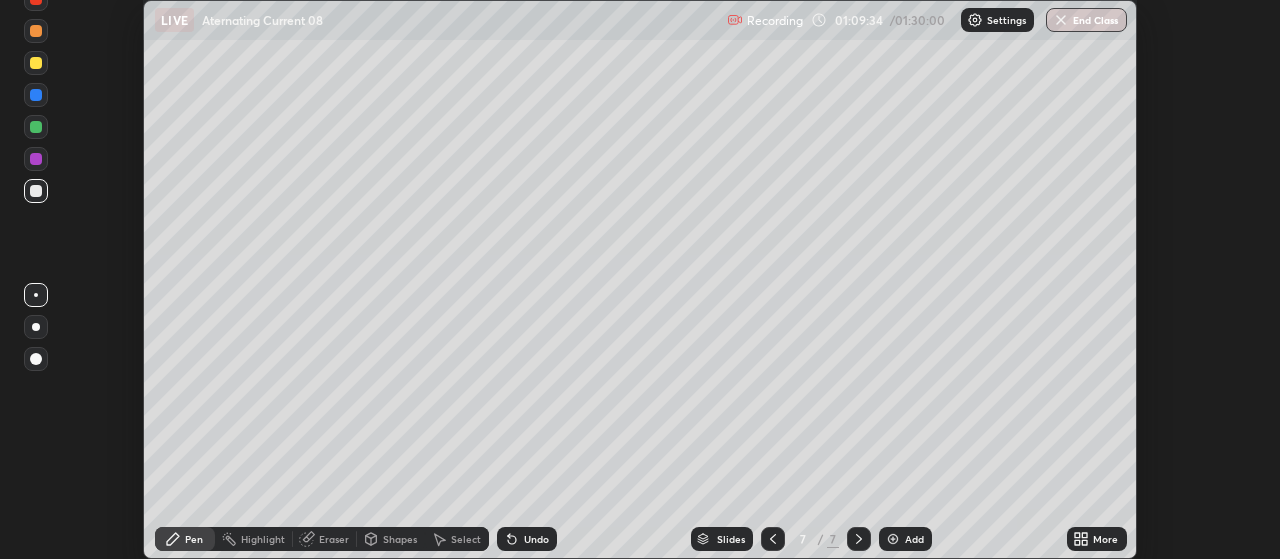 click at bounding box center [36, 359] 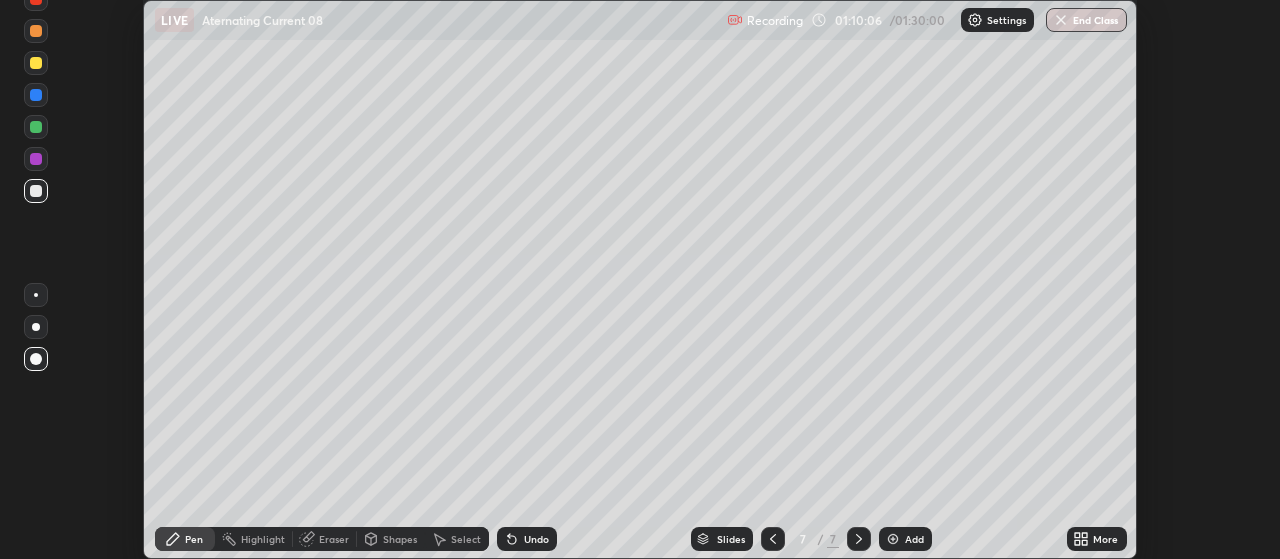 click on "Eraser" at bounding box center [325, 539] 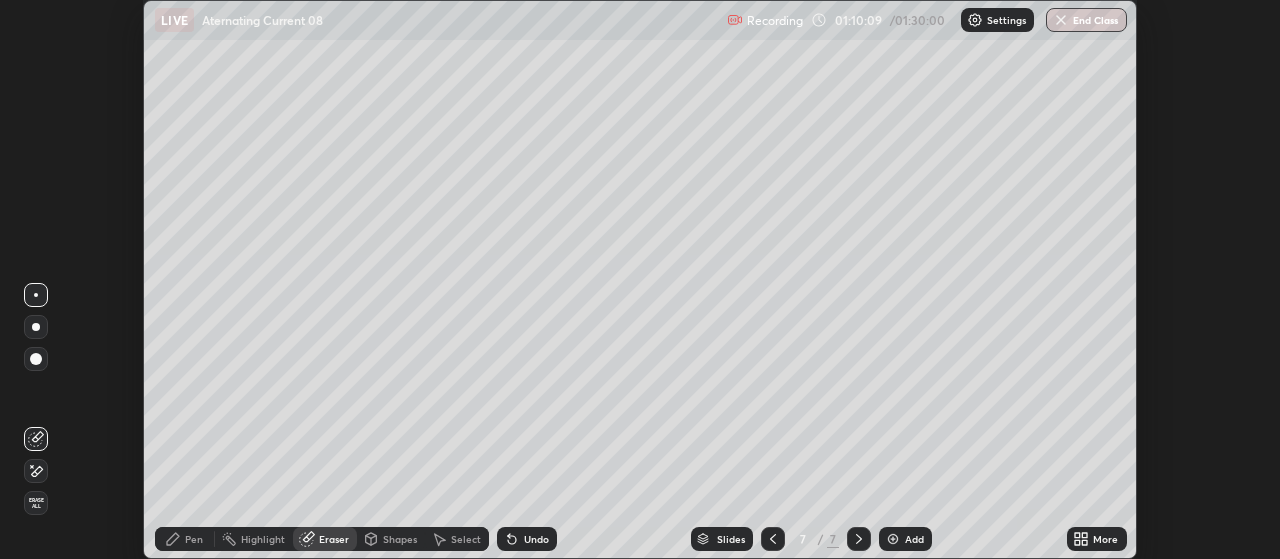 click on "Pen" at bounding box center [194, 539] 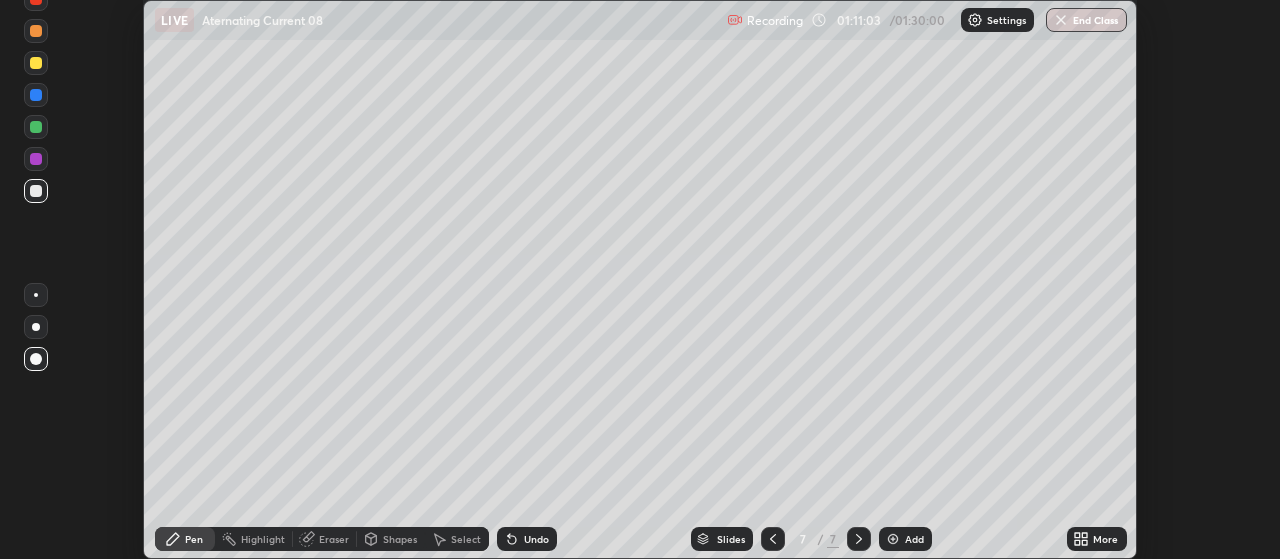 click 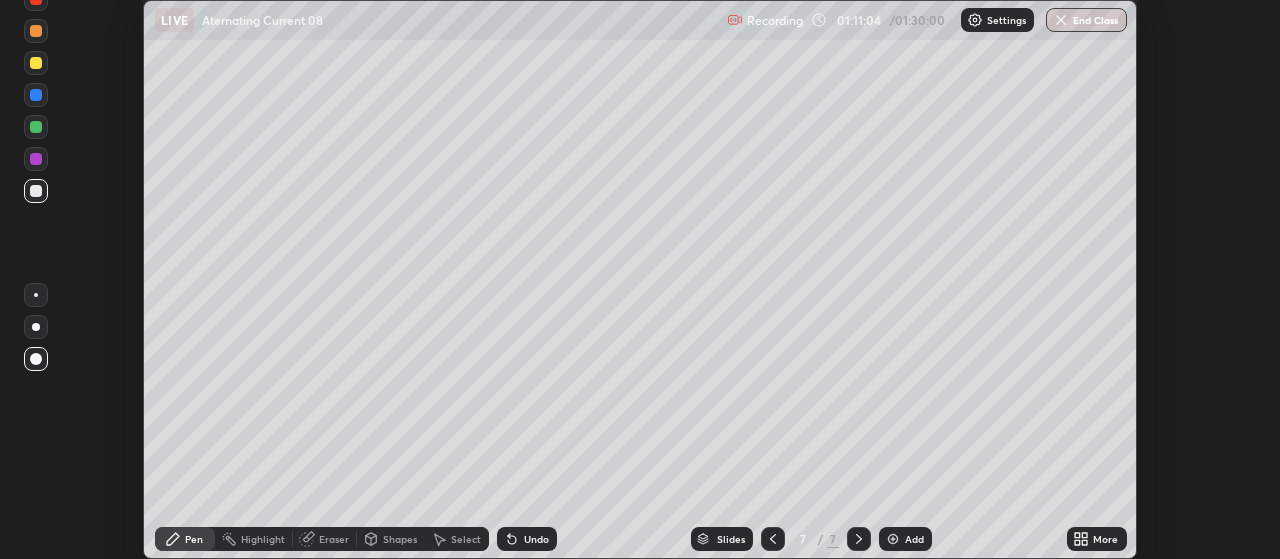 click on "Add" at bounding box center (905, 539) 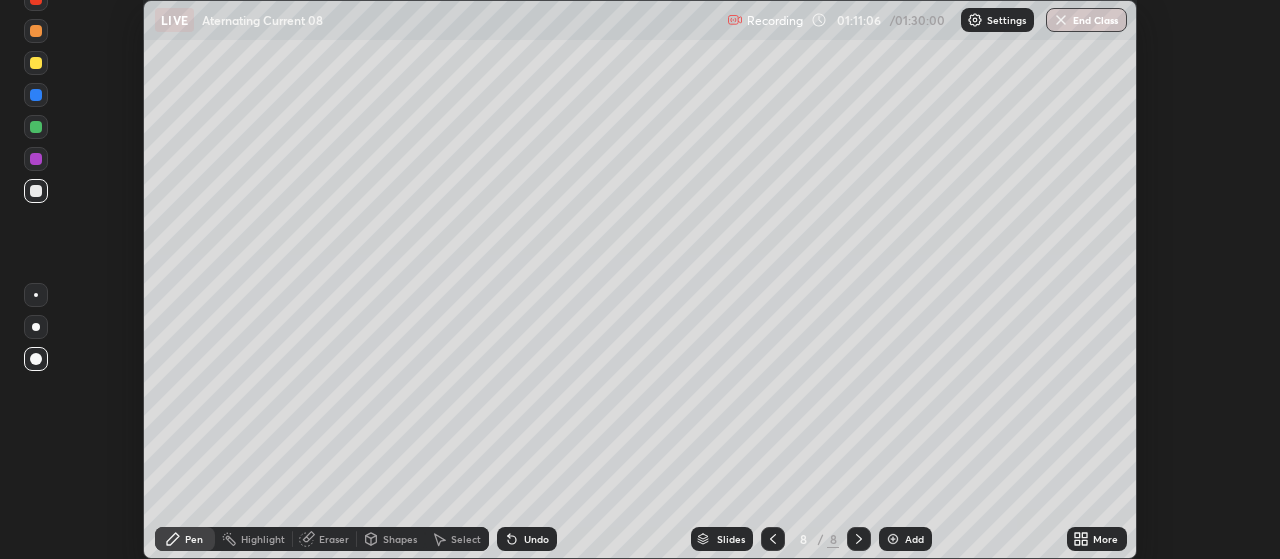 click on "Eraser" at bounding box center (334, 539) 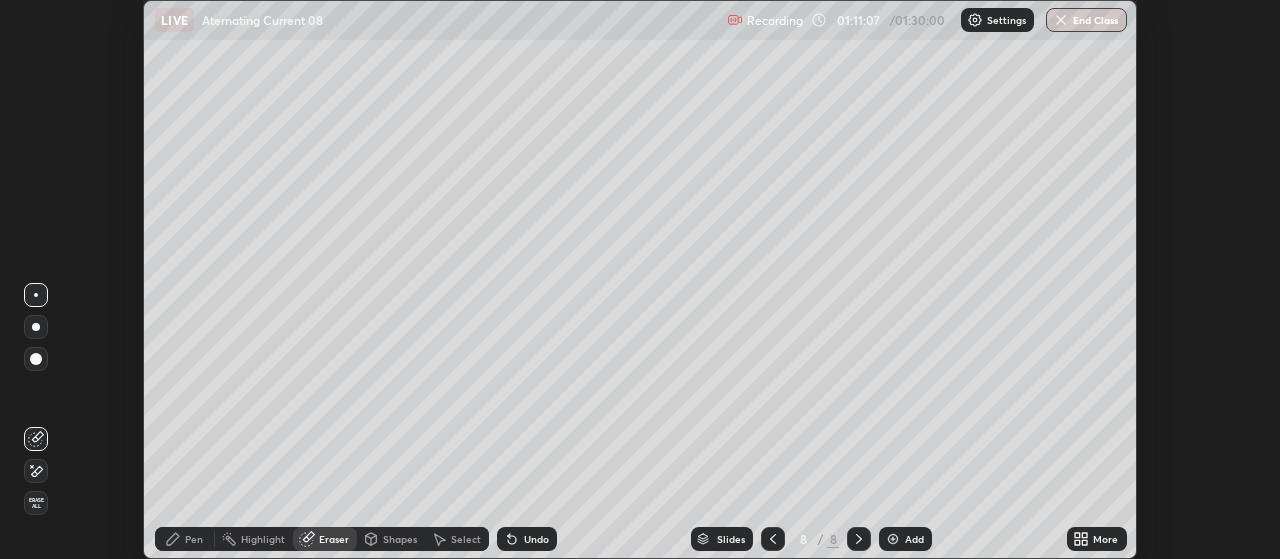 click on "Shapes" at bounding box center [400, 539] 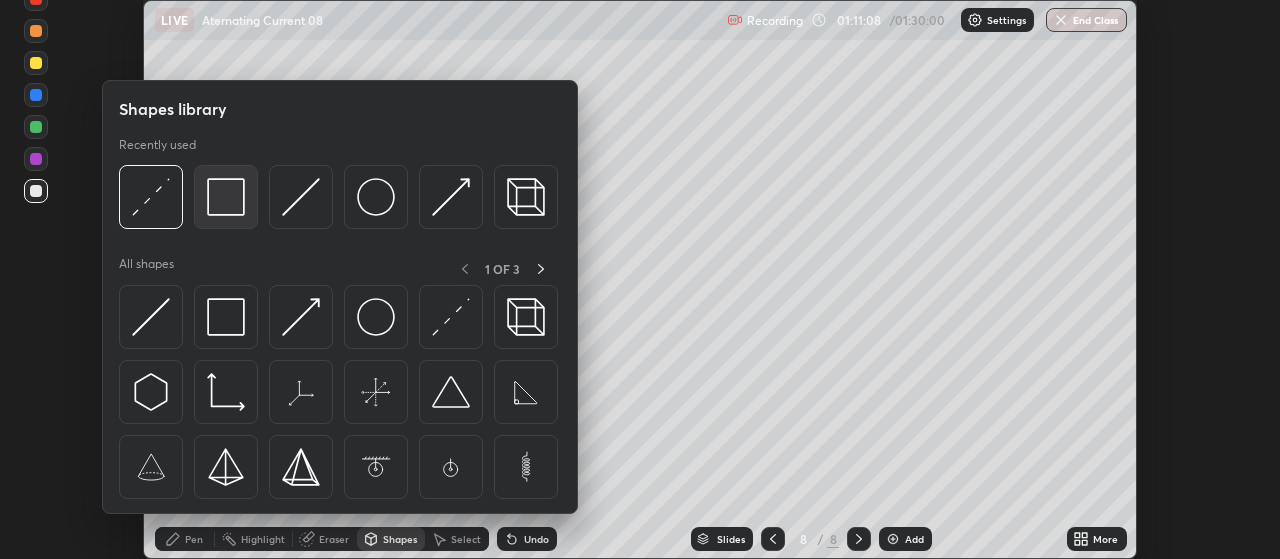 click at bounding box center [226, 197] 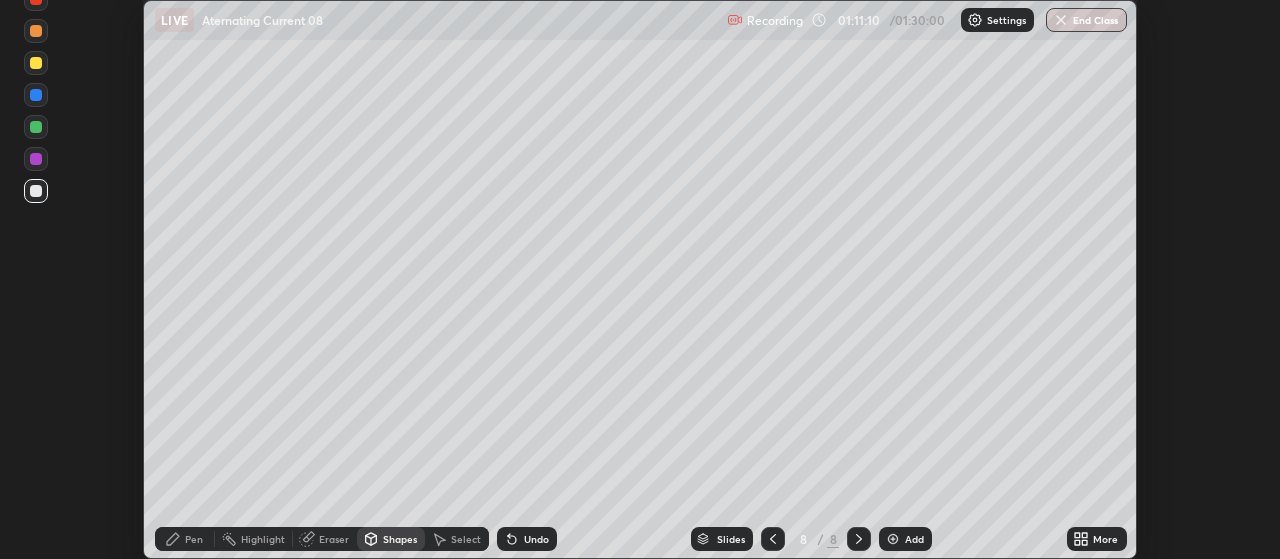 click 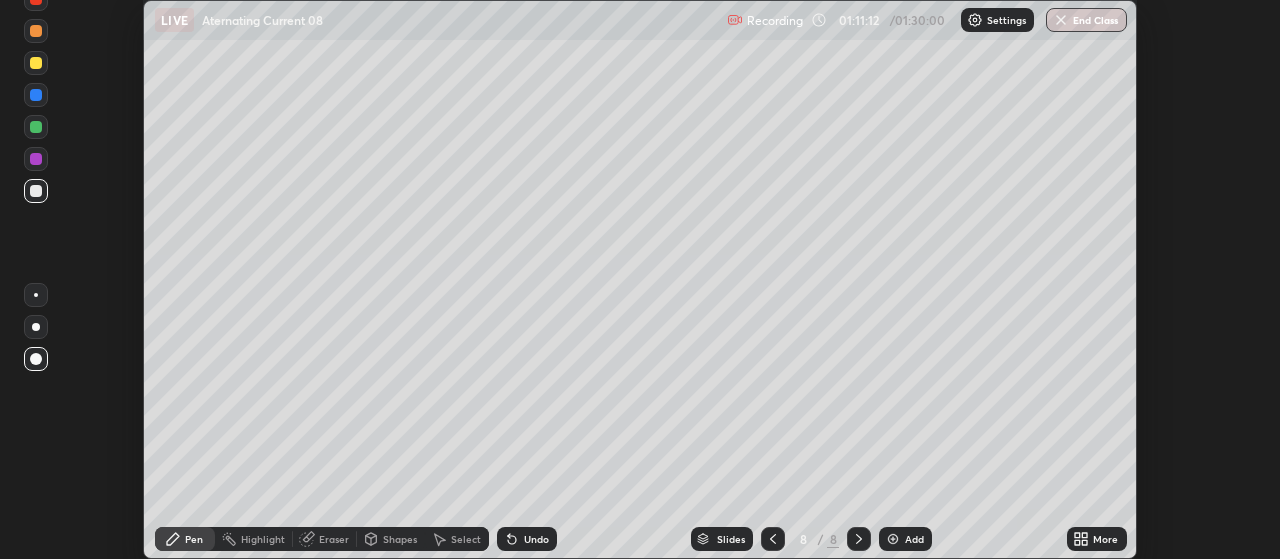 click at bounding box center (36, 63) 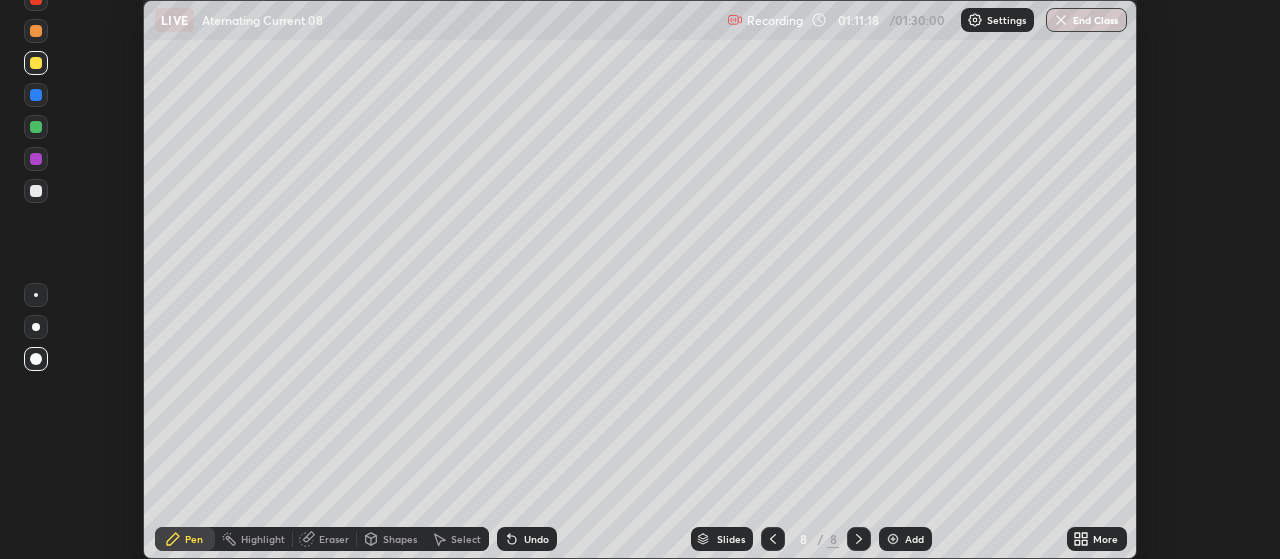 click on "Eraser" at bounding box center (334, 539) 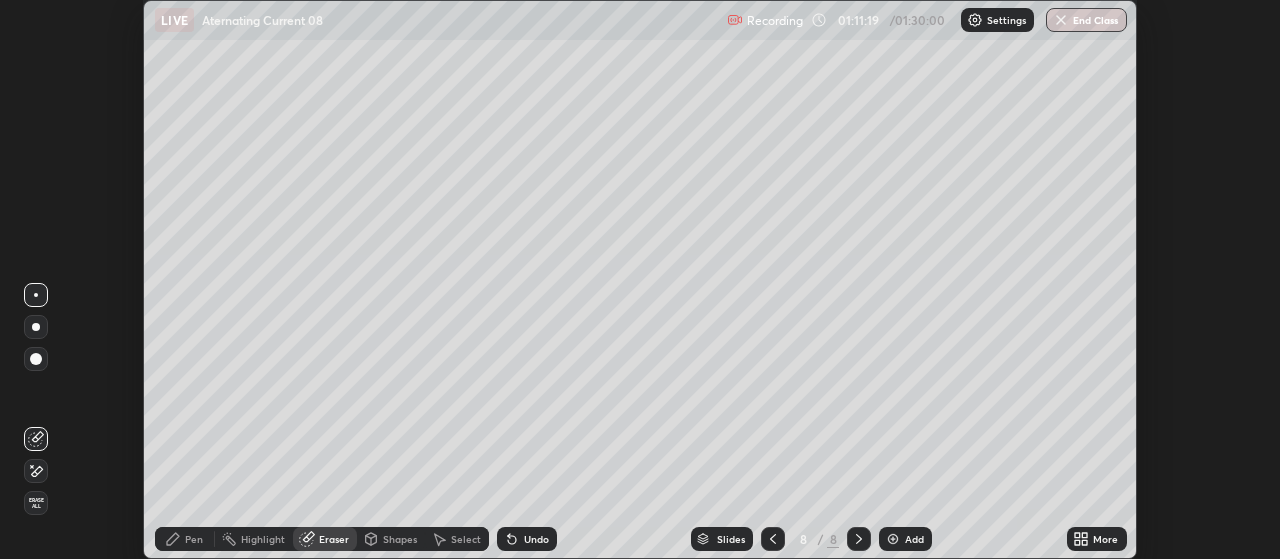 click on "Shapes" at bounding box center [400, 539] 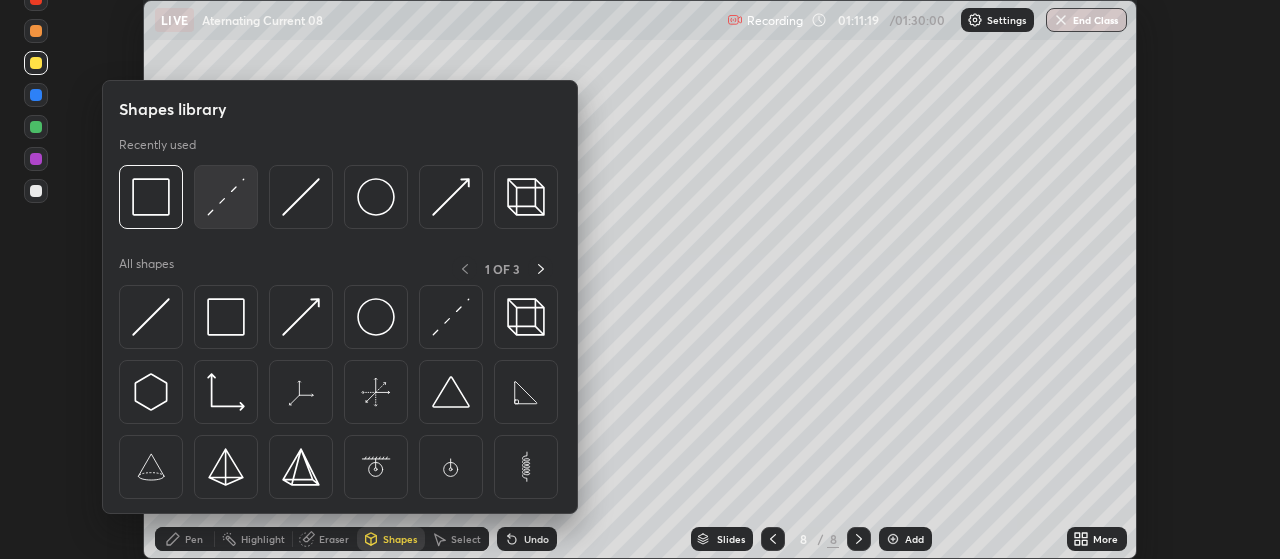 click at bounding box center [226, 197] 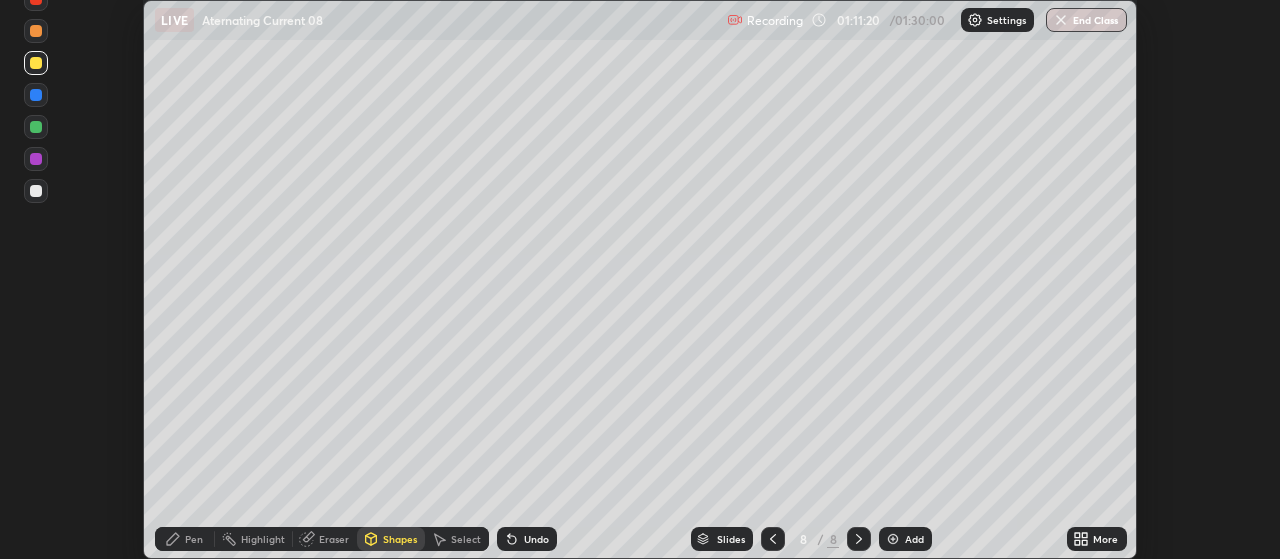 click at bounding box center (36, 95) 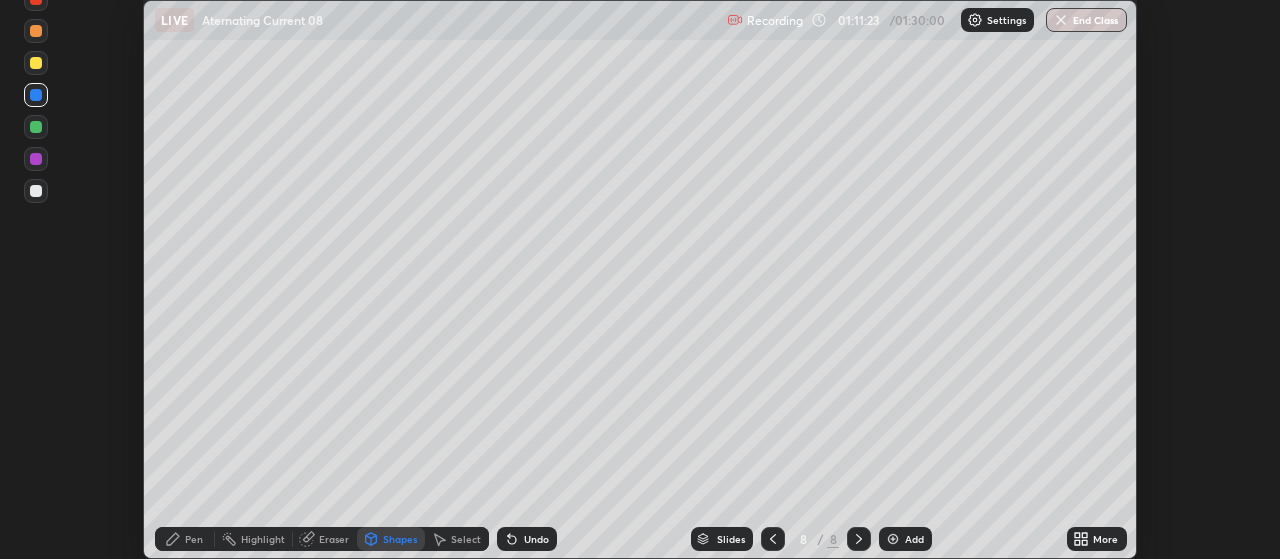 click on "Pen" at bounding box center [185, 539] 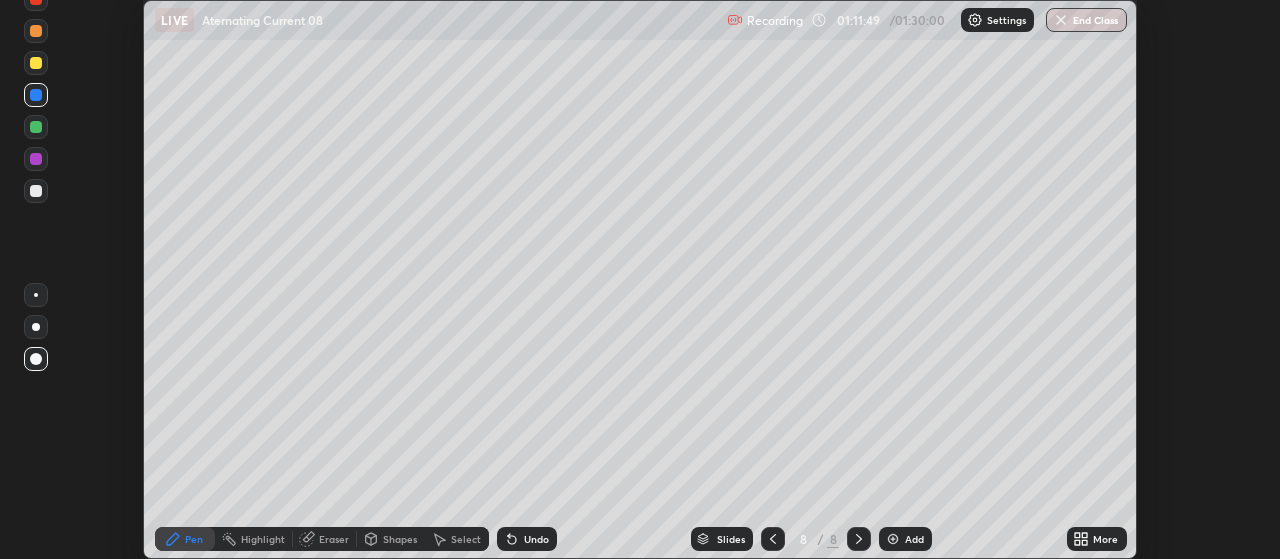click on "Shapes" at bounding box center [400, 539] 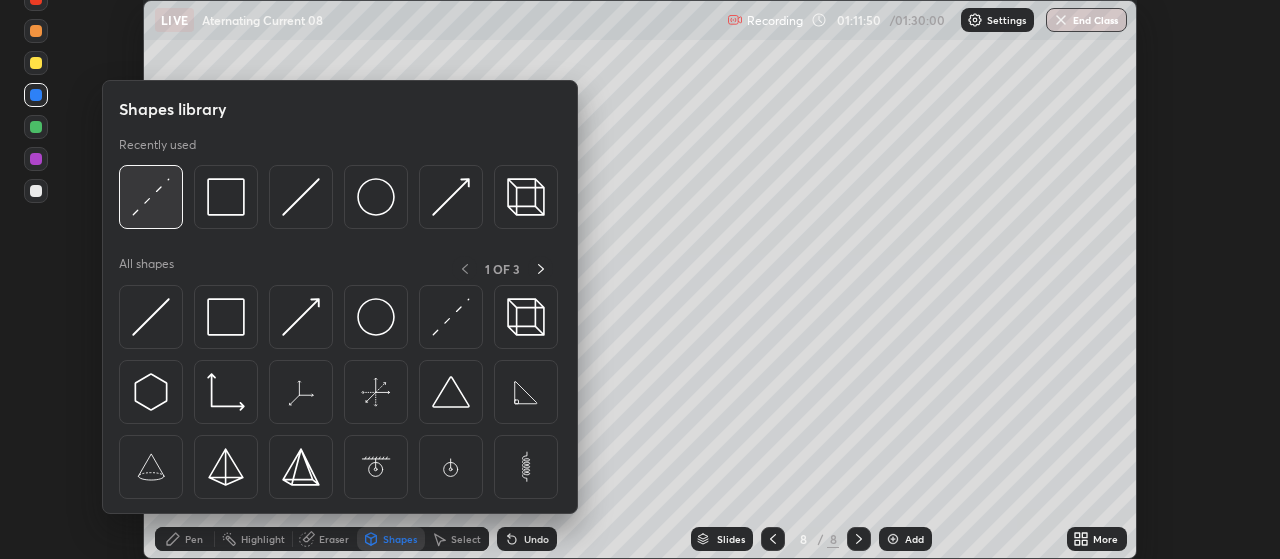 click at bounding box center [151, 197] 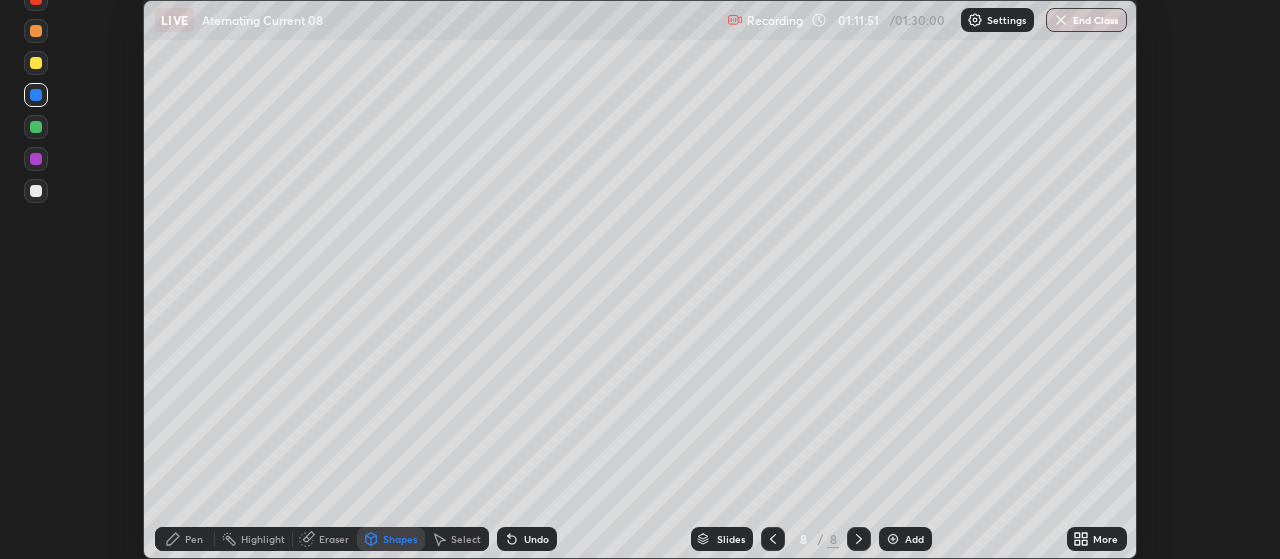 click at bounding box center (36, 63) 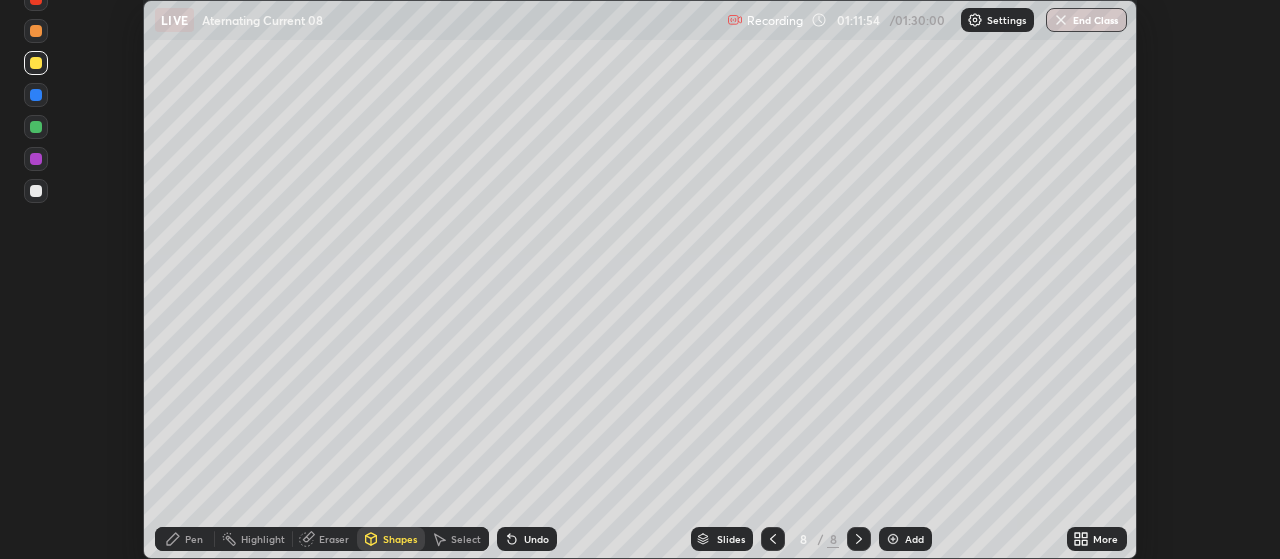 click at bounding box center [36, 191] 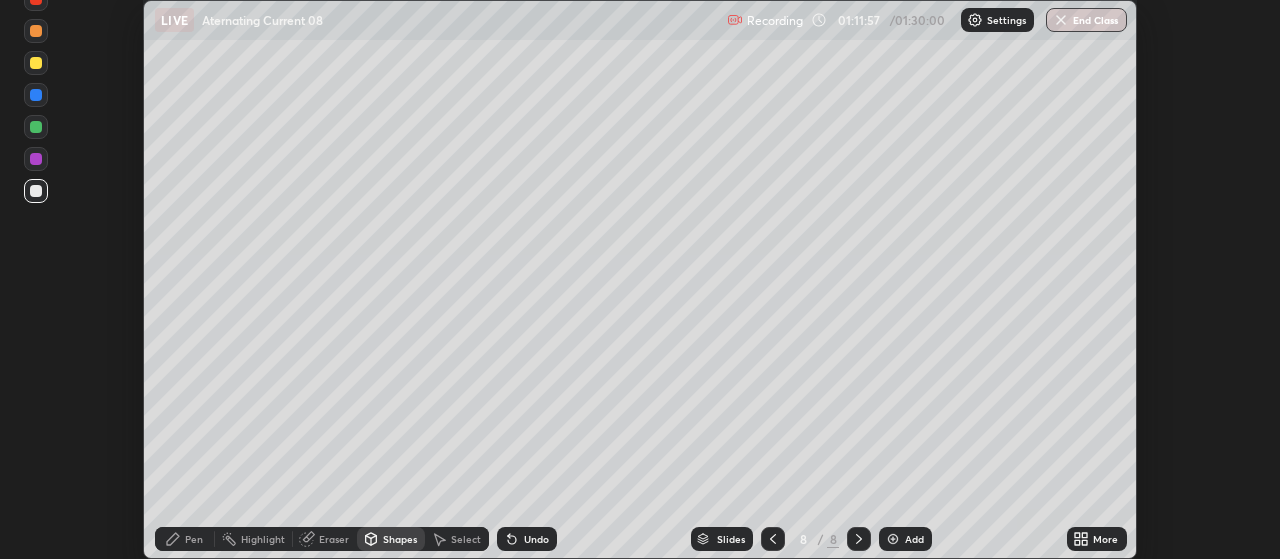 click on "Pen" at bounding box center [194, 539] 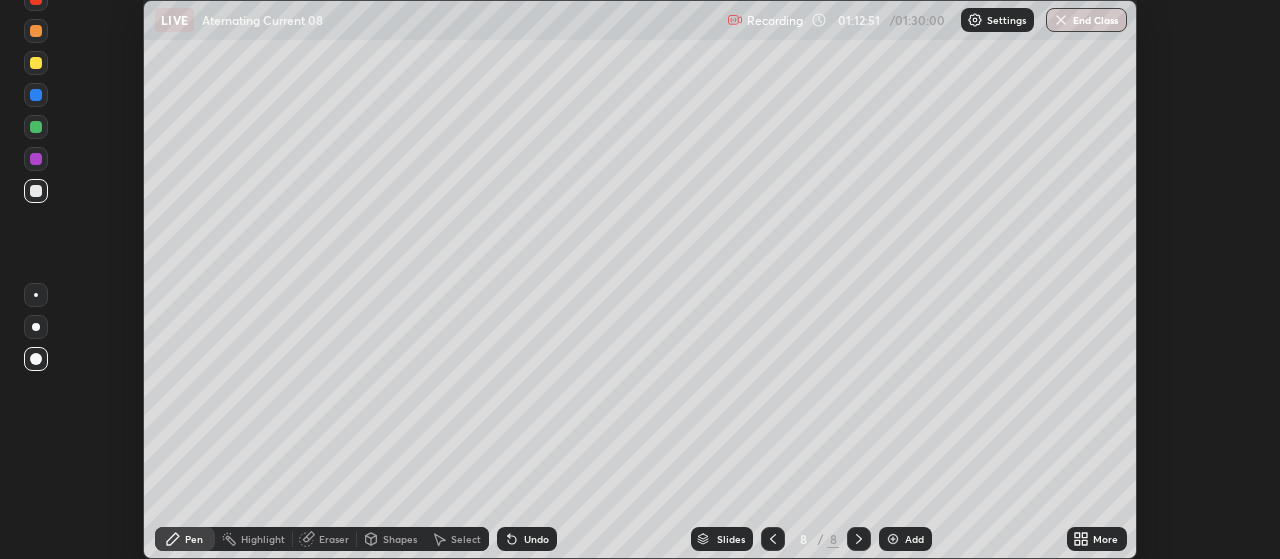 click on "Eraser" at bounding box center [334, 539] 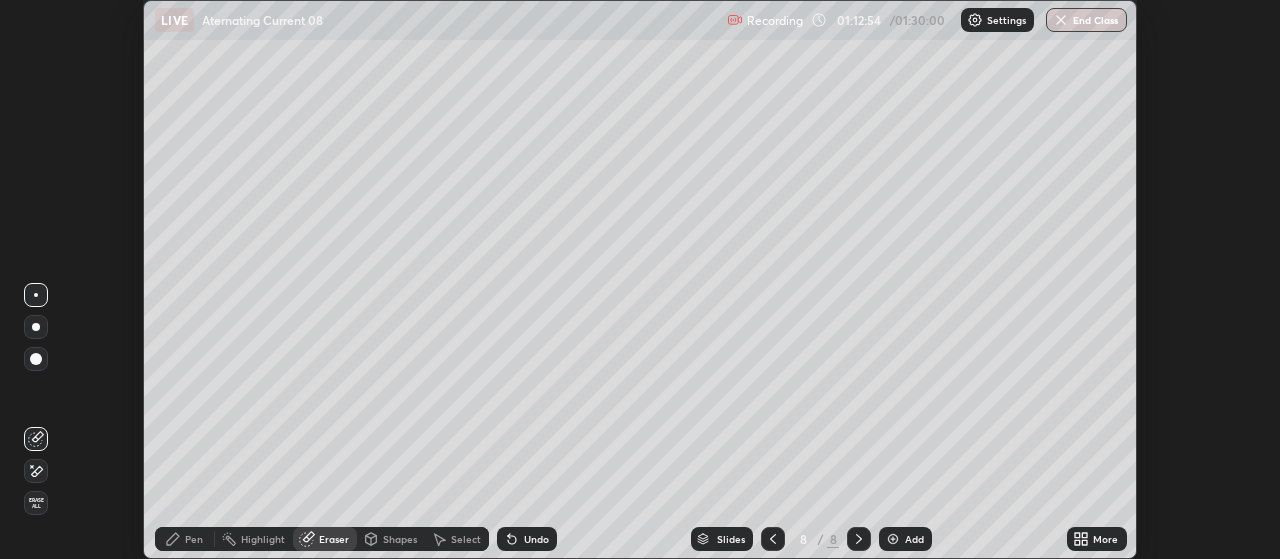 click on "Pen" at bounding box center [194, 539] 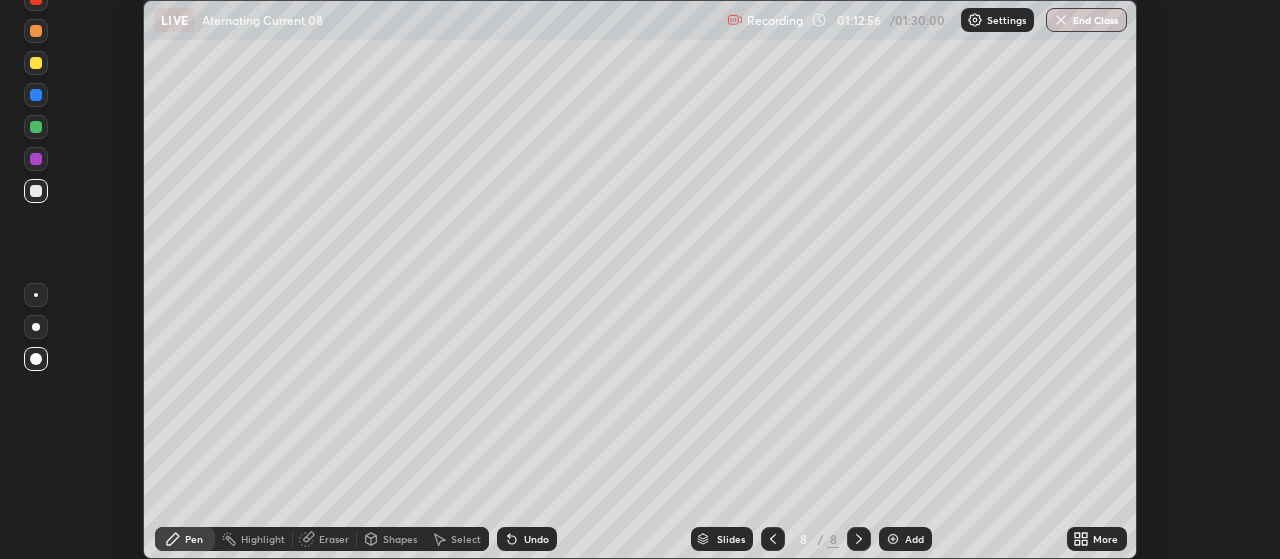 click at bounding box center (36, 63) 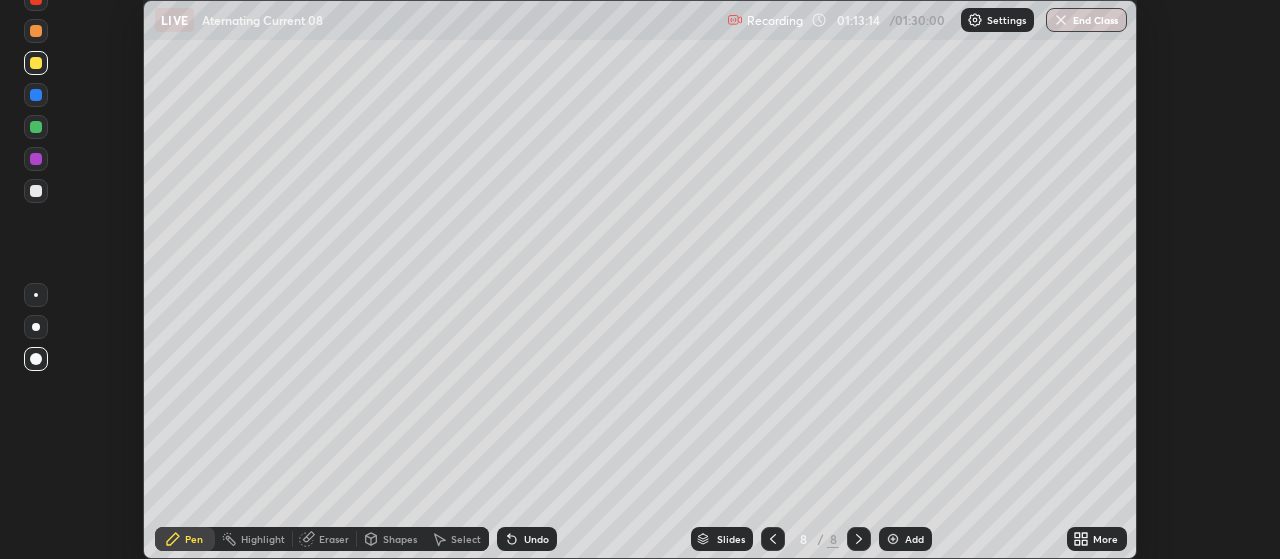click 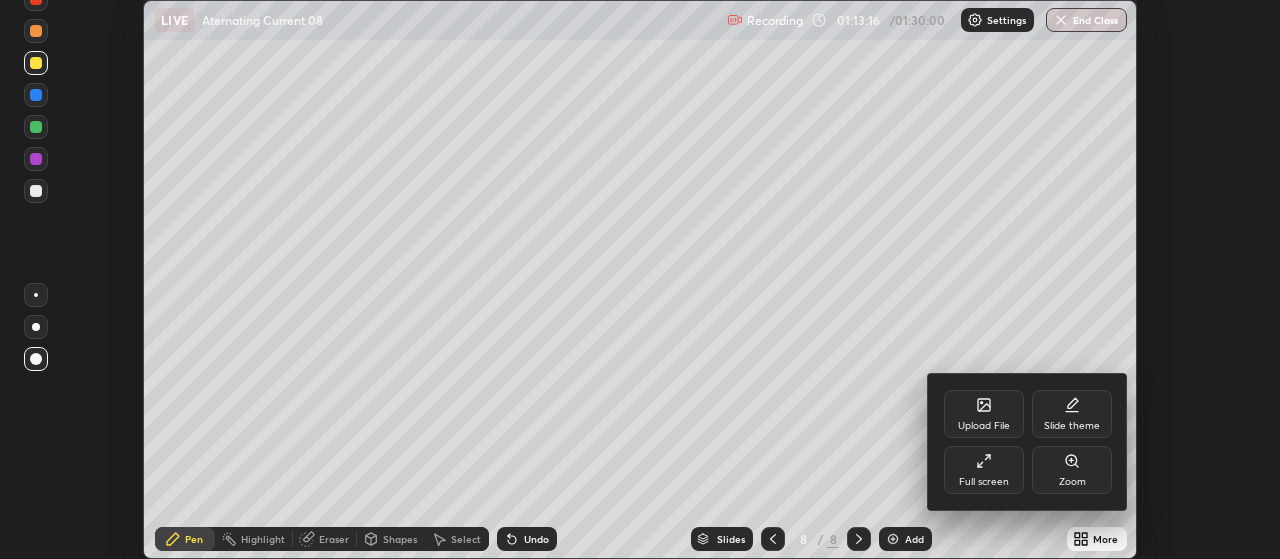 click at bounding box center (640, 279) 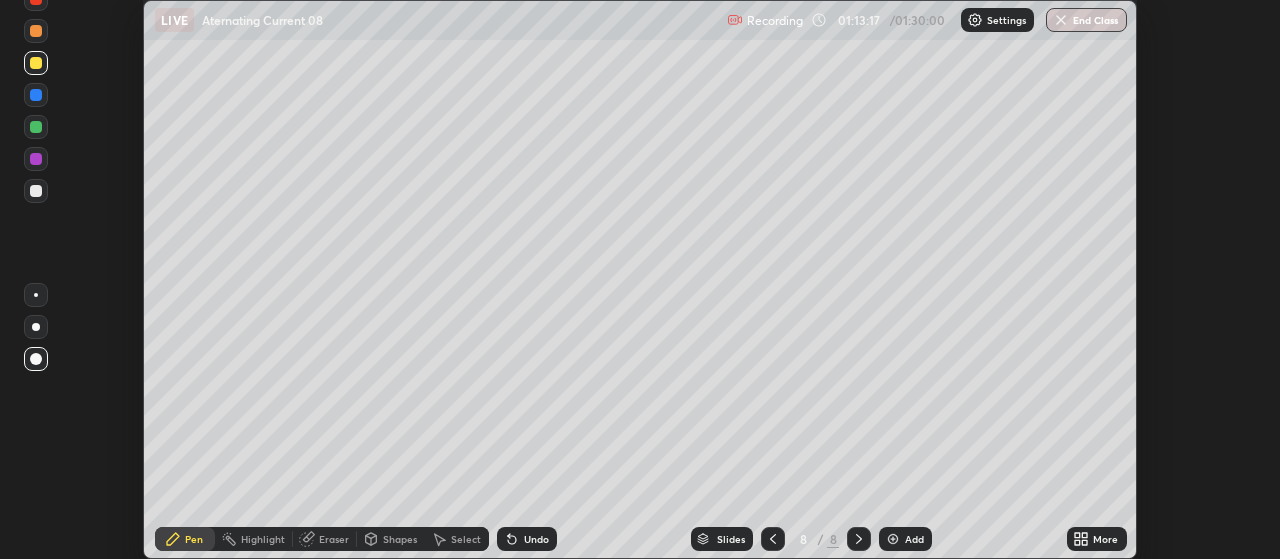 click on "More" at bounding box center (1097, 539) 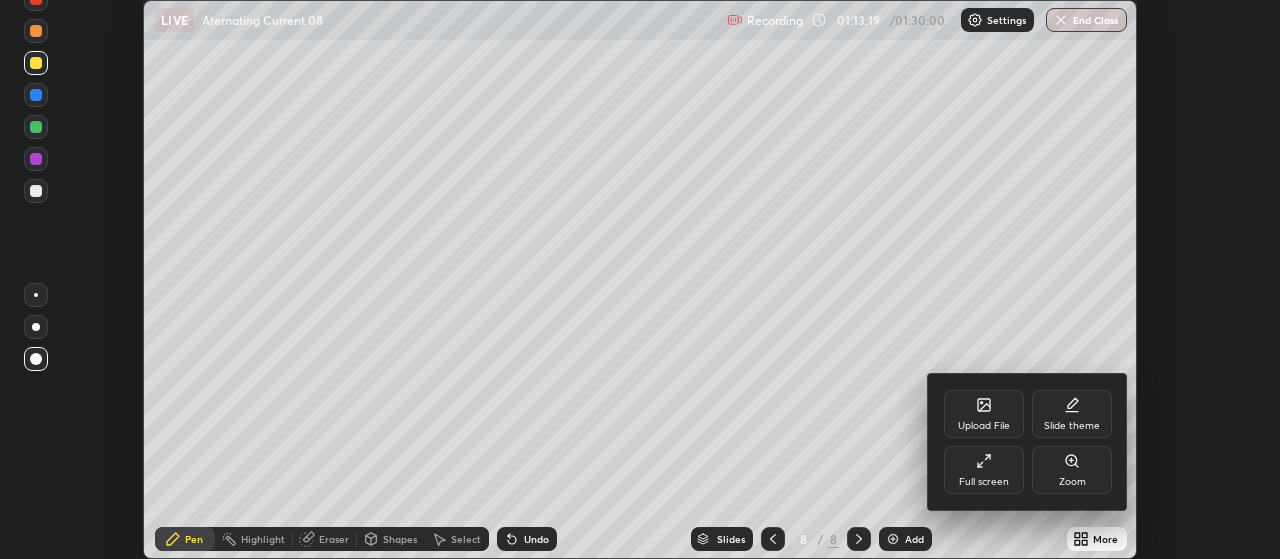 click on "Full screen" at bounding box center (984, 470) 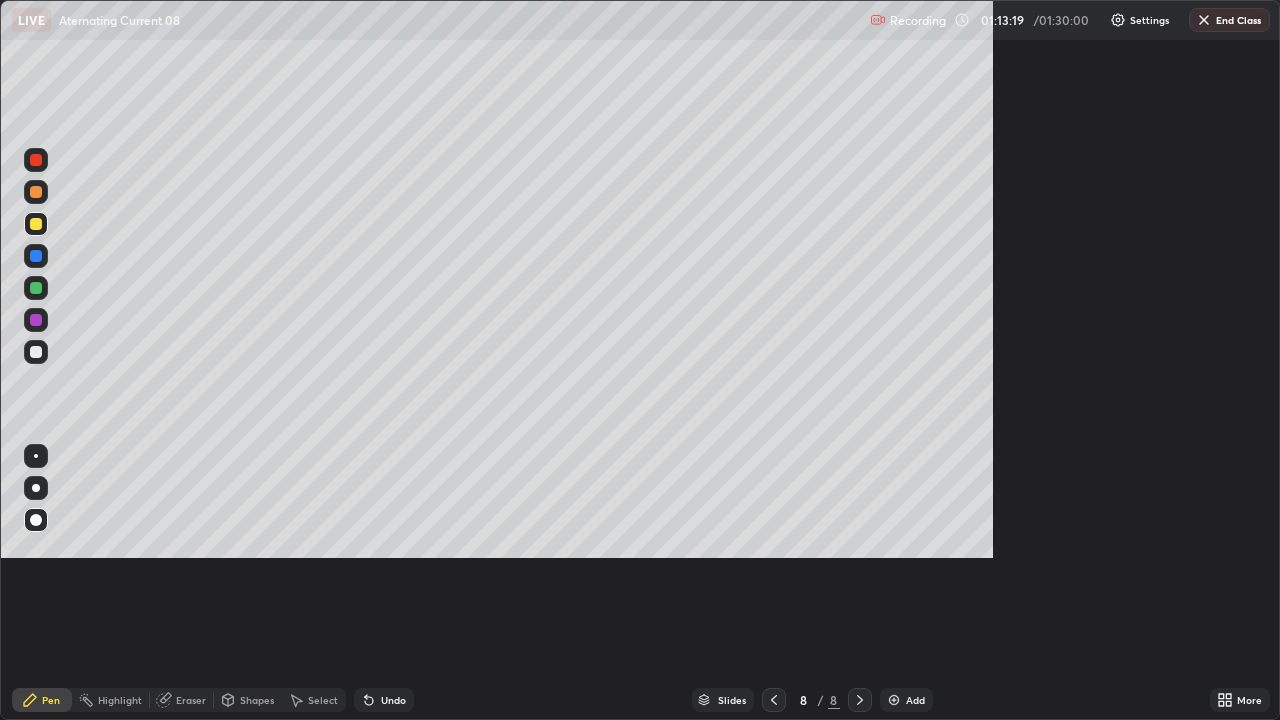 scroll, scrollTop: 99280, scrollLeft: 98720, axis: both 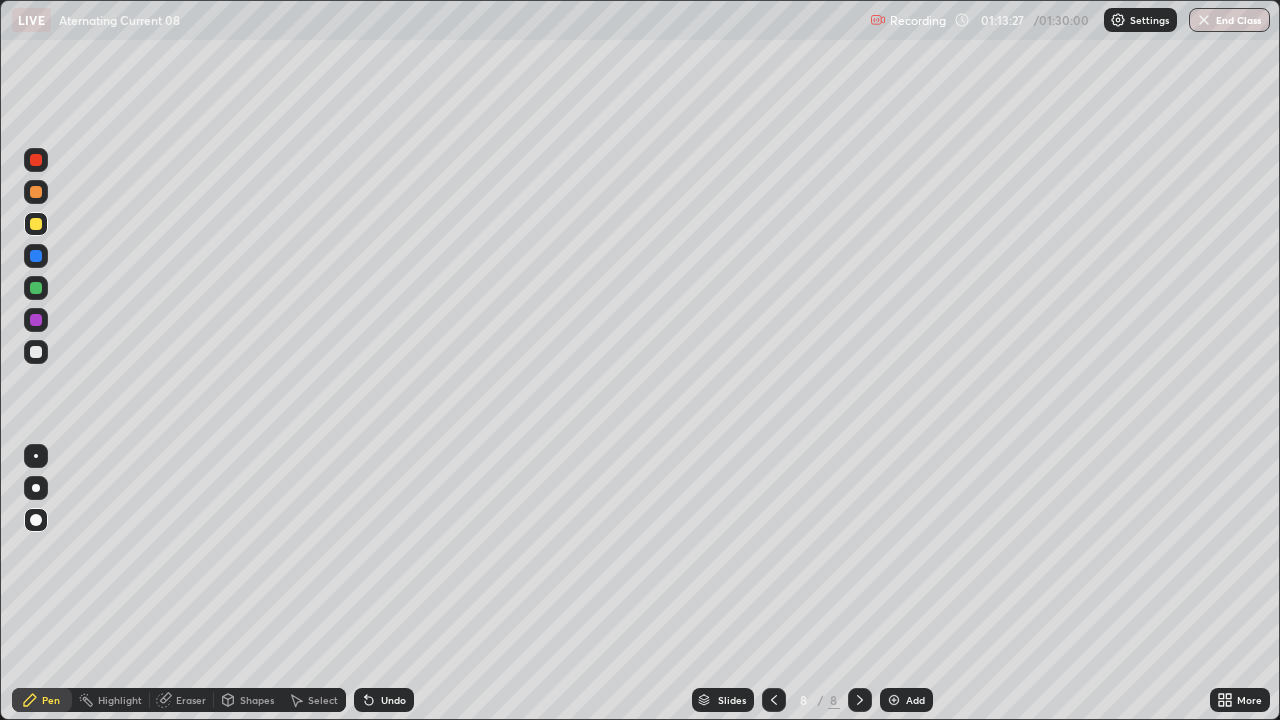 click 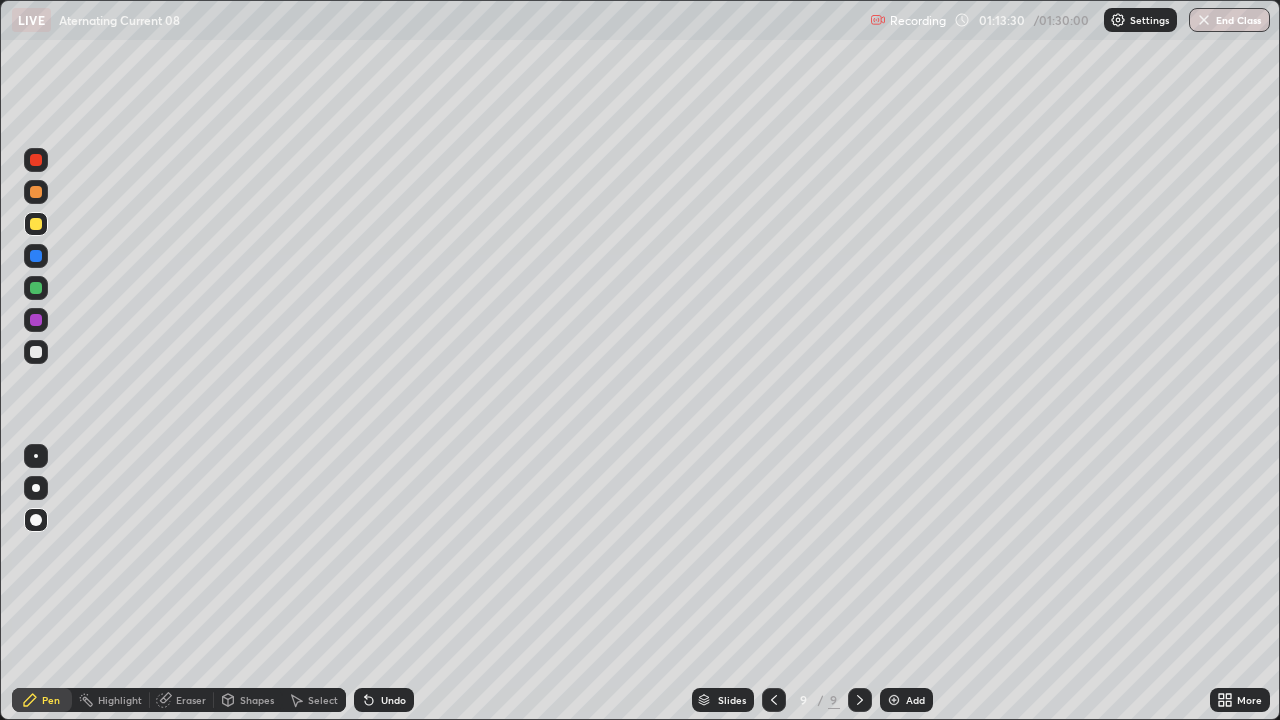 click at bounding box center (36, 352) 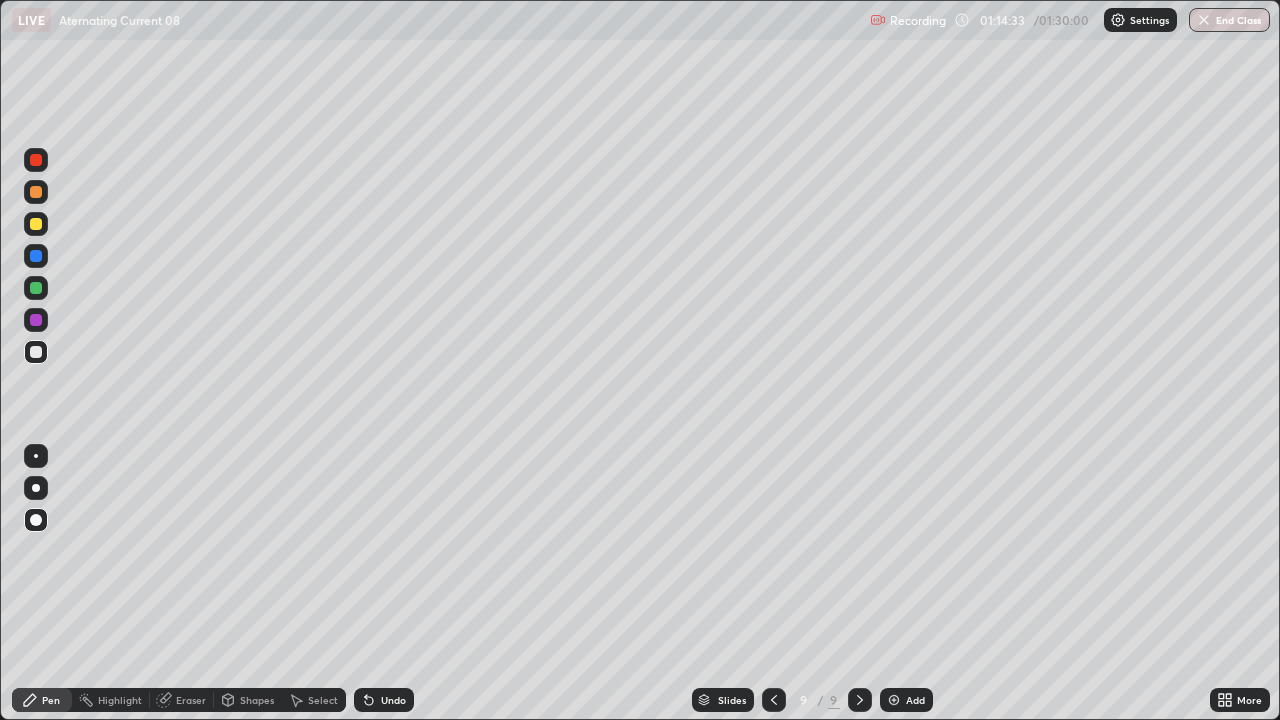click on "Shapes" at bounding box center (257, 700) 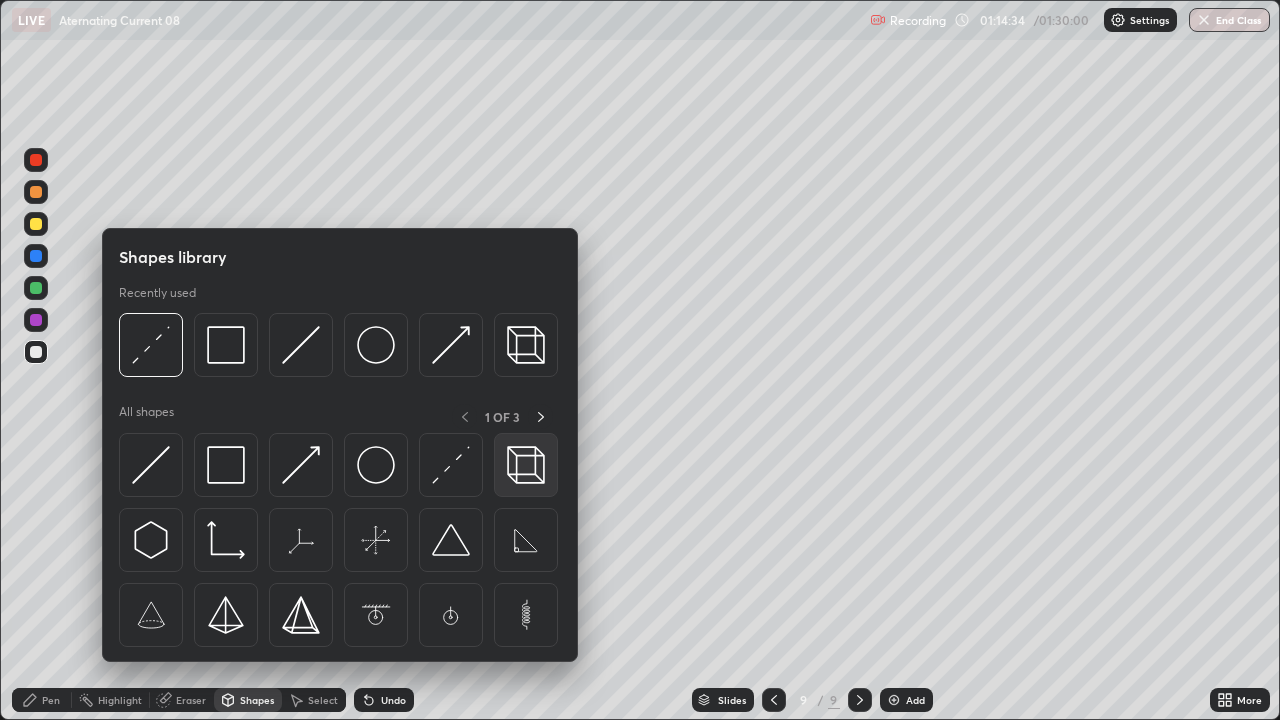 click at bounding box center (526, 465) 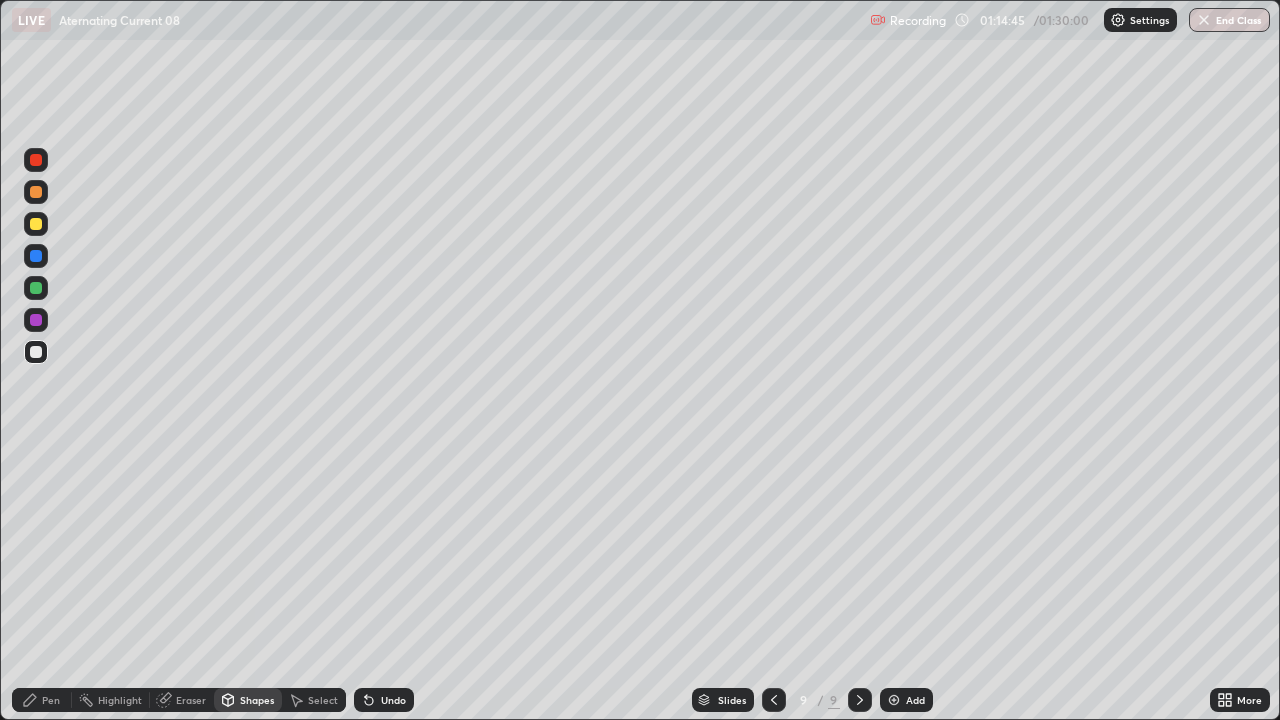 click on "Pen" at bounding box center (51, 700) 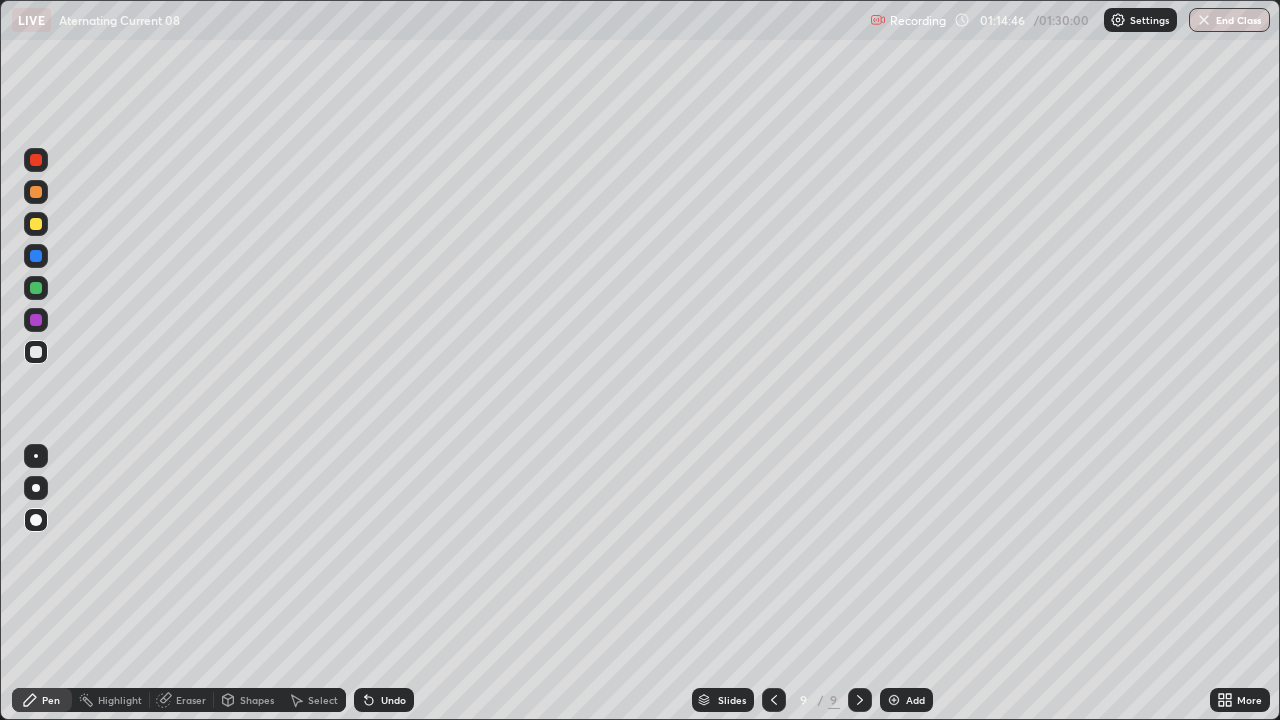 click at bounding box center [36, 224] 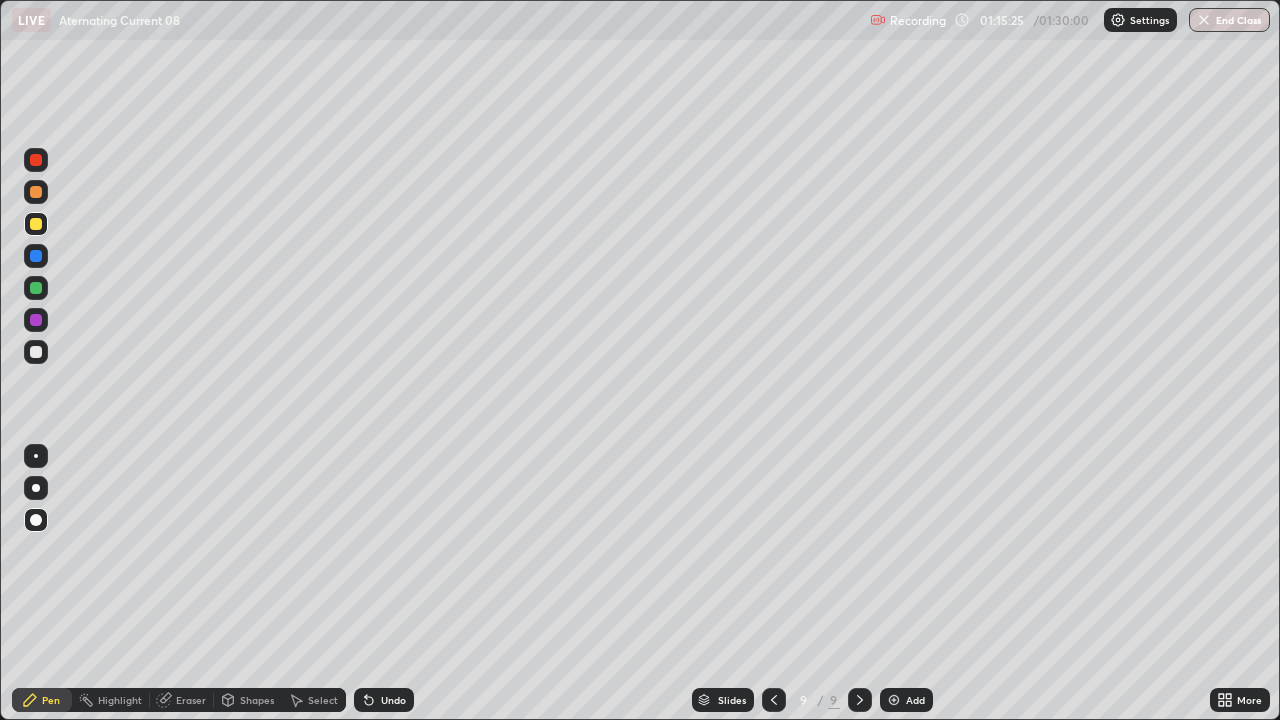 click at bounding box center (36, 256) 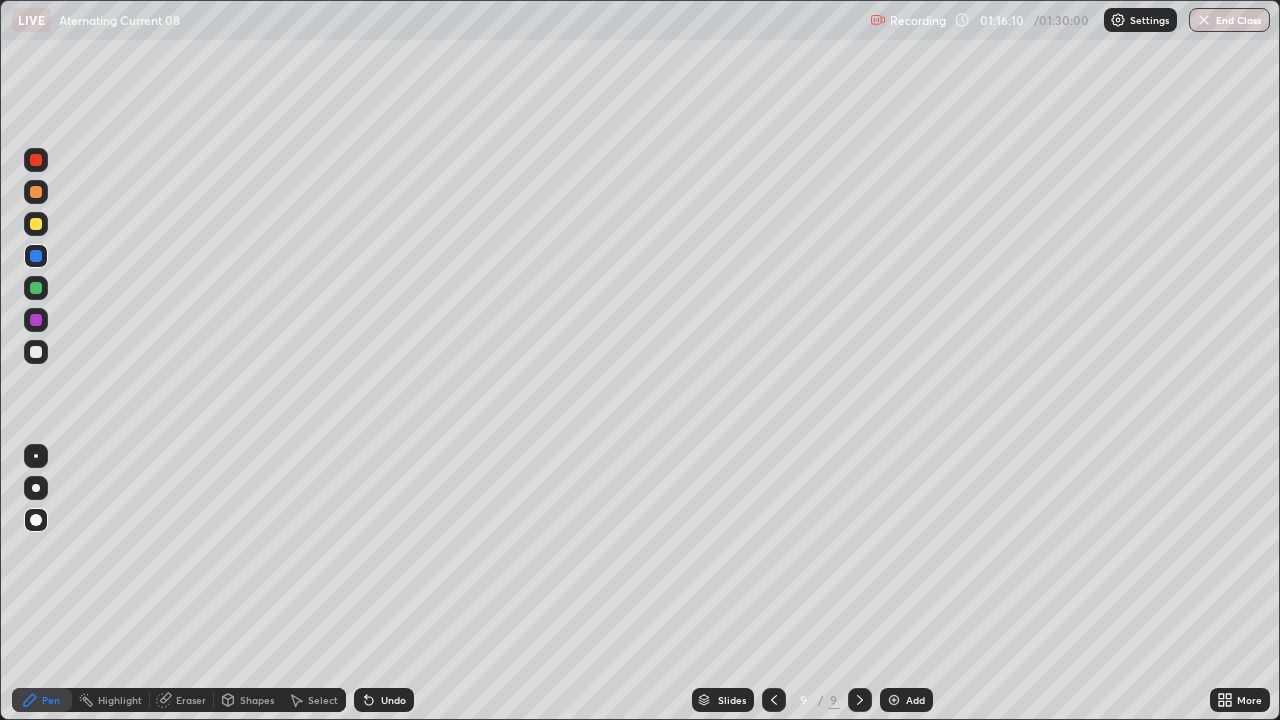click 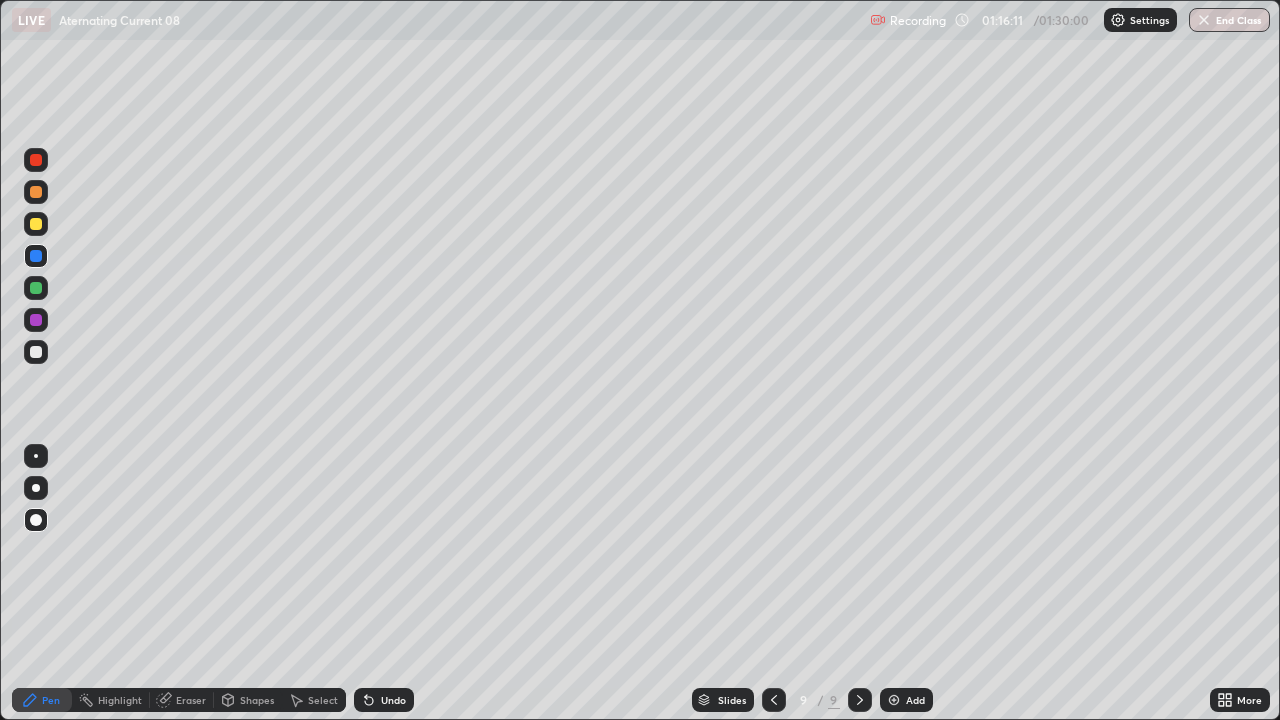 click 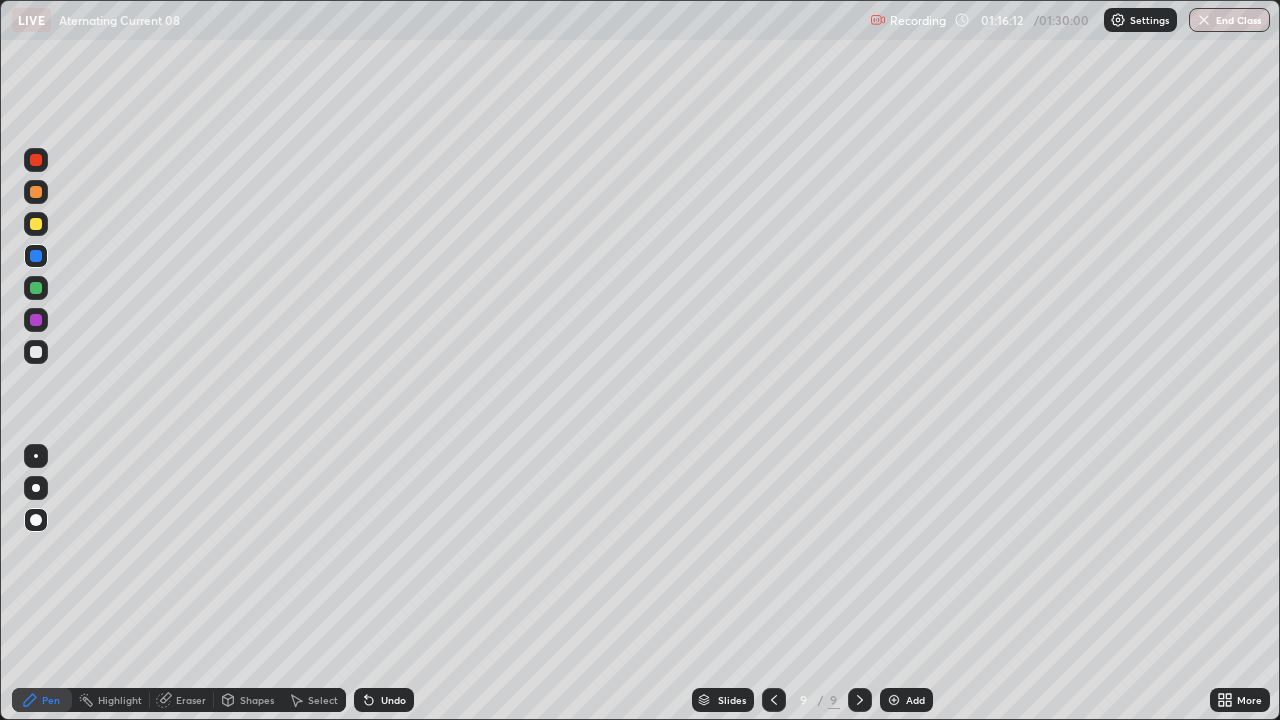 click on "Undo" at bounding box center (384, 700) 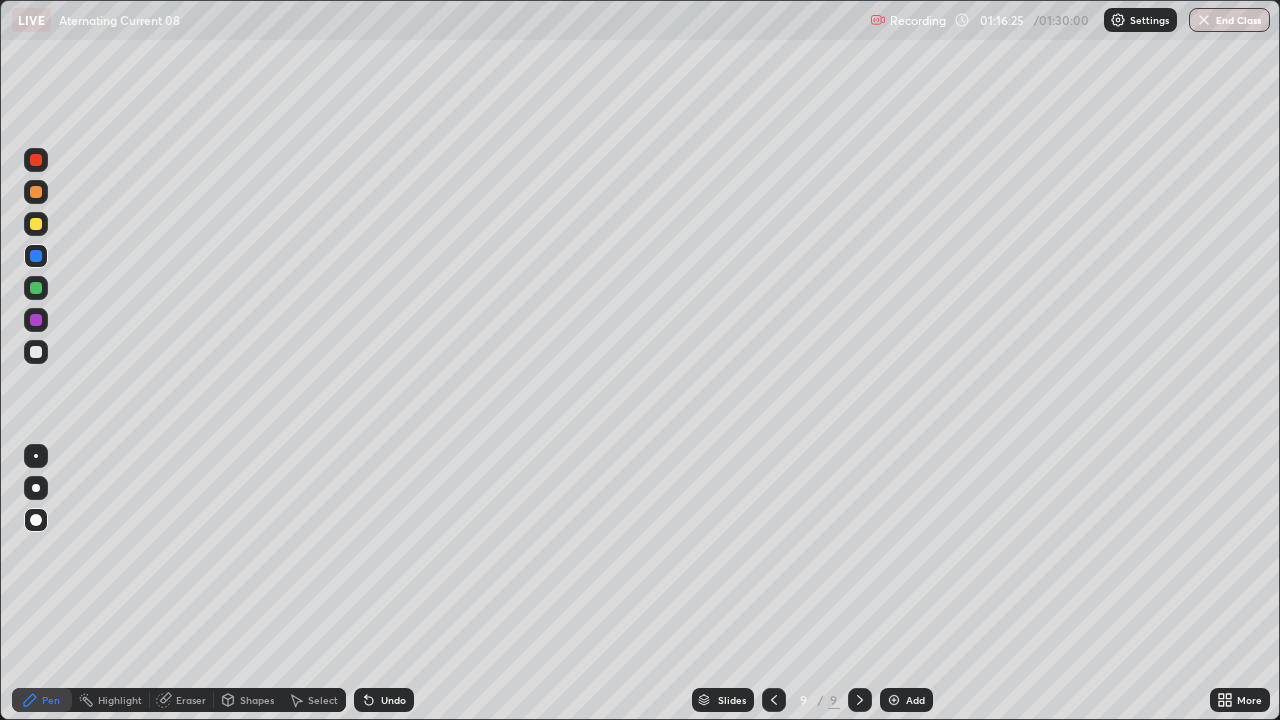 click at bounding box center [36, 352] 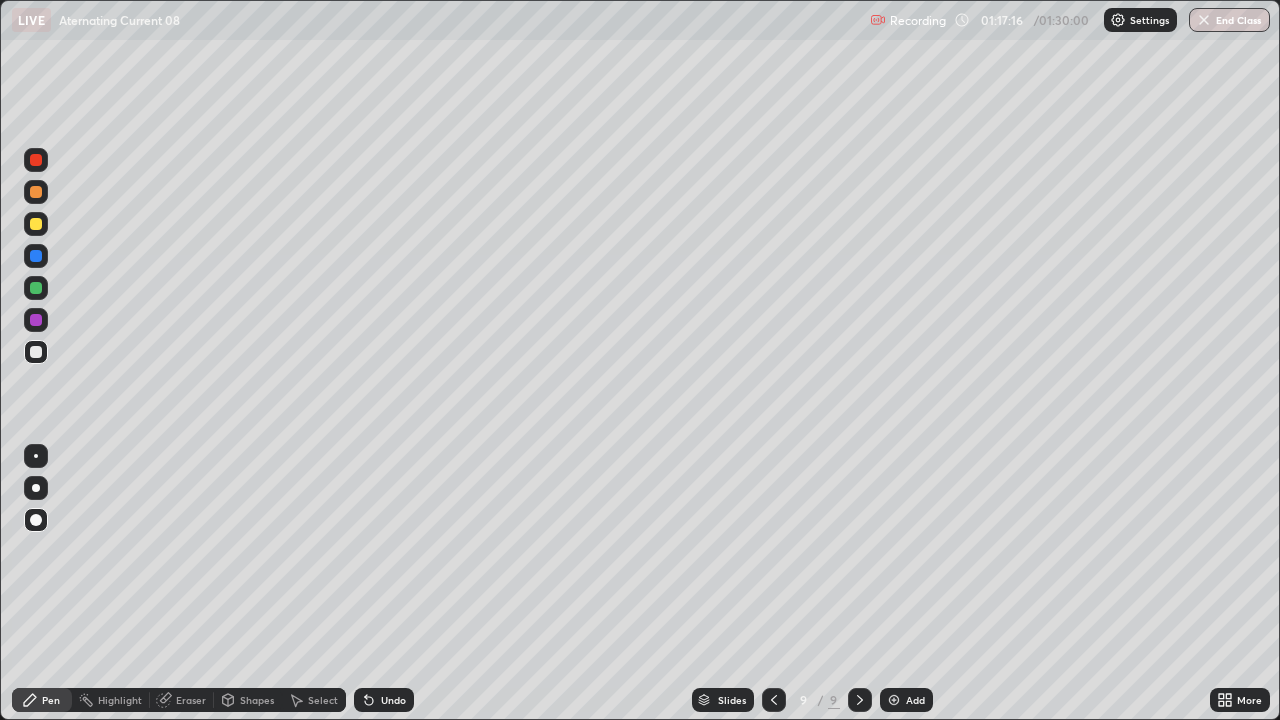 click at bounding box center (36, 288) 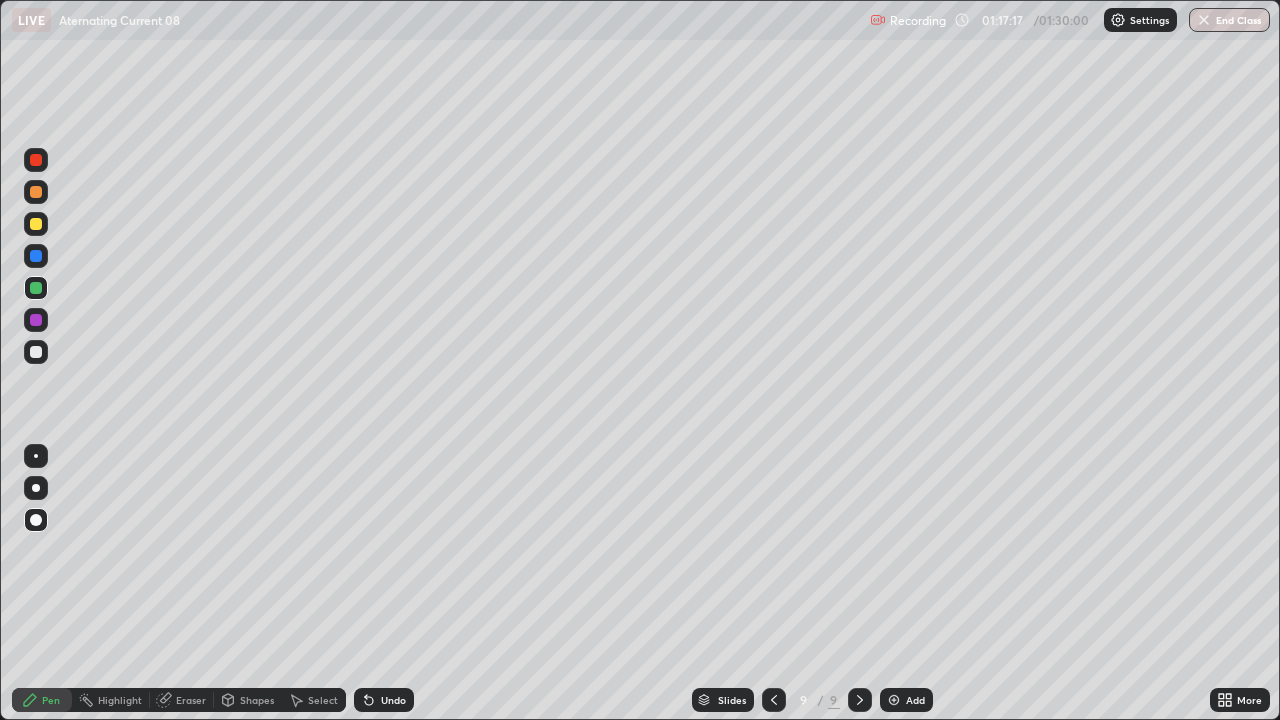 click at bounding box center (36, 320) 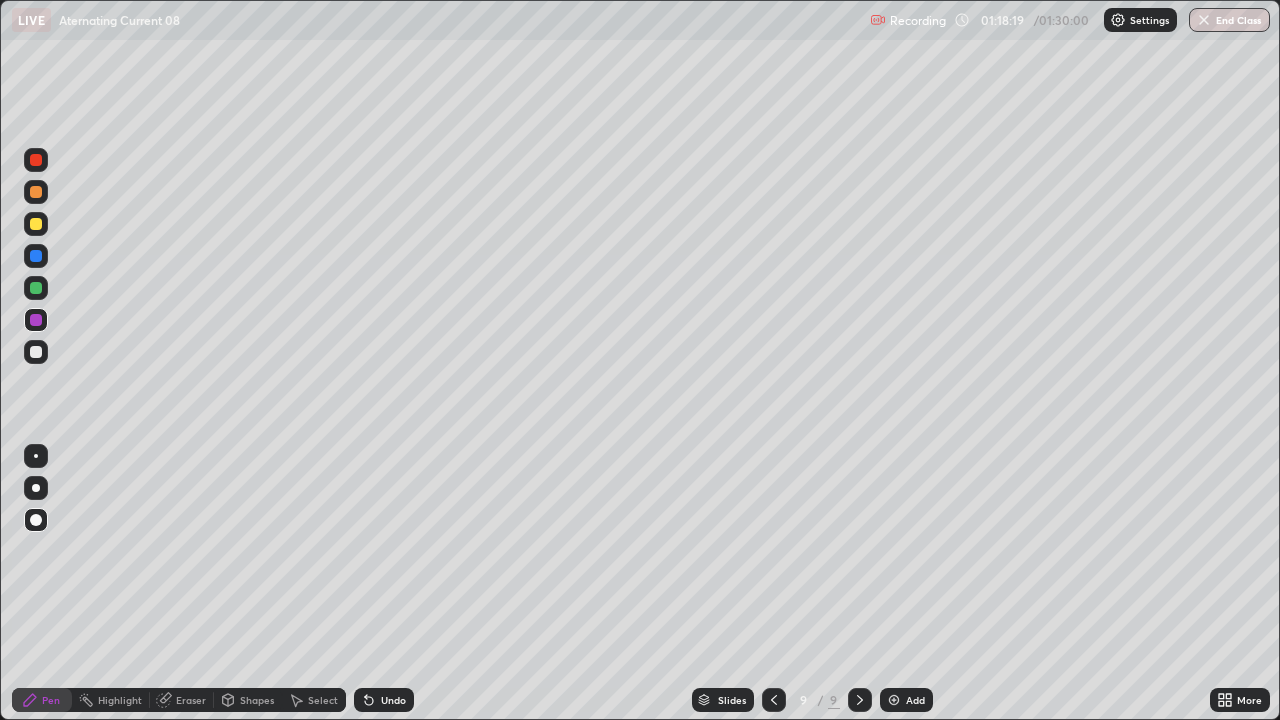click on "Select" at bounding box center [314, 700] 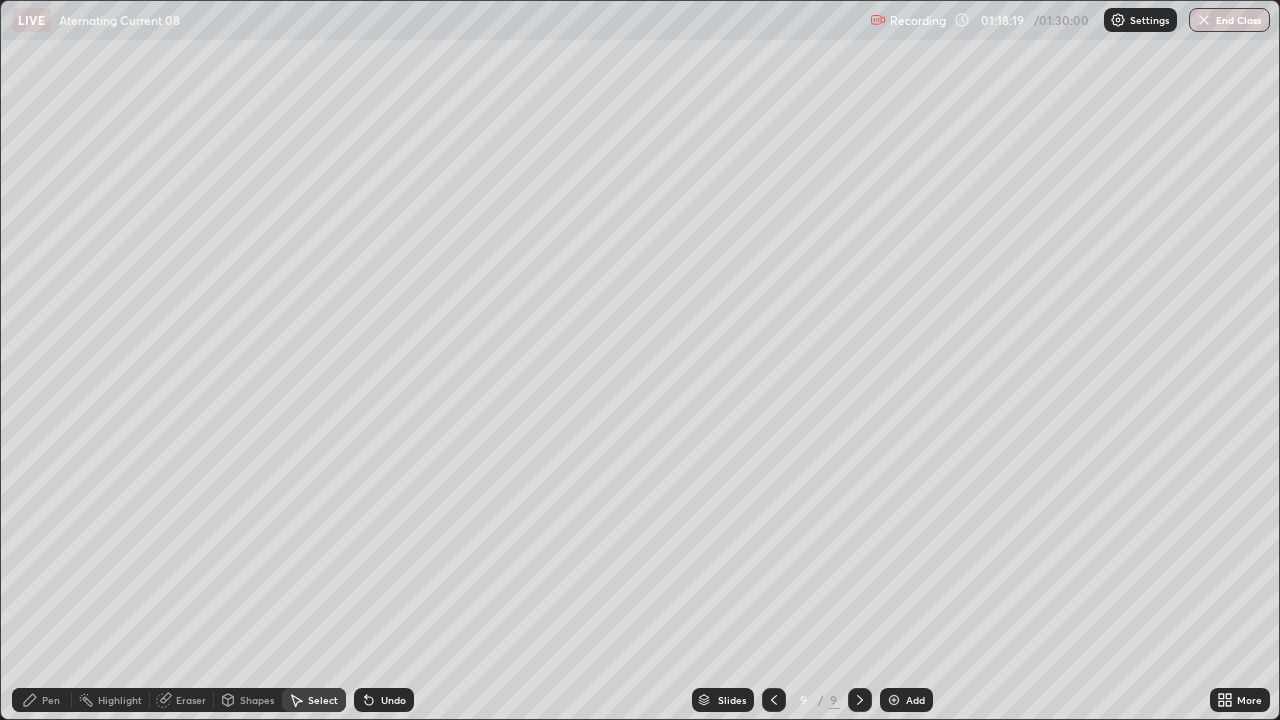click on "Shapes" at bounding box center (257, 700) 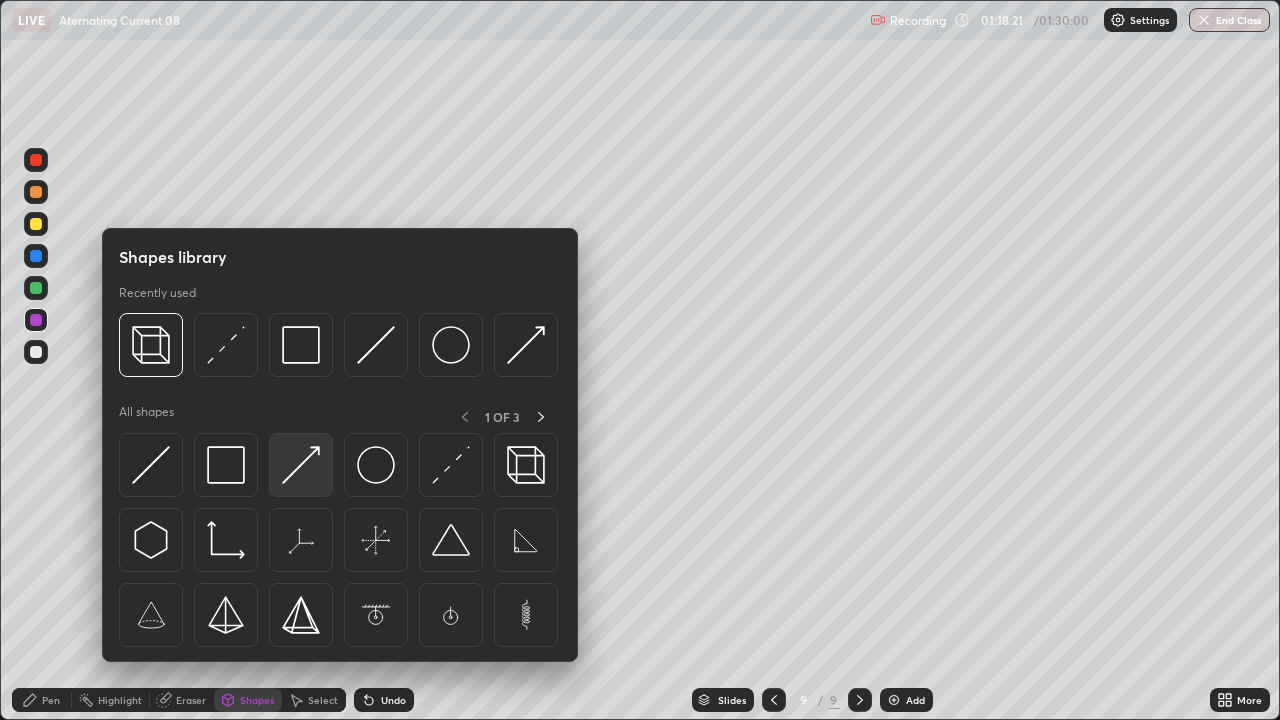 click at bounding box center [301, 465] 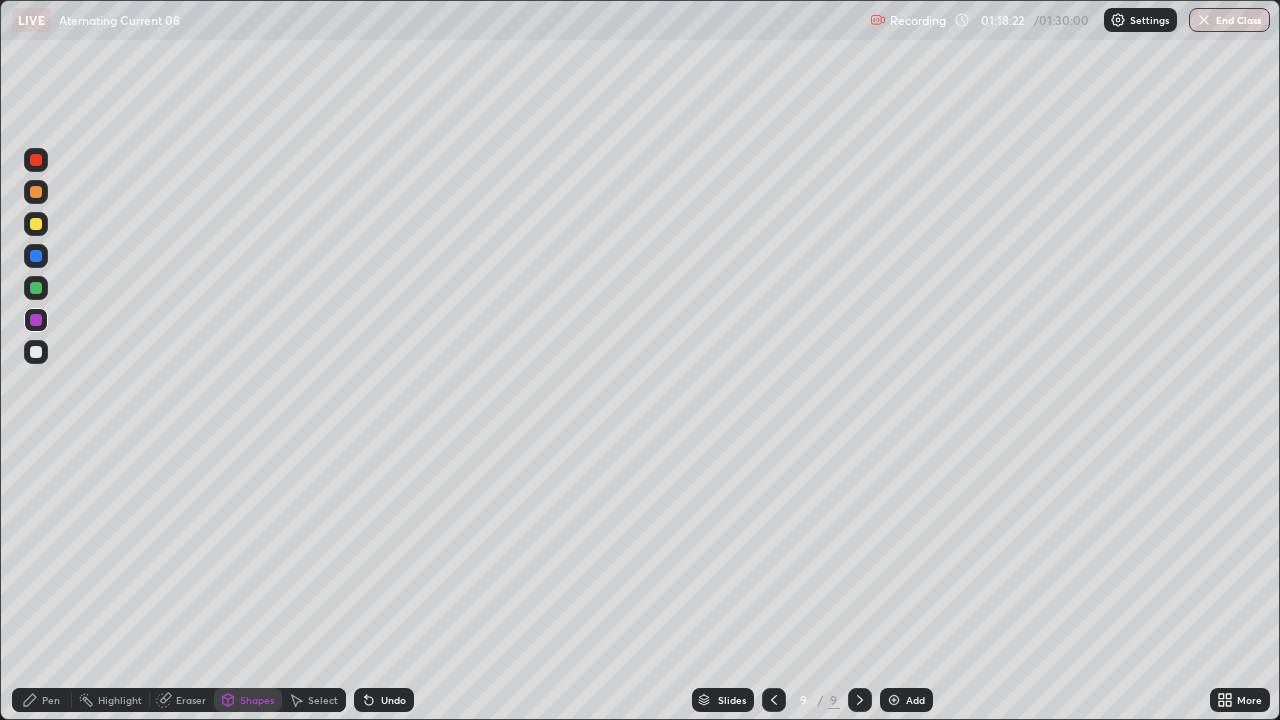 click at bounding box center [36, 288] 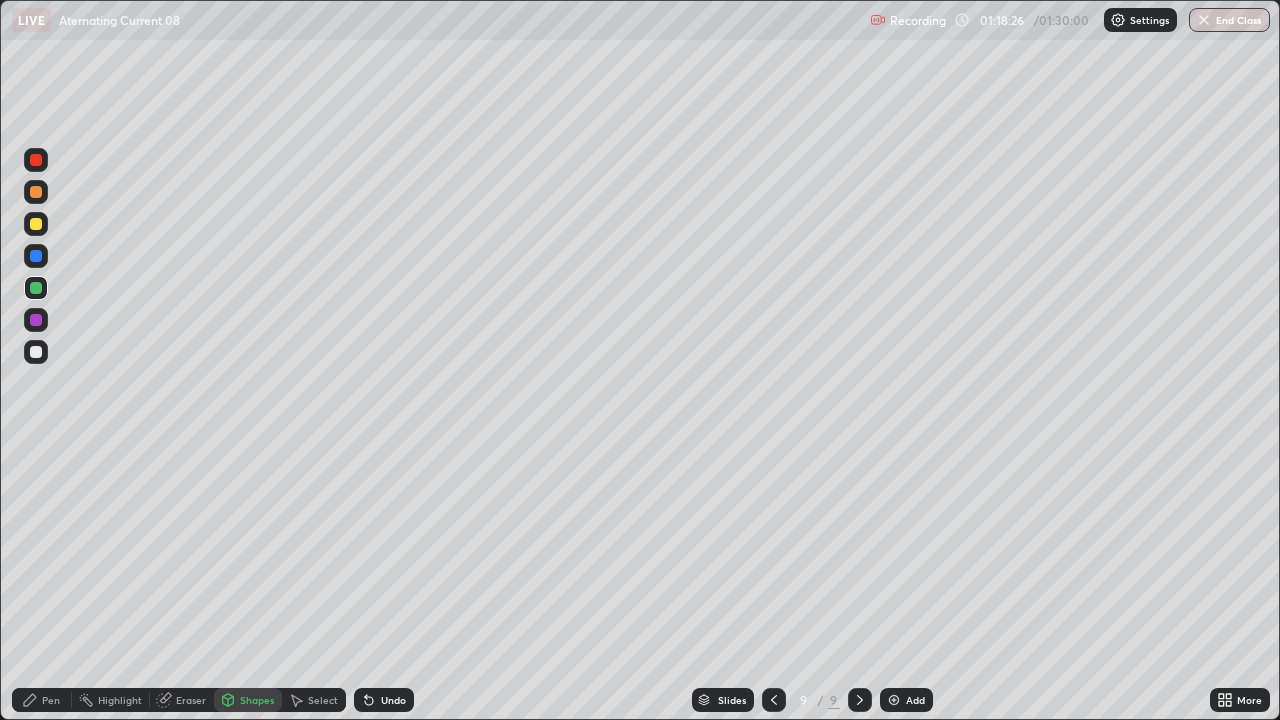 click on "Pen" at bounding box center (42, 700) 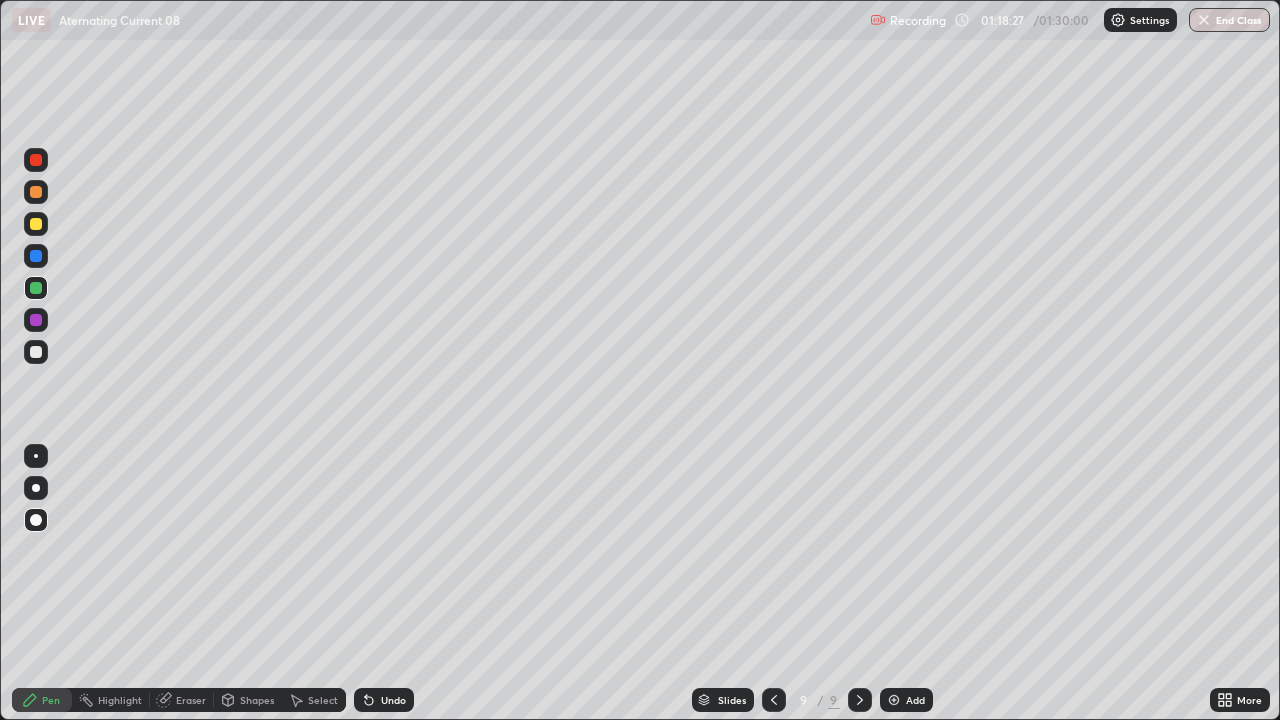 click at bounding box center [36, 352] 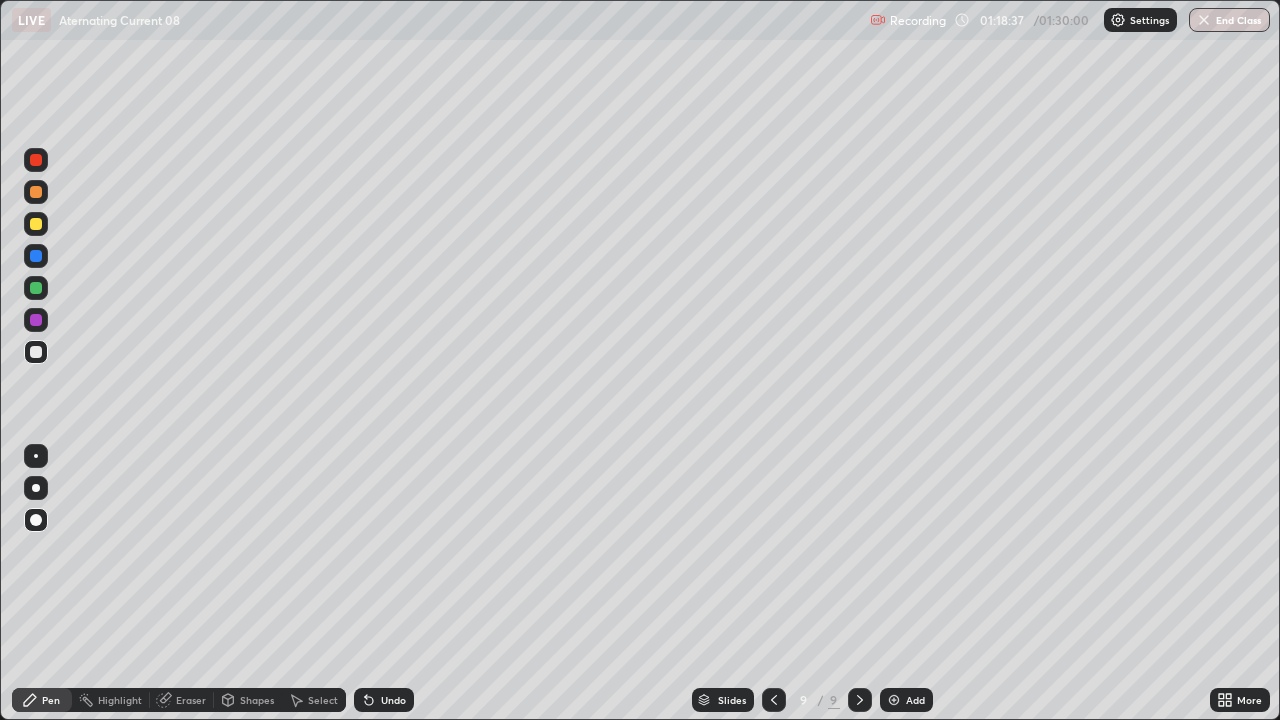 click at bounding box center [36, 352] 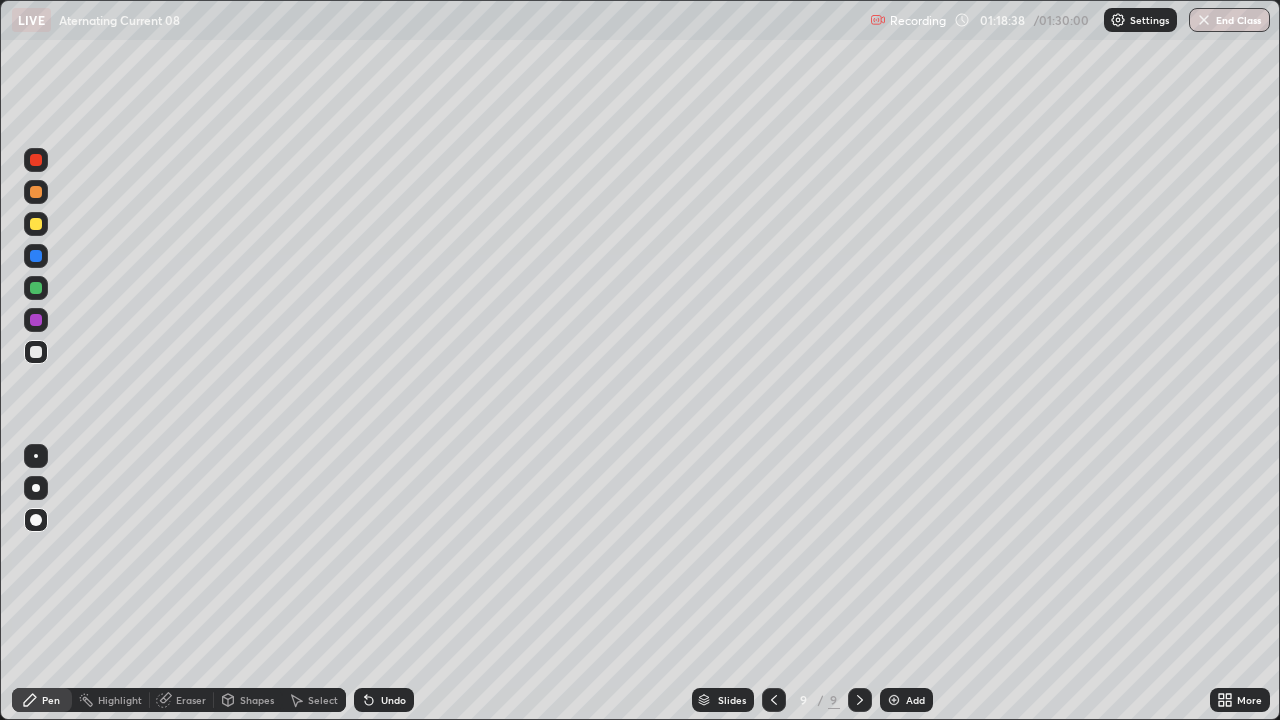click at bounding box center [36, 352] 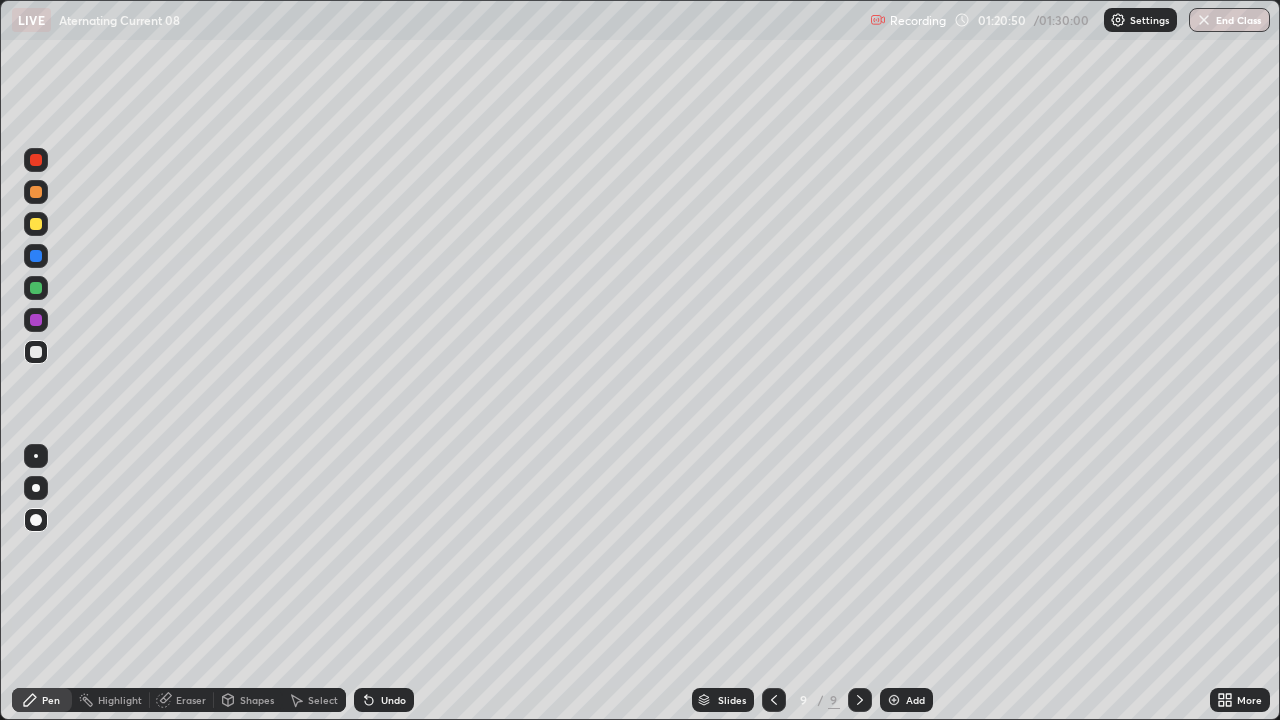 click on "Shapes" at bounding box center [248, 700] 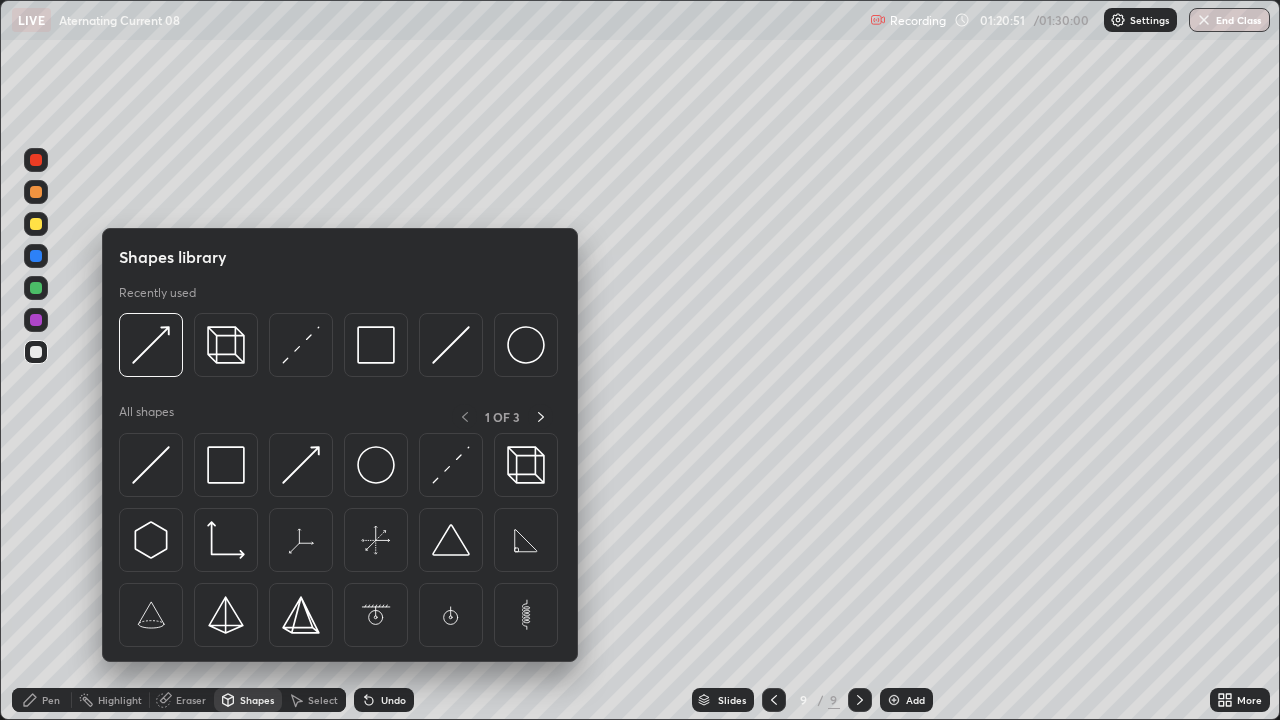 click on "Pen" at bounding box center [51, 700] 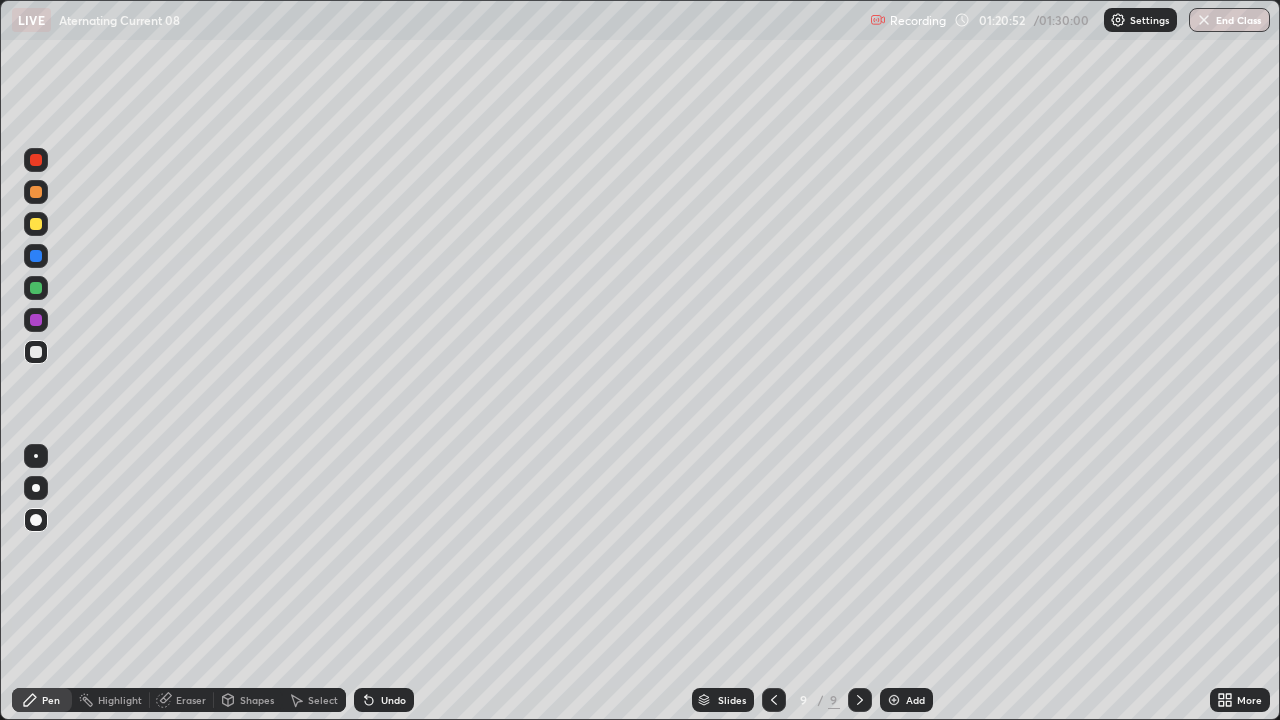 click at bounding box center [36, 488] 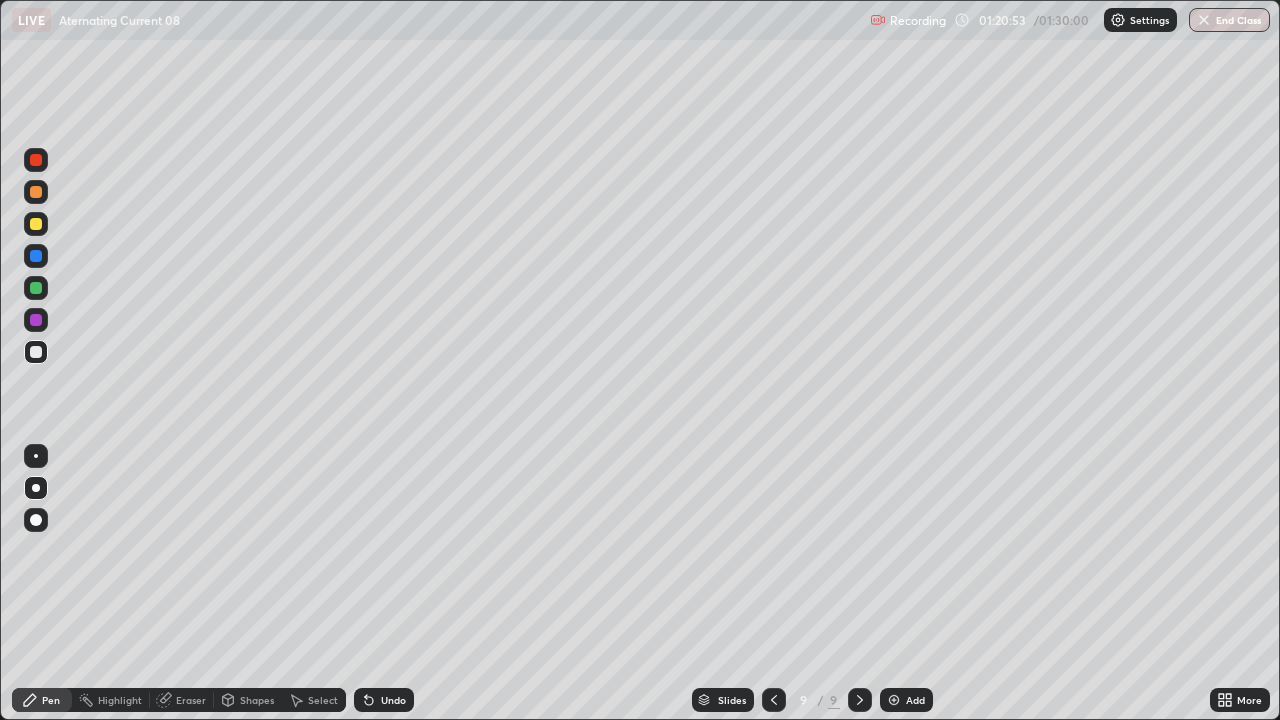 click at bounding box center [36, 456] 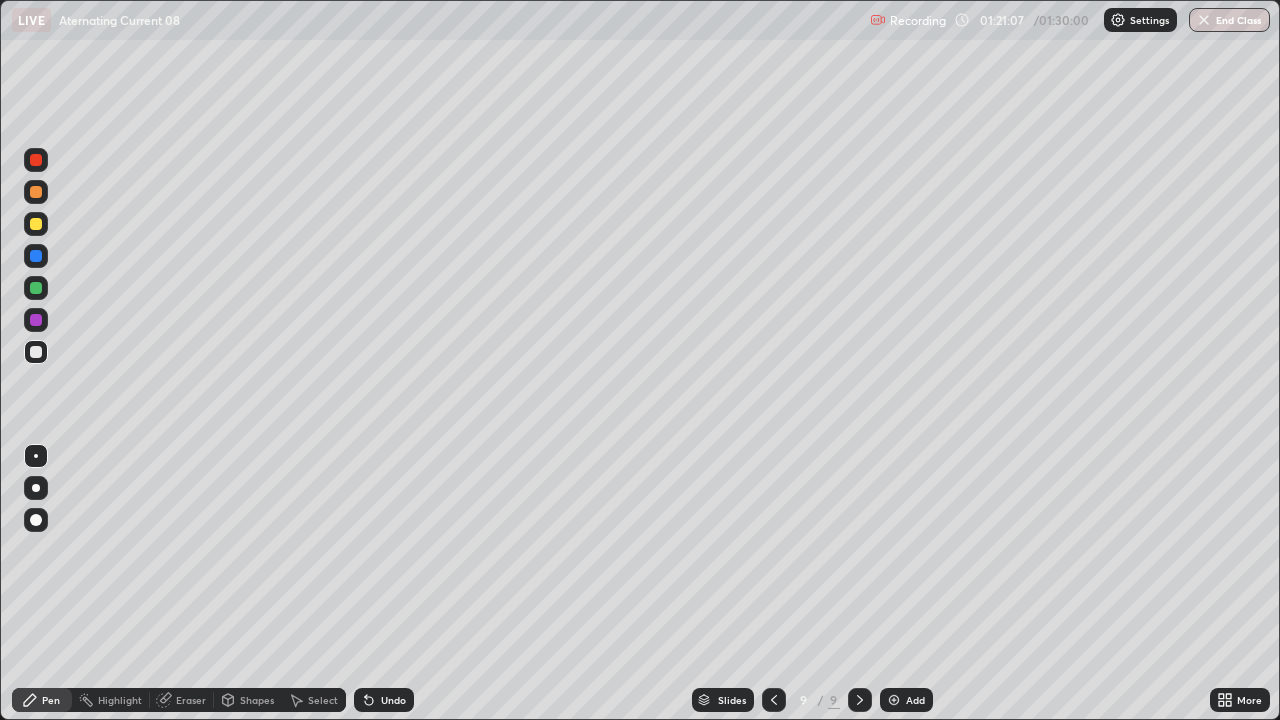 click at bounding box center [36, 352] 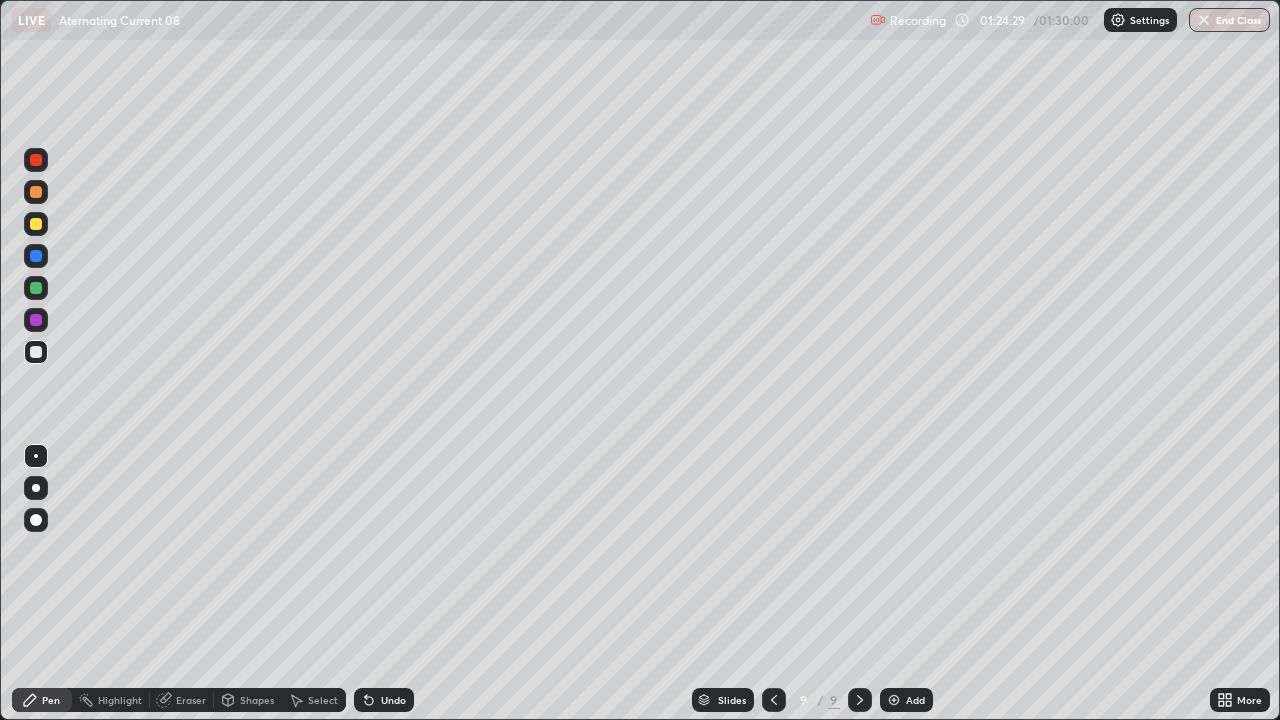 click on "Eraser" at bounding box center (191, 700) 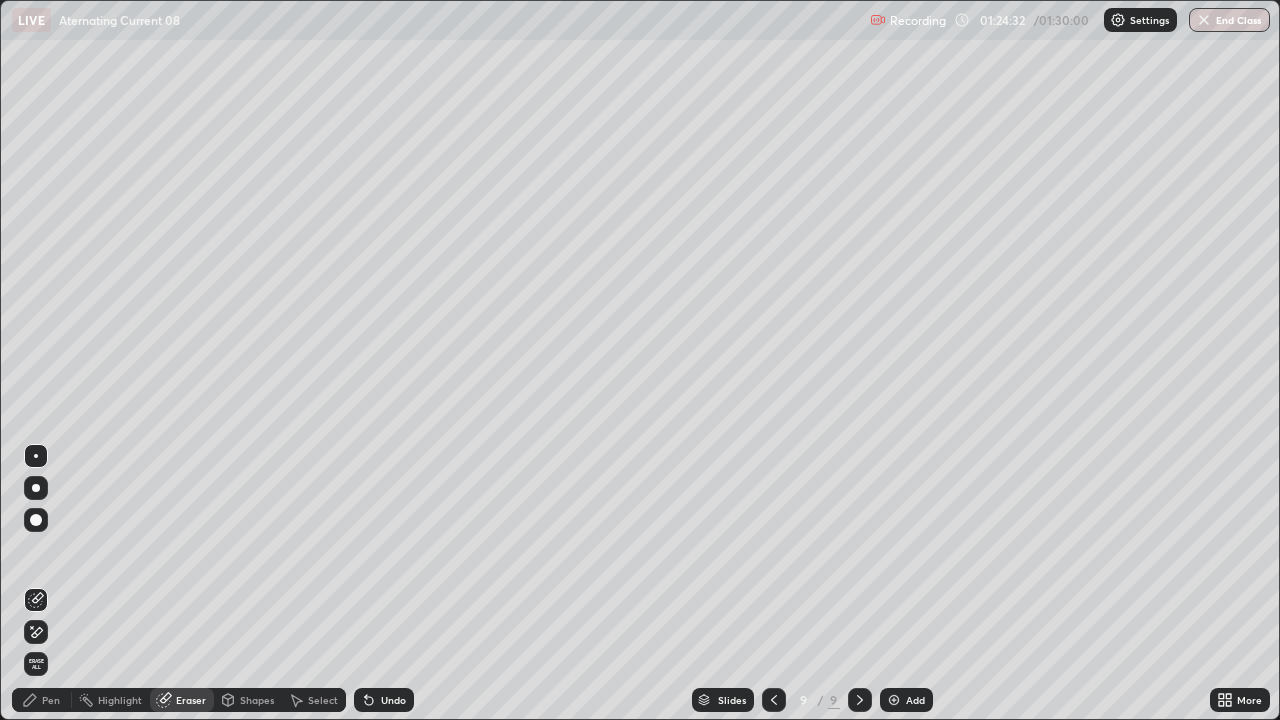 click on "Pen" at bounding box center (42, 700) 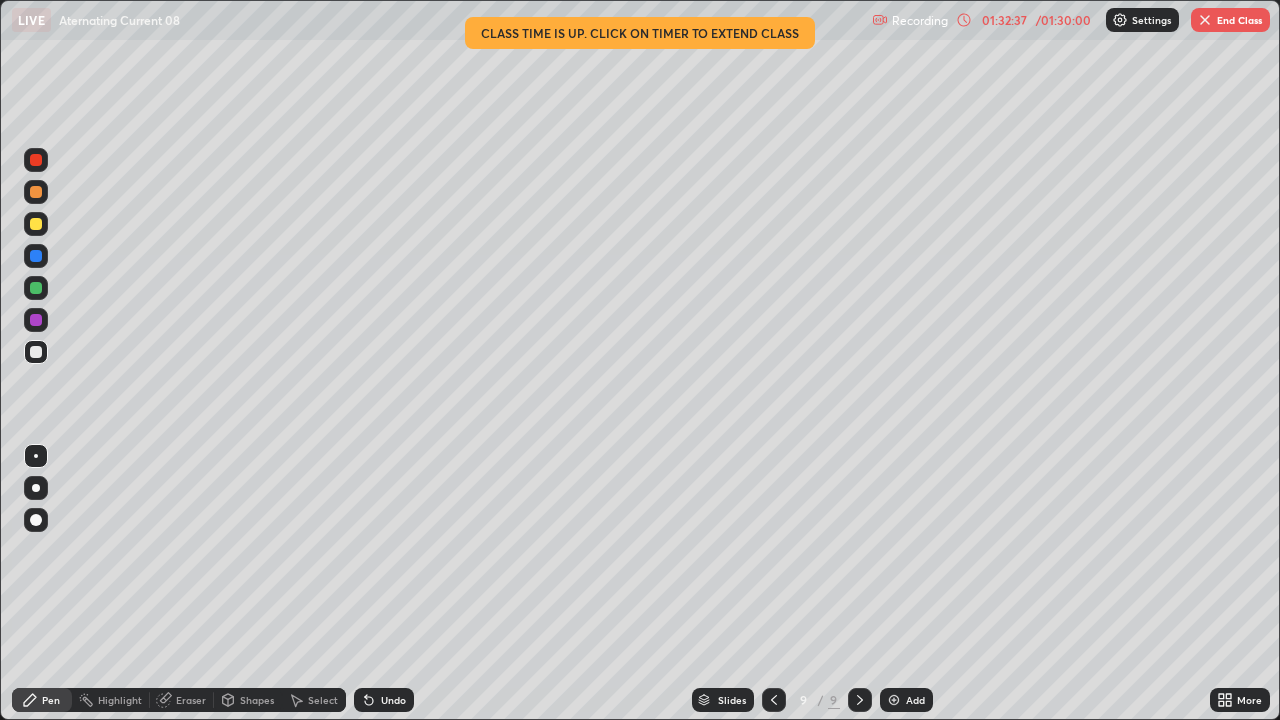 click on "End Class" at bounding box center (1230, 20) 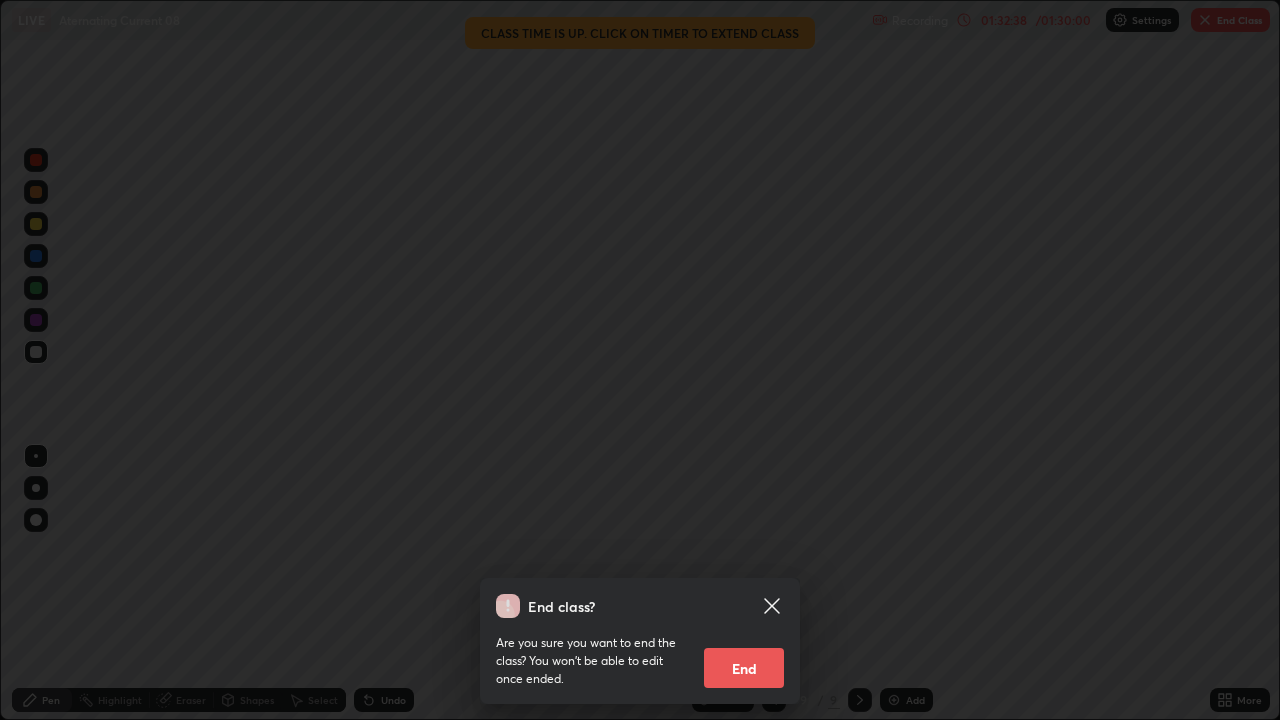 click on "End" at bounding box center [744, 668] 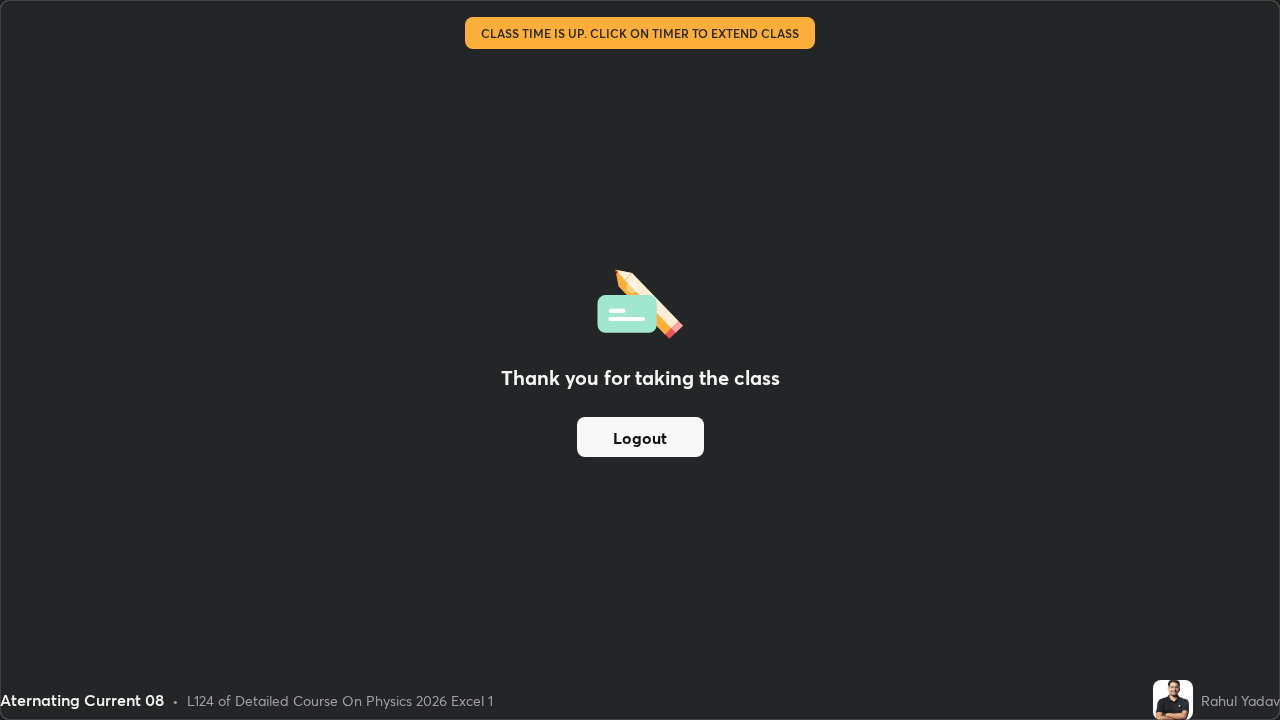click on "Logout" at bounding box center (640, 437) 